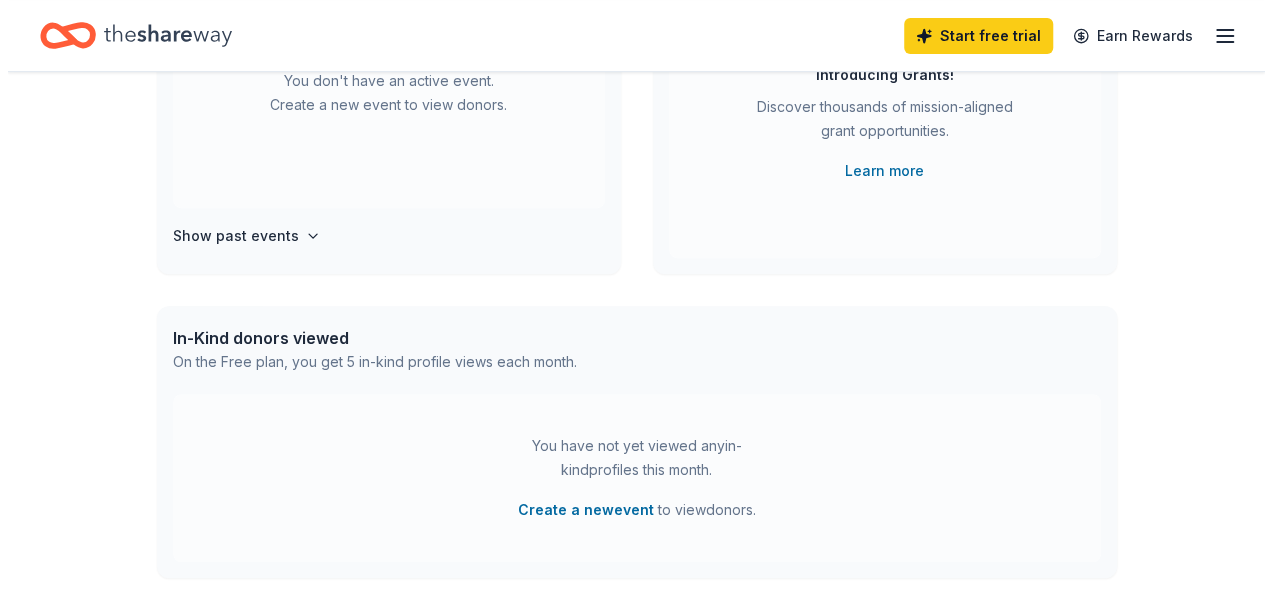 scroll, scrollTop: 0, scrollLeft: 0, axis: both 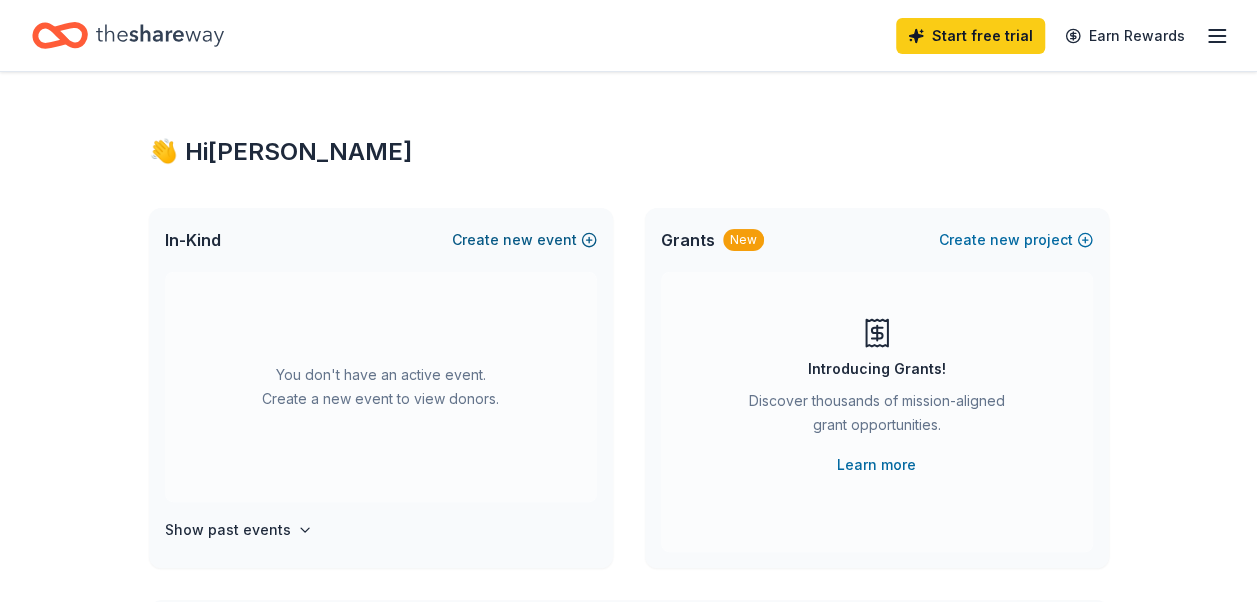 click on "Create  new  event" at bounding box center [524, 240] 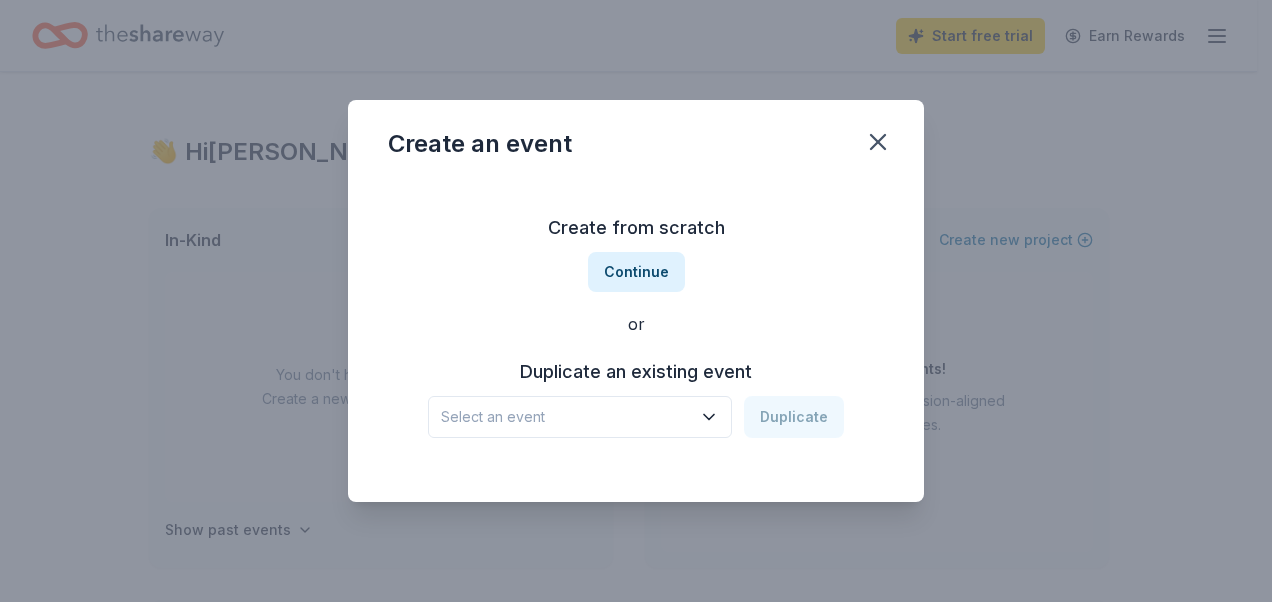 click on "Select an event" at bounding box center [566, 417] 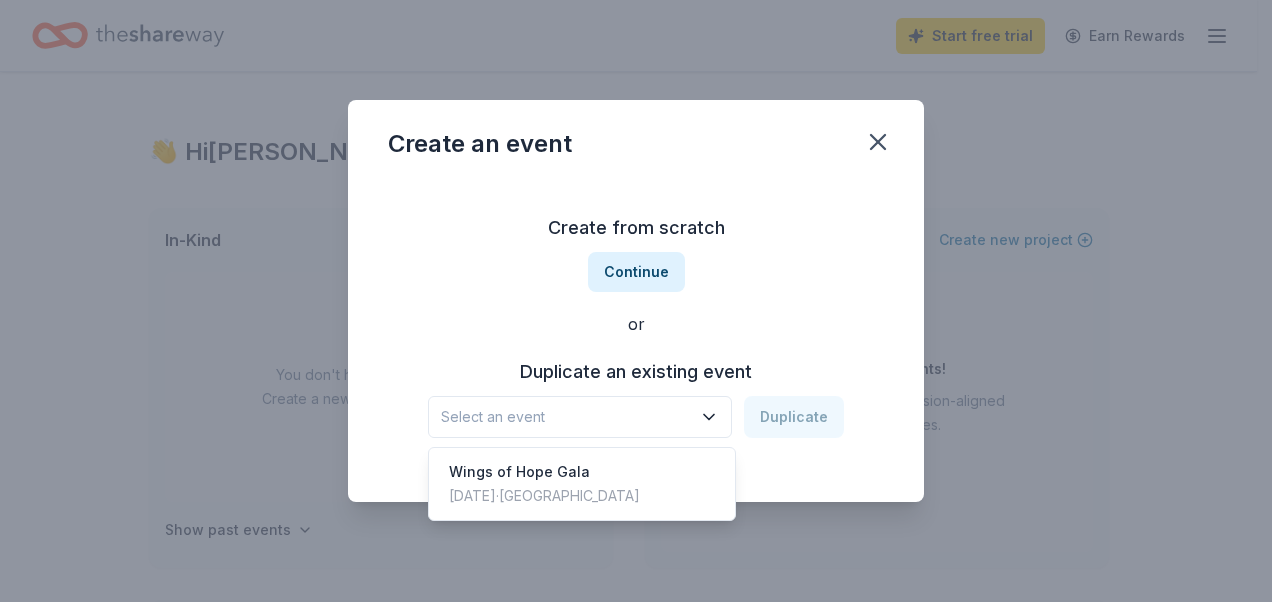 click on "Create from scratch Continue or Duplicate an existing event Select an event Duplicate" at bounding box center (636, 325) 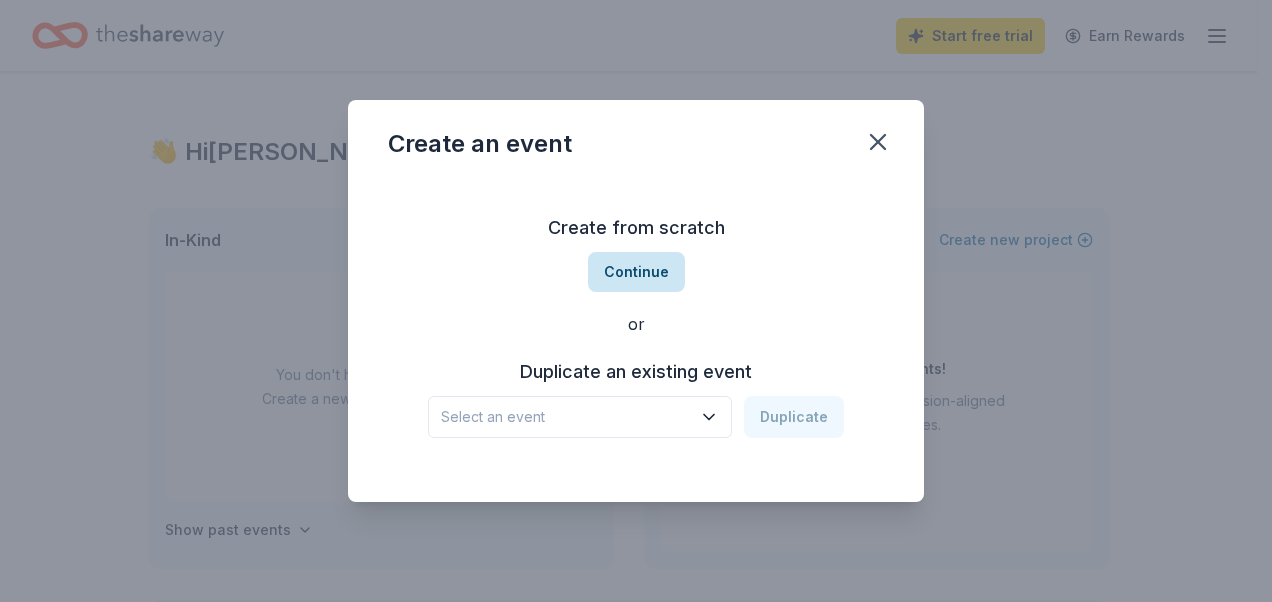 click on "Continue" at bounding box center [636, 272] 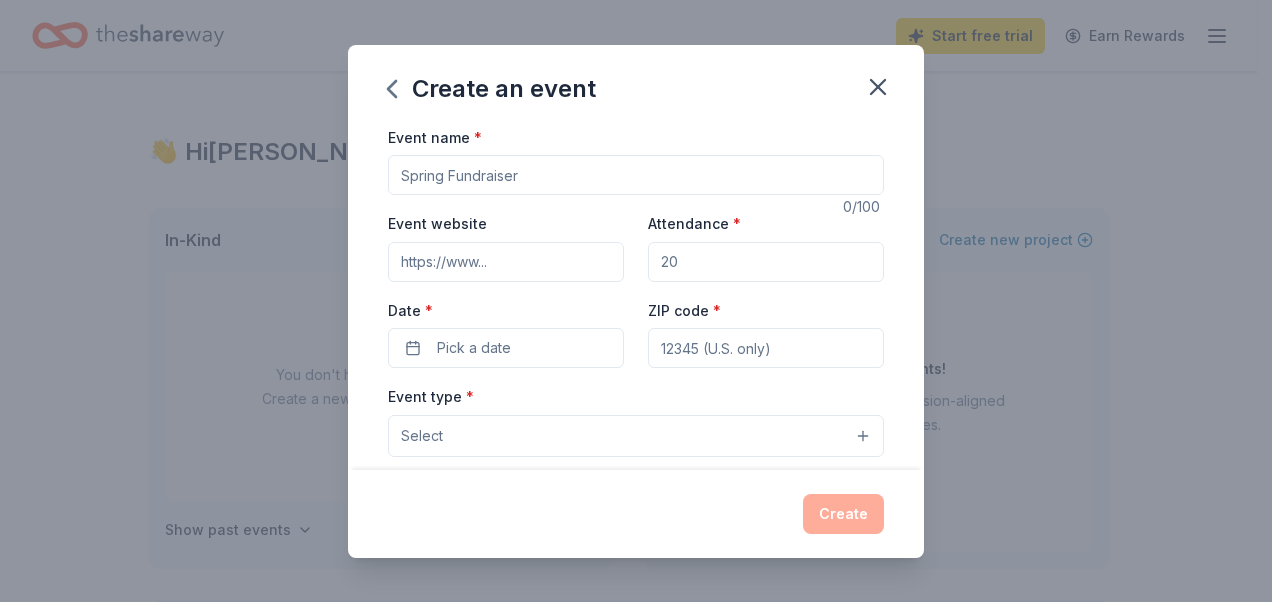 click on "Event name *" at bounding box center [636, 175] 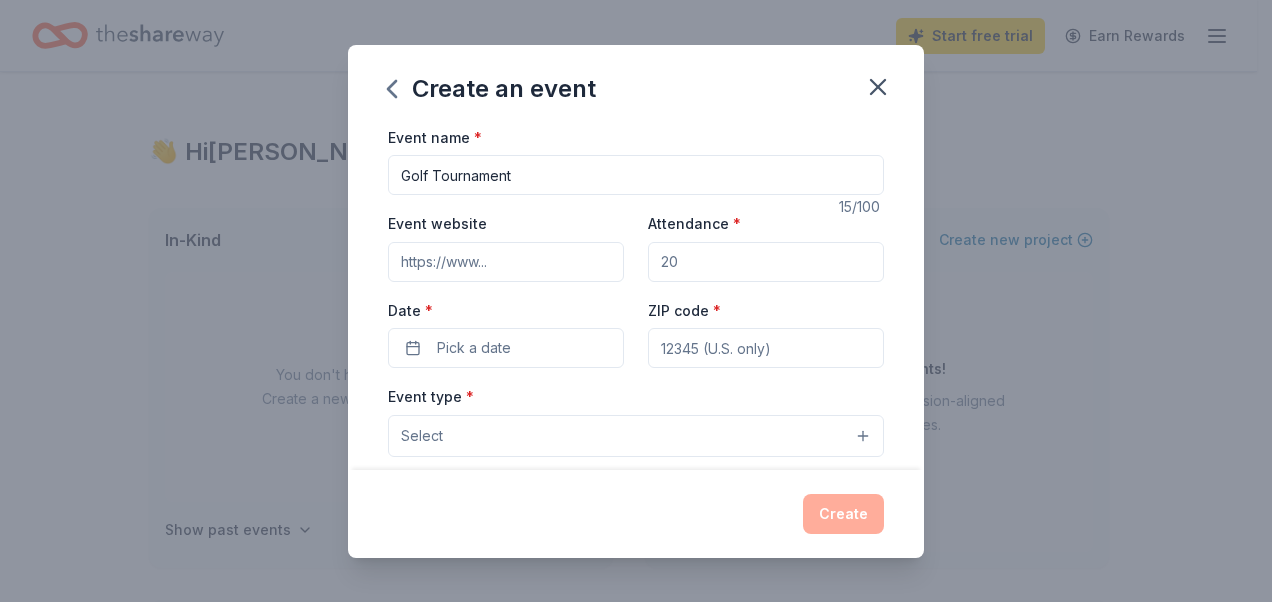 type on "Golf Tournament" 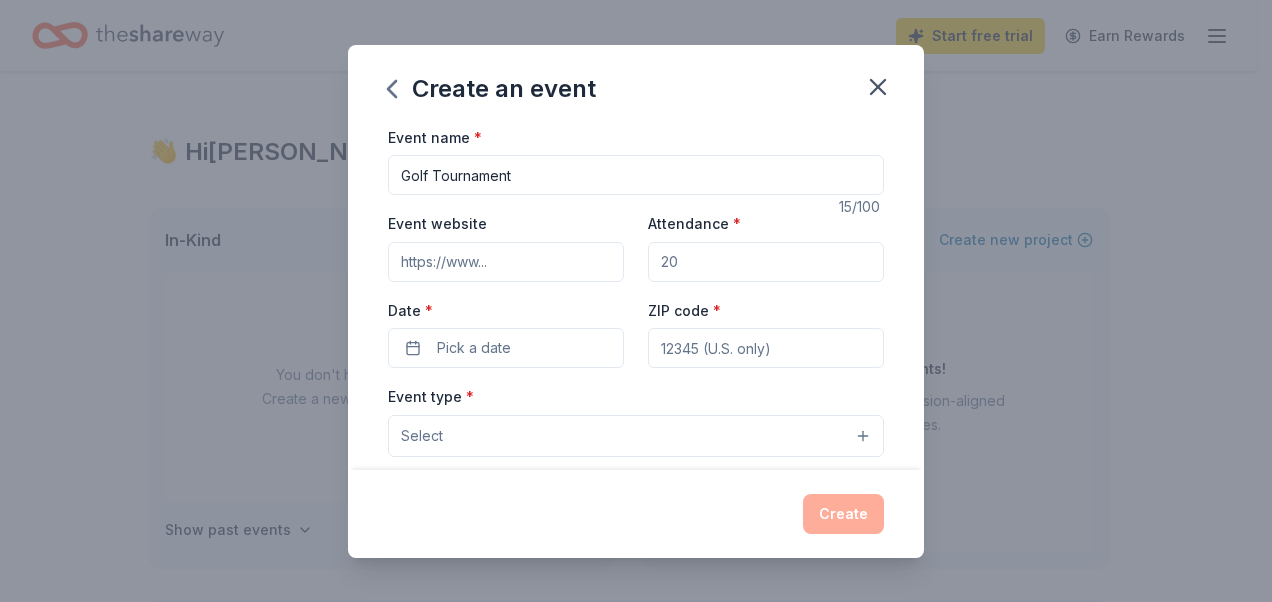click on "Create an event Event name * Golf Tournament 15 /100 Event website Attendance * Date * Pick a date ZIP code * Event type * Select Demographic Select We use this information to help brands find events with their target demographic to sponsor their products. Mailing address Apt/unit Description What are you looking for? * Auction & raffle Meals Snacks Desserts Alcohol Beverages Send me reminders Email me reminders of donor application deadlines Recurring event Create" at bounding box center (636, 301) 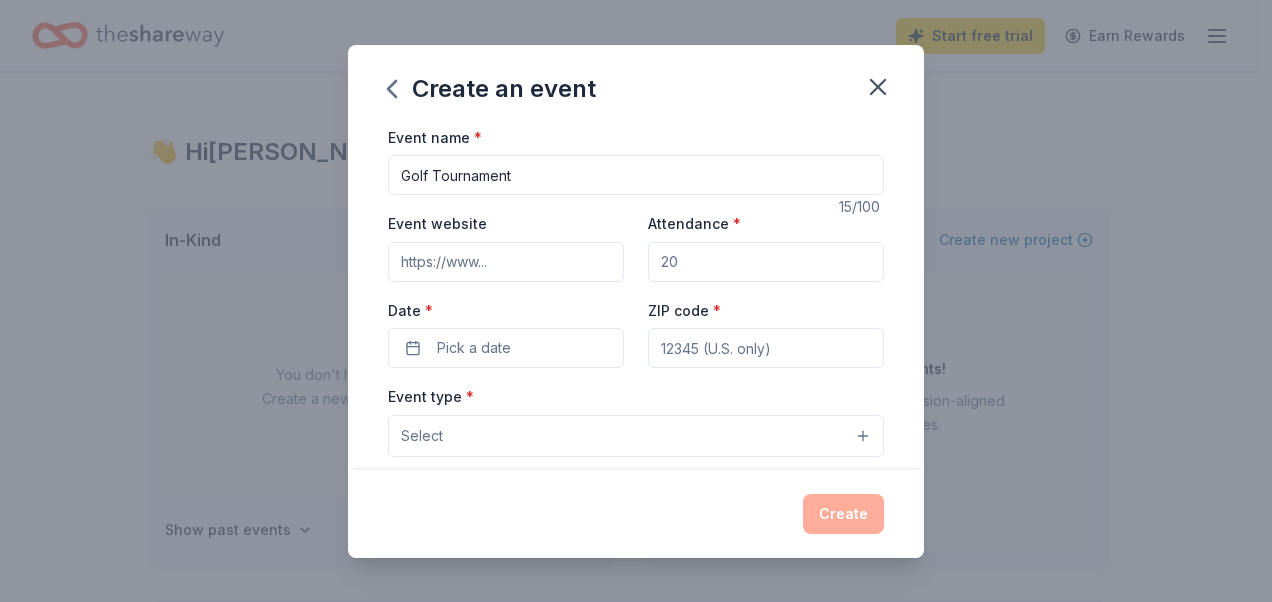 click on "Create an event Event name * Golf Tournament 15 /100 Event website Attendance * Date * Pick a date ZIP code * Event type * Select Demographic Select We use this information to help brands find events with their target demographic to sponsor their products. Mailing address Apt/unit Description What are you looking for? * Auction & raffle Meals Snacks Desserts Alcohol Beverages Send me reminders Email me reminders of donor application deadlines Recurring event Create" at bounding box center (636, 301) 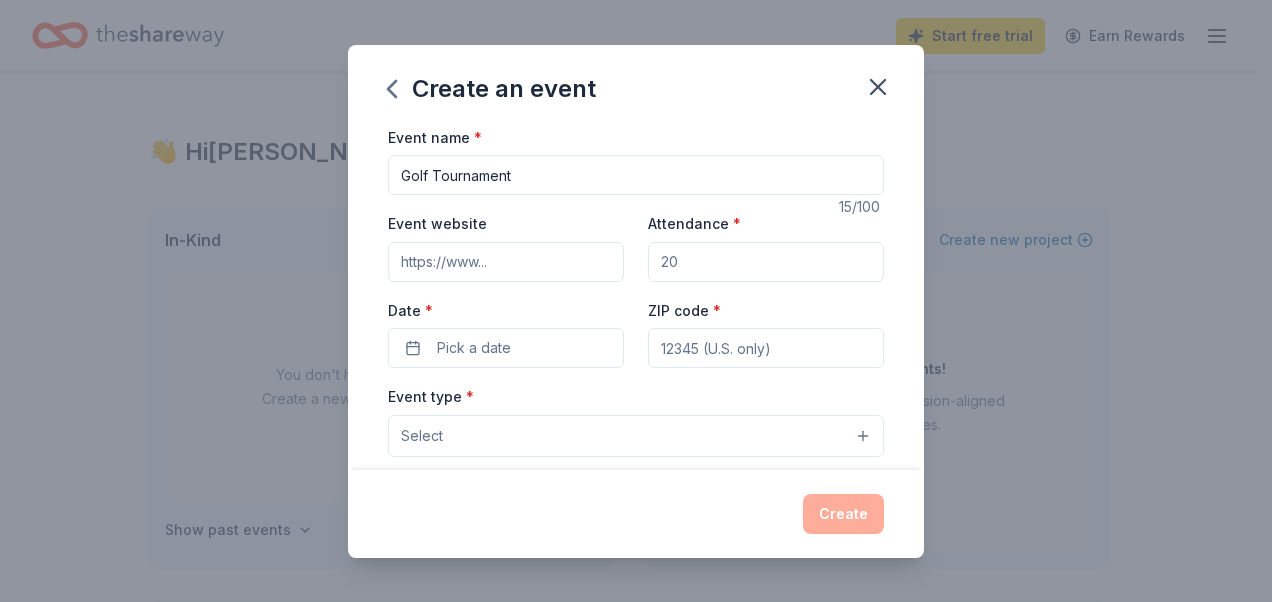 click on "Create an event Event name * Golf Tournament 15 /100 Event website Attendance * Date * Pick a date ZIP code * Event type * Select Demographic Select We use this information to help brands find events with their target demographic to sponsor their products. Mailing address Apt/unit Description What are you looking for? * Auction & raffle Meals Snacks Desserts Alcohol Beverages Send me reminders Email me reminders of donor application deadlines Recurring event Create" at bounding box center [636, 301] 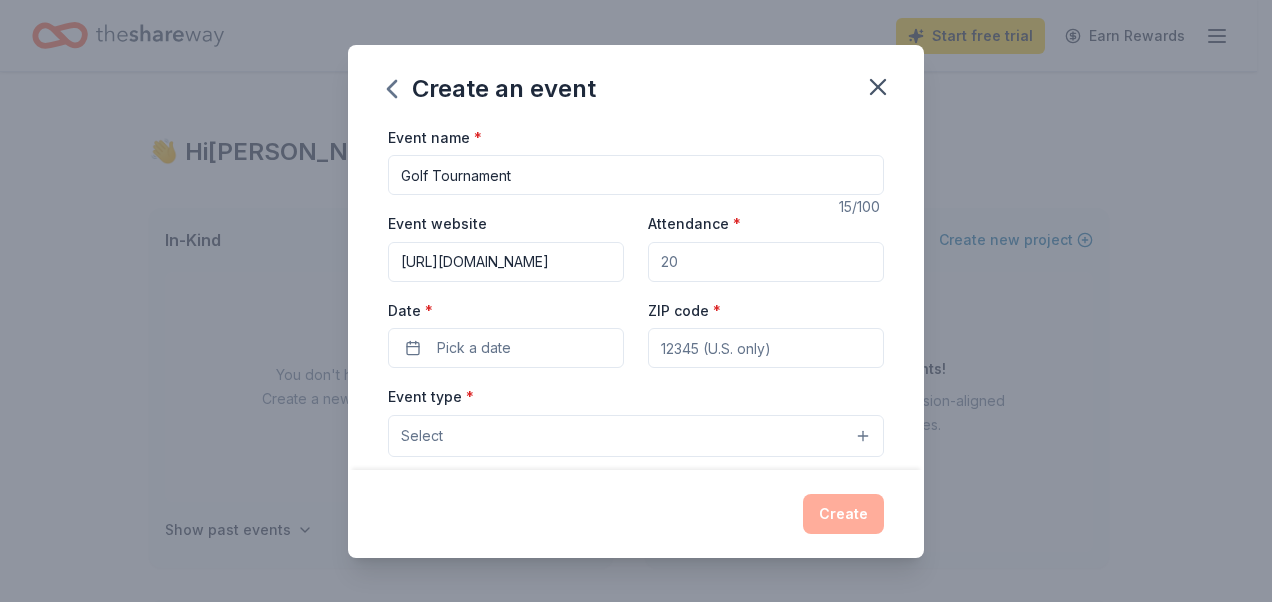 scroll, scrollTop: 0, scrollLeft: 6, axis: horizontal 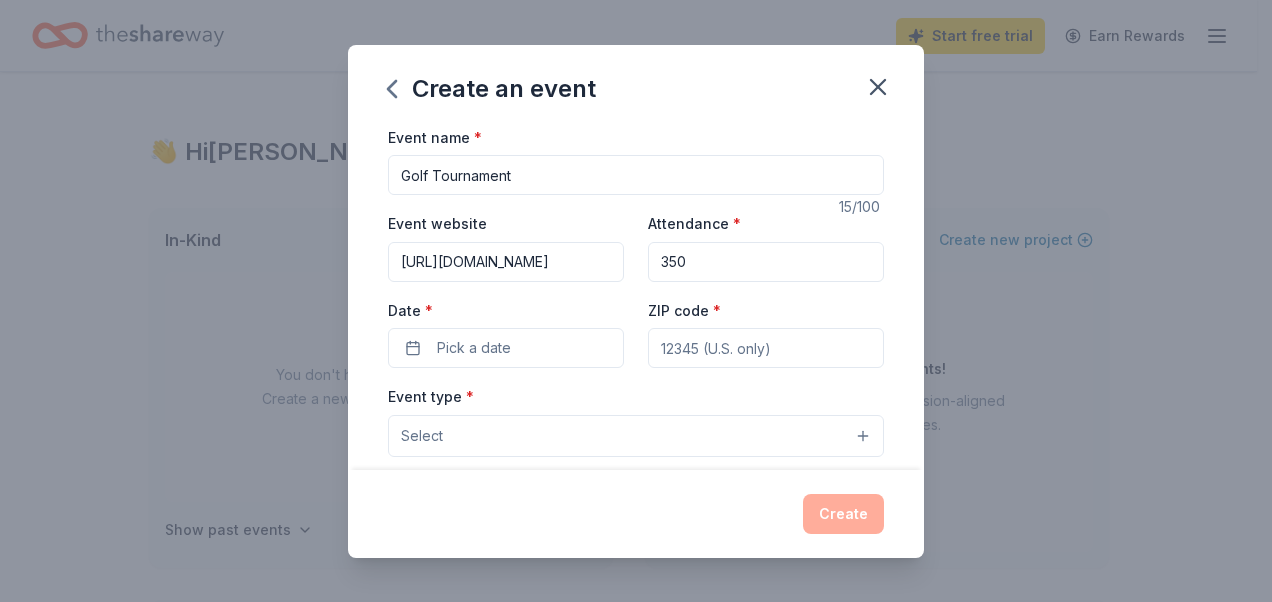 type on "350" 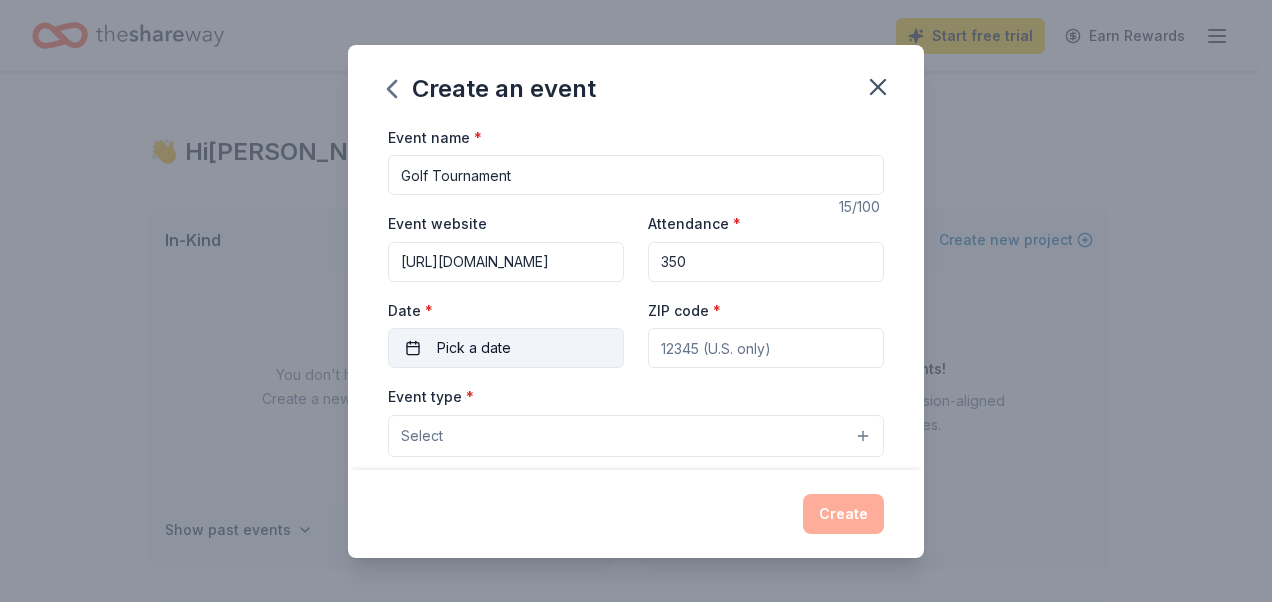 click on "Pick a date" at bounding box center [506, 348] 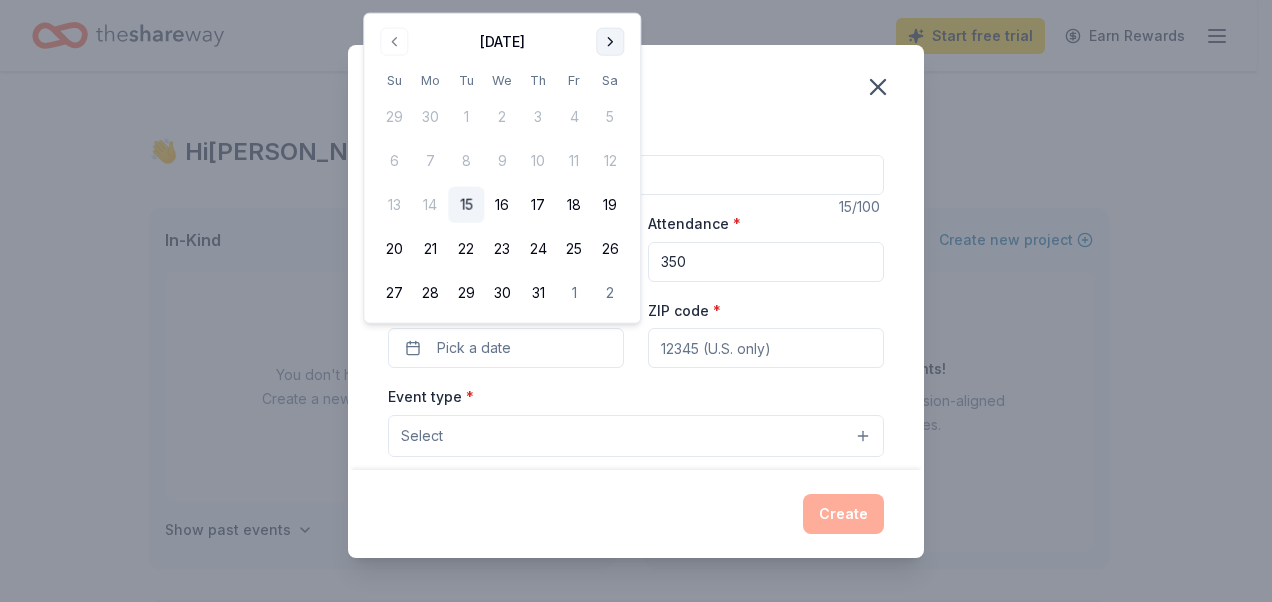 click at bounding box center (610, 42) 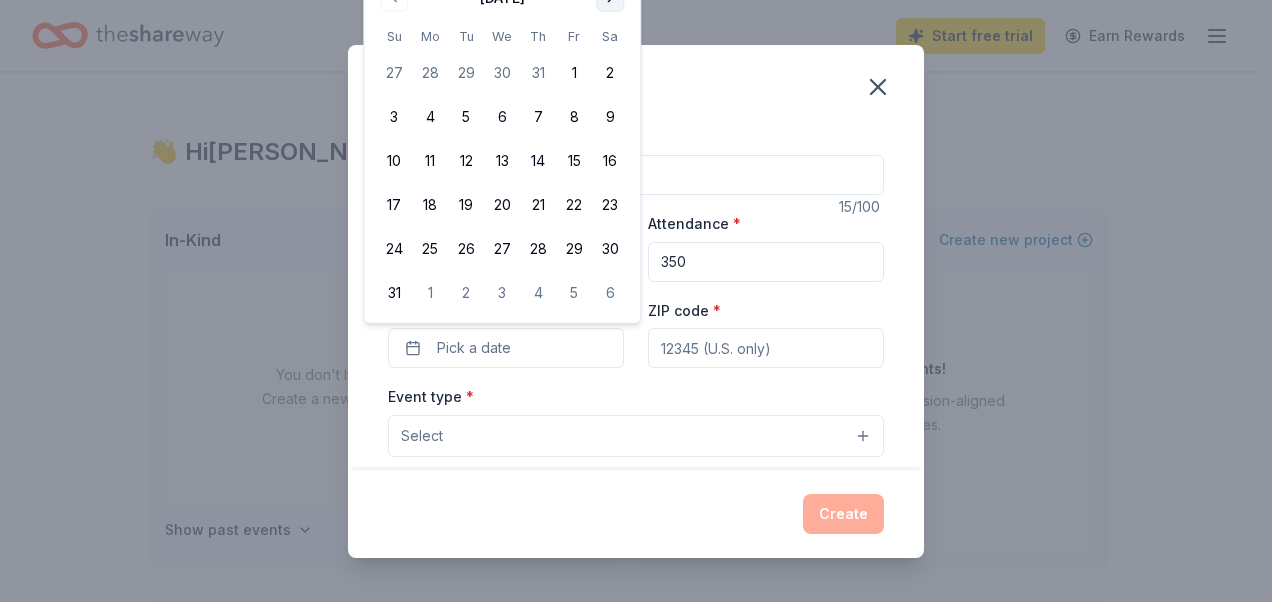 click on "Sa" at bounding box center [610, 36] 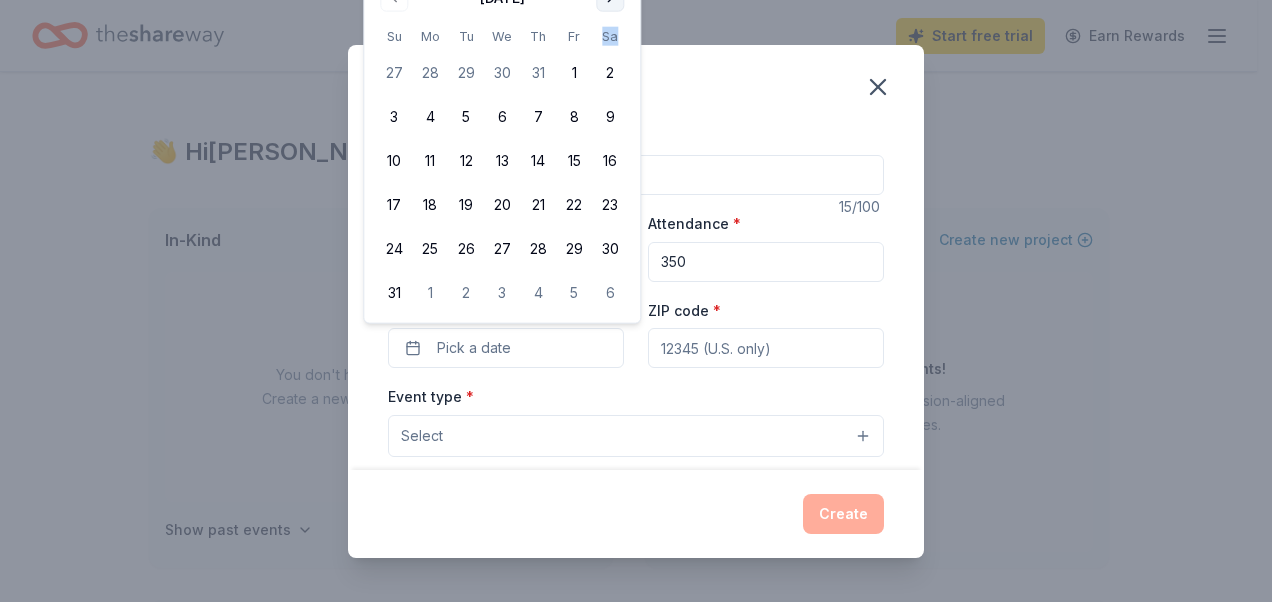 click on "Sa" at bounding box center [610, 36] 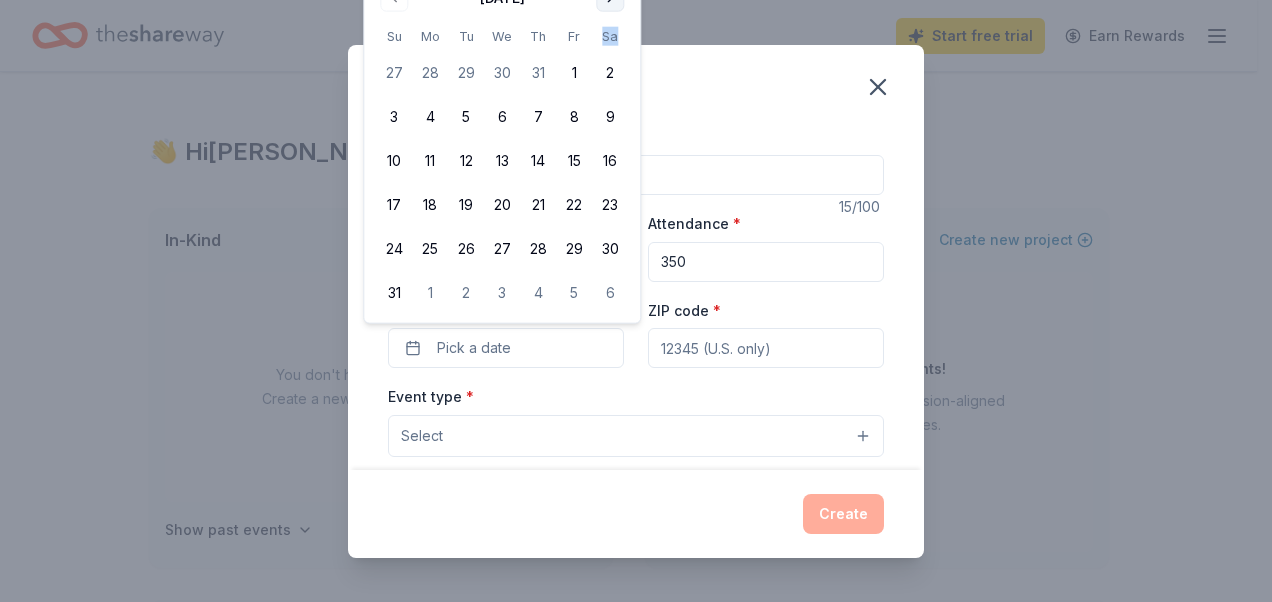 click at bounding box center [610, -2] 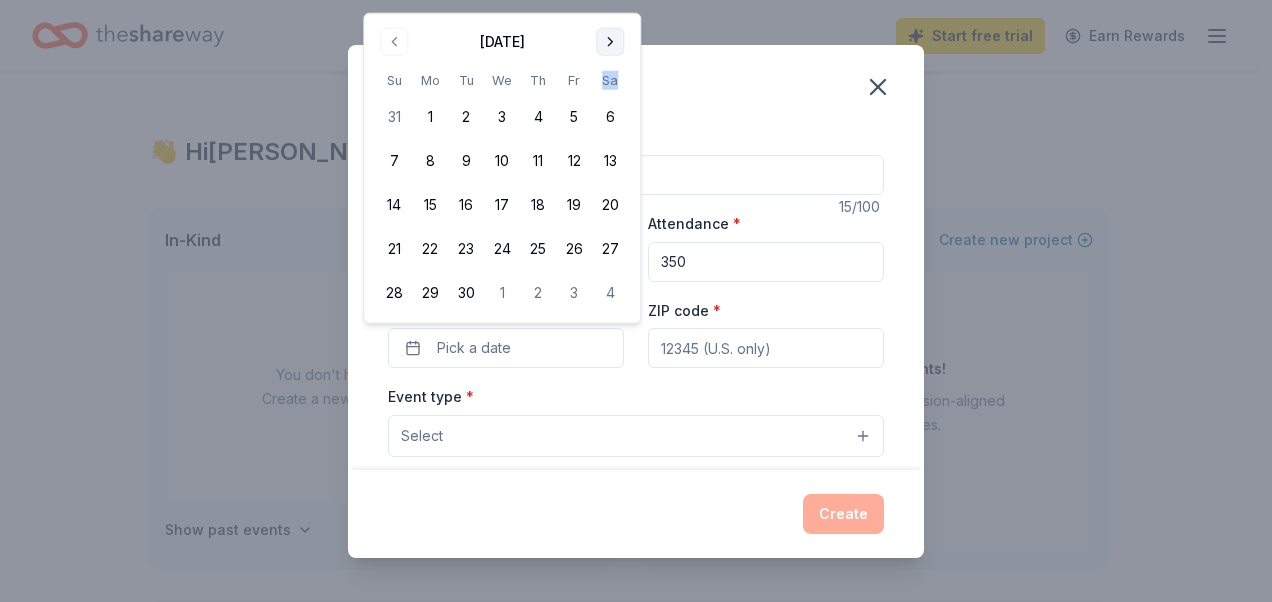 click at bounding box center [610, 42] 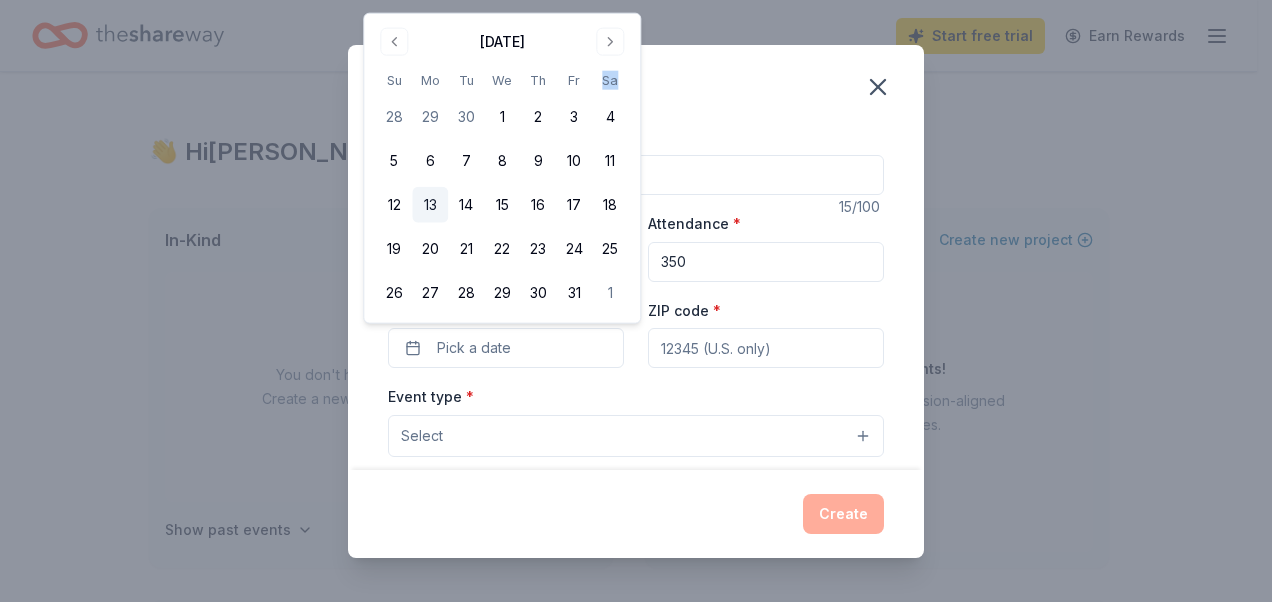 click on "13" at bounding box center (430, 205) 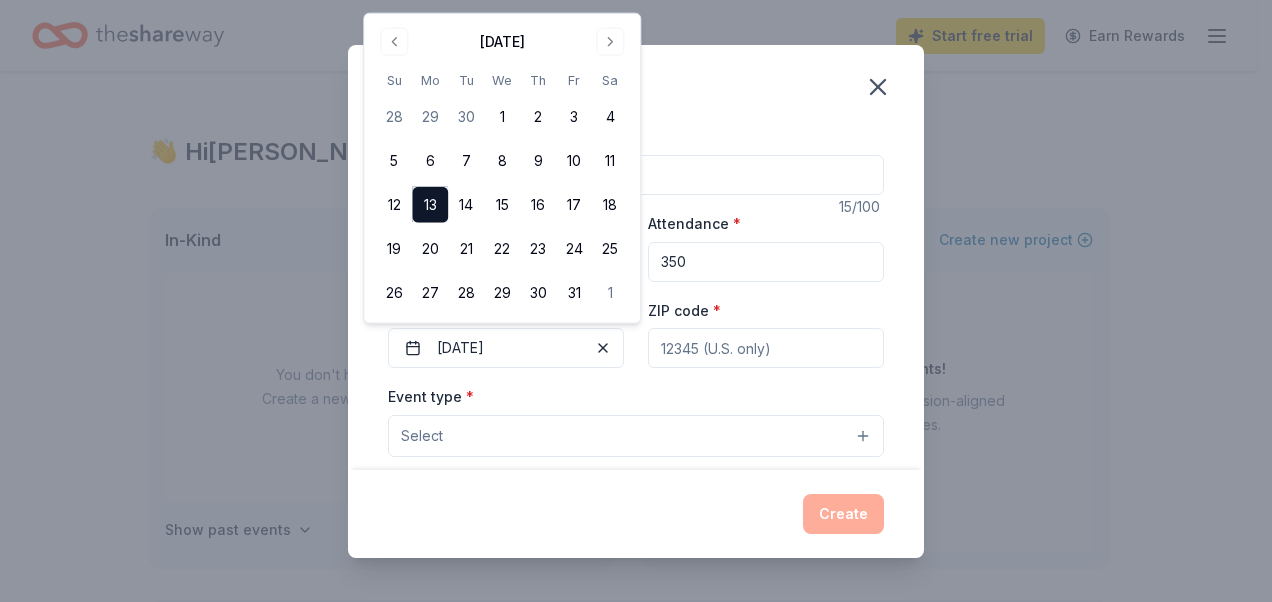 click on "ZIP code *" at bounding box center [766, 348] 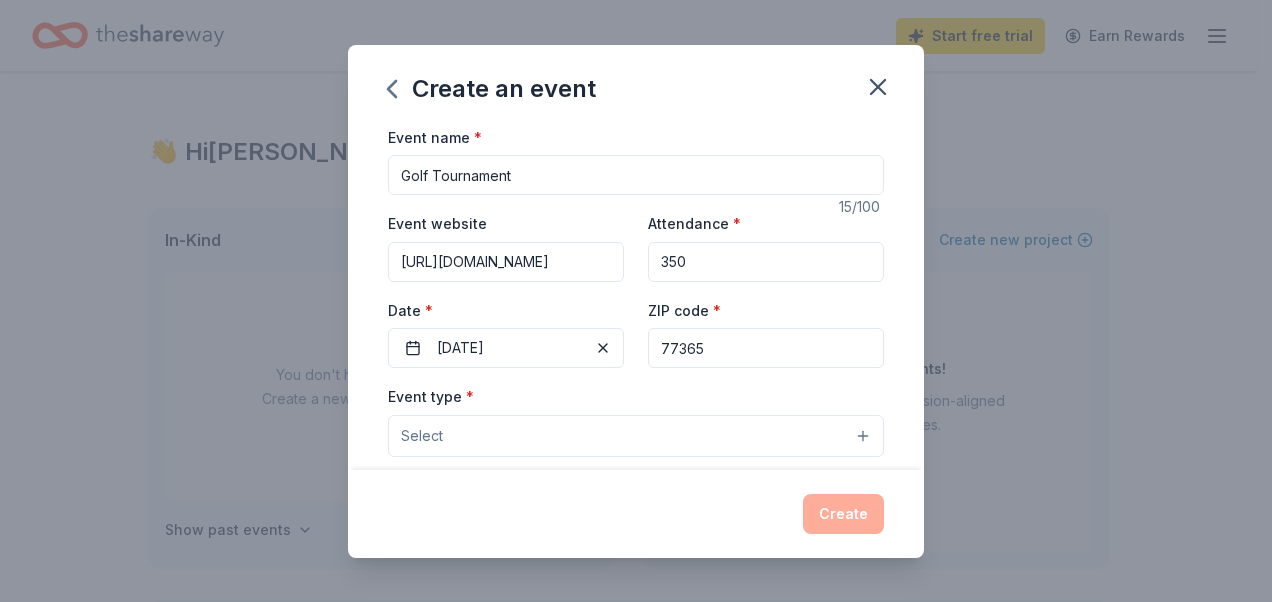 type on "77365" 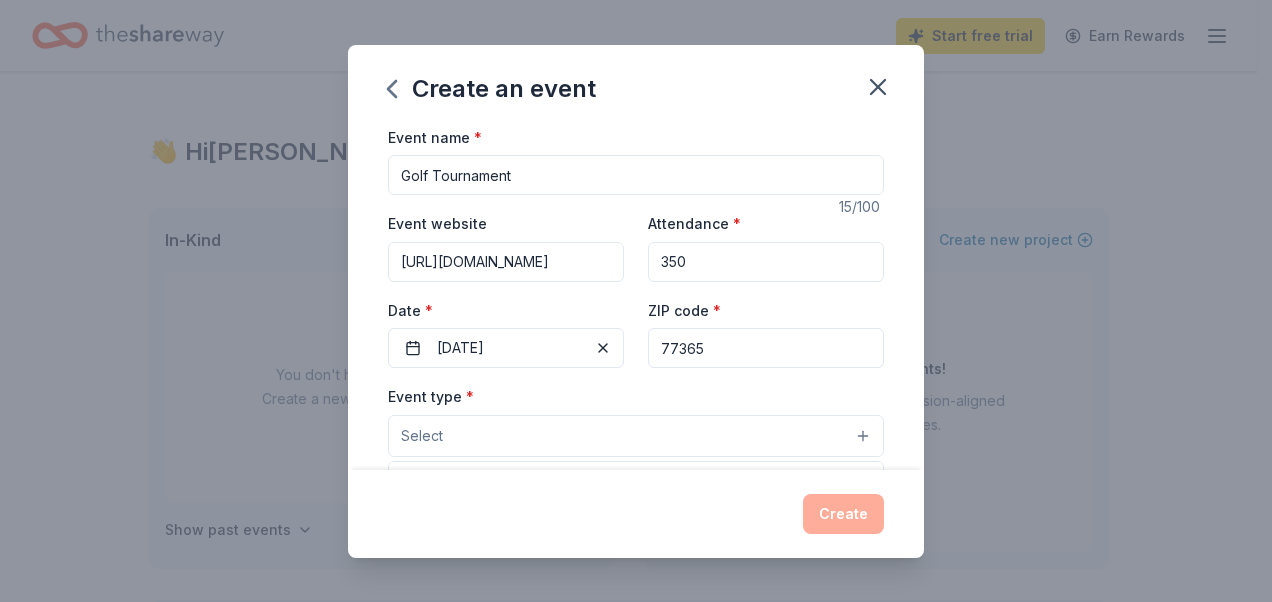 click on "Select" at bounding box center [636, 436] 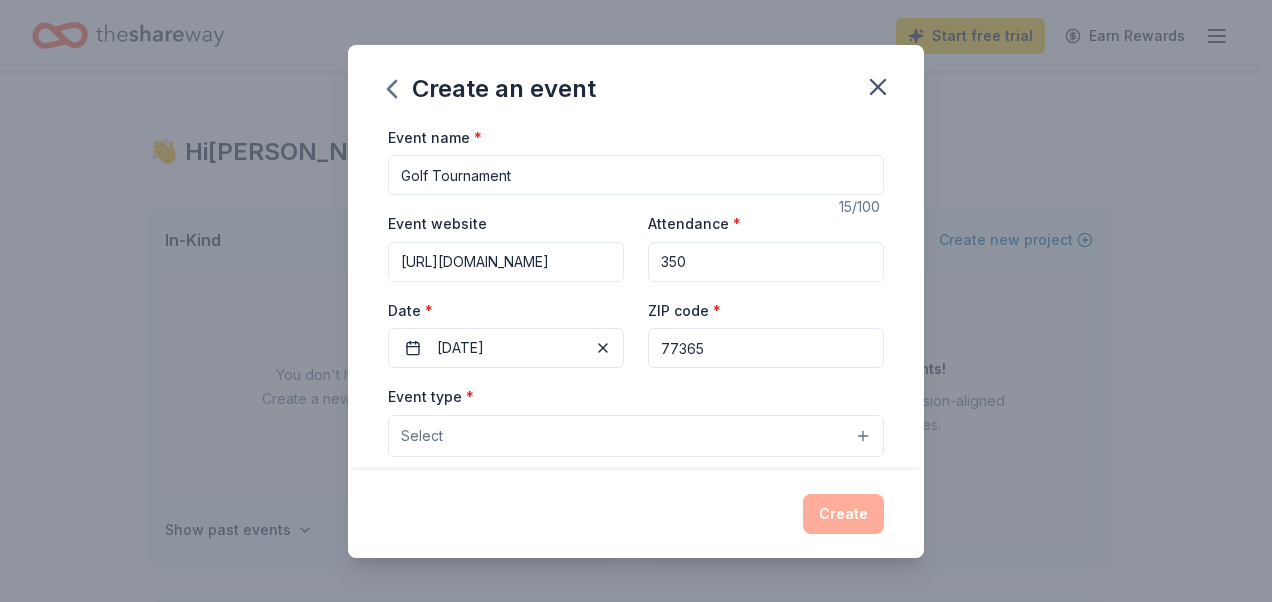 click on "Select" at bounding box center (636, 436) 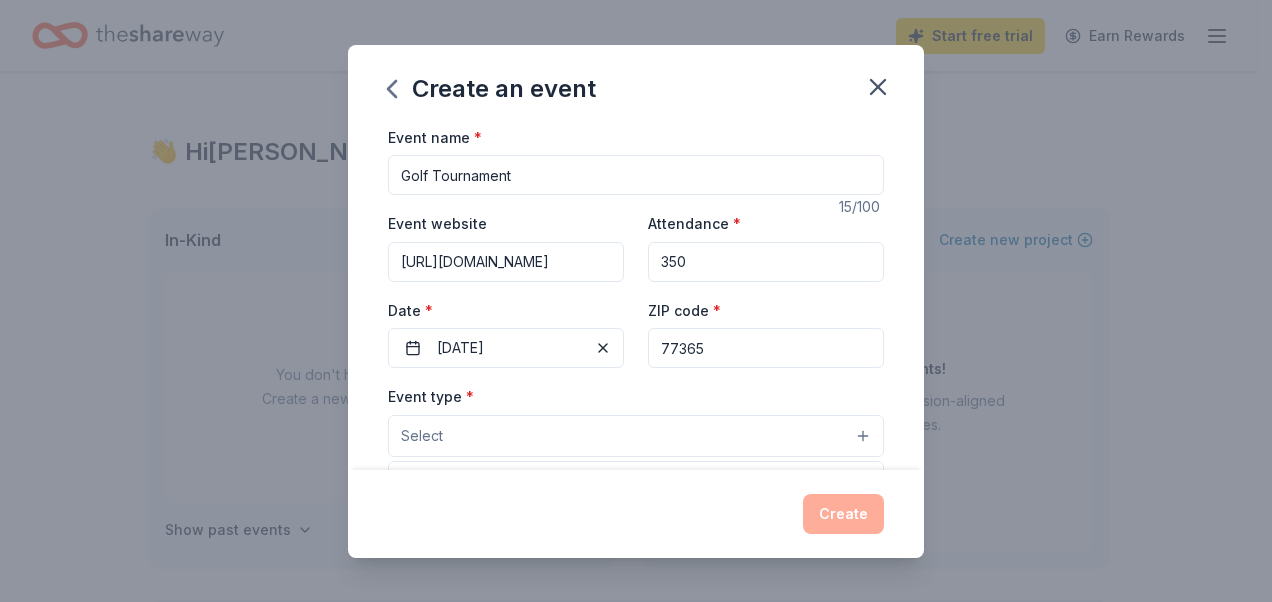 click on "Select" at bounding box center (636, 436) 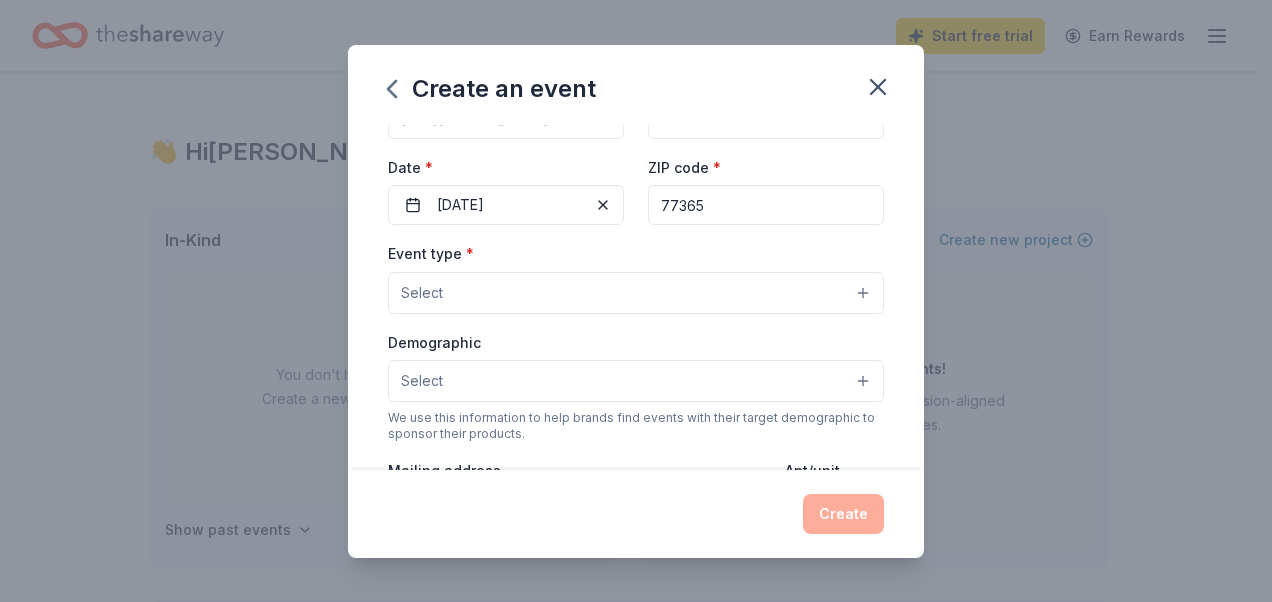 scroll, scrollTop: 200, scrollLeft: 0, axis: vertical 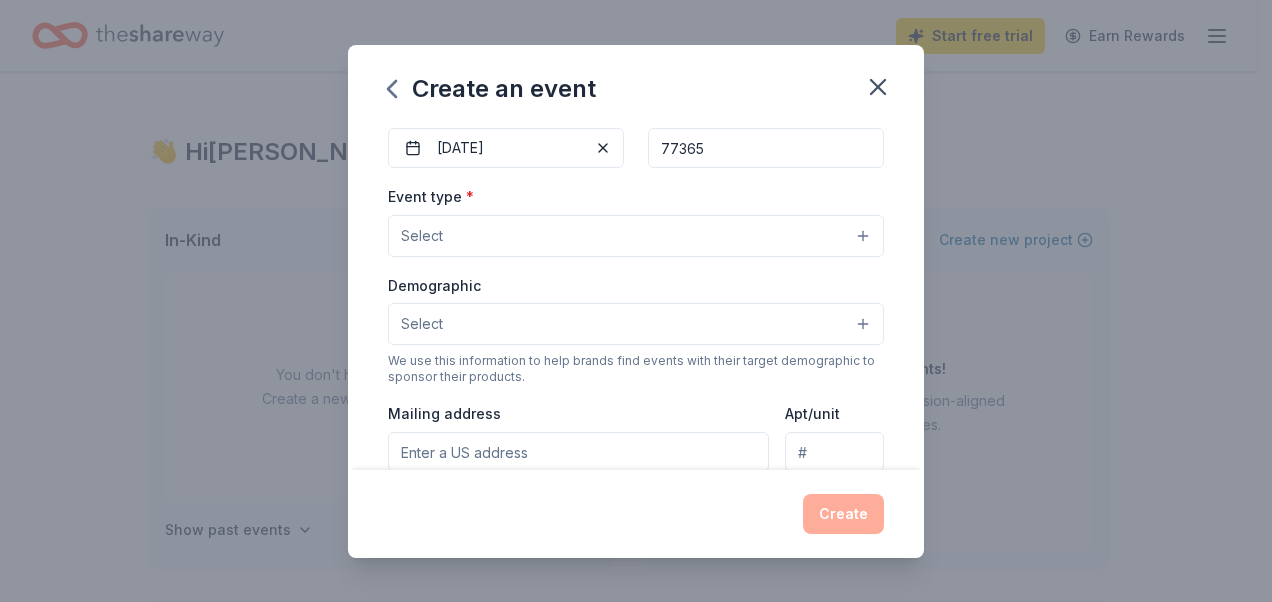 click on "Select" at bounding box center (636, 236) 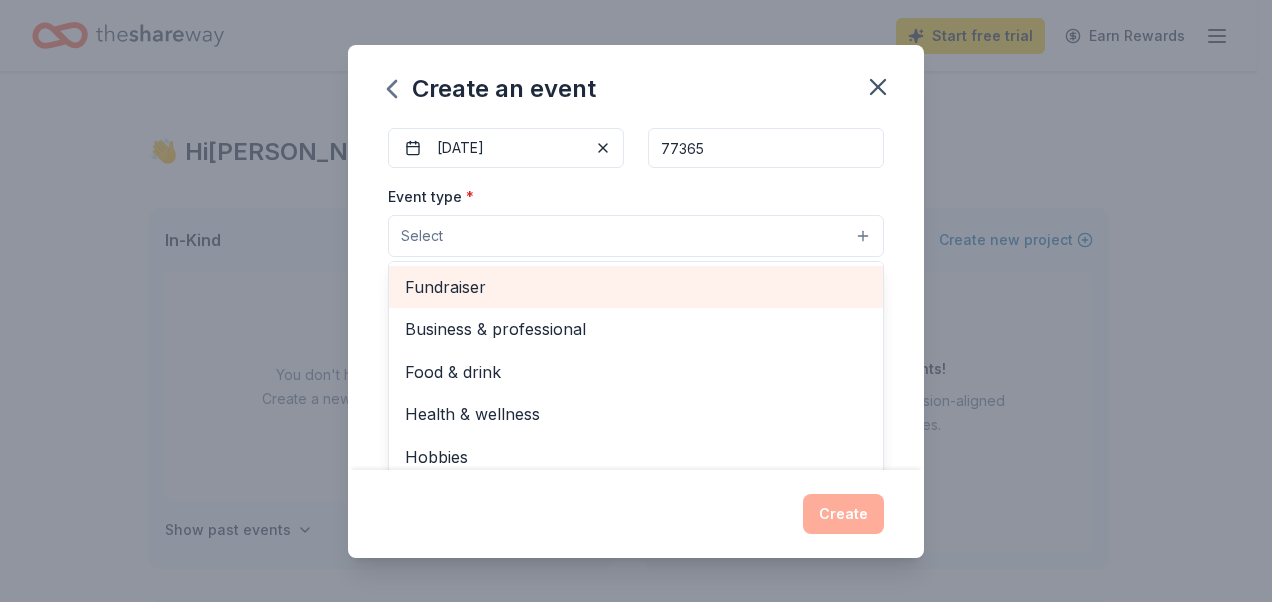 click on "Fundraiser" at bounding box center [636, 287] 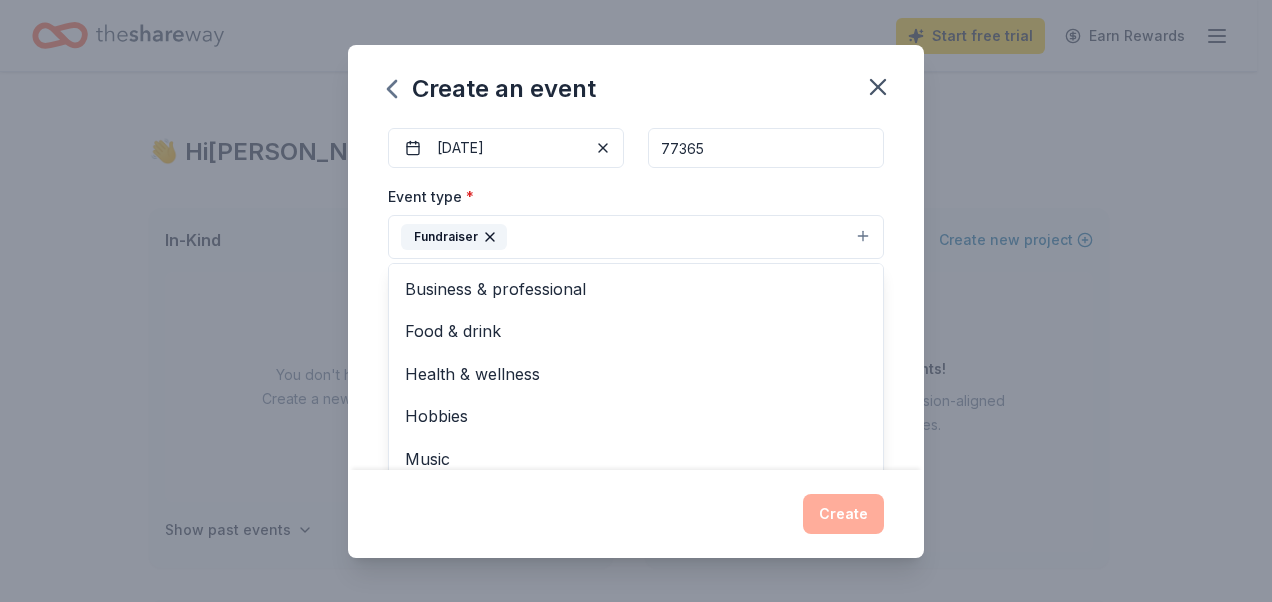 click on "Event name * Golf Tournament 15 /100 Event website [URL][DOMAIN_NAME] Attendance * 350 Date * [DATE] ZIP code * 77365 Event type * Fundraiser Business & professional Food & drink Health & wellness Hobbies Music Performing & visual arts Demographic Select We use this information to help brands find events with their target demographic to sponsor their products. Mailing address Apt/unit Description What are you looking for? * Auction & raffle Meals Snacks Desserts Alcohol Beverages Send me reminders Email me reminders of donor application deadlines Recurring event" at bounding box center [636, 297] 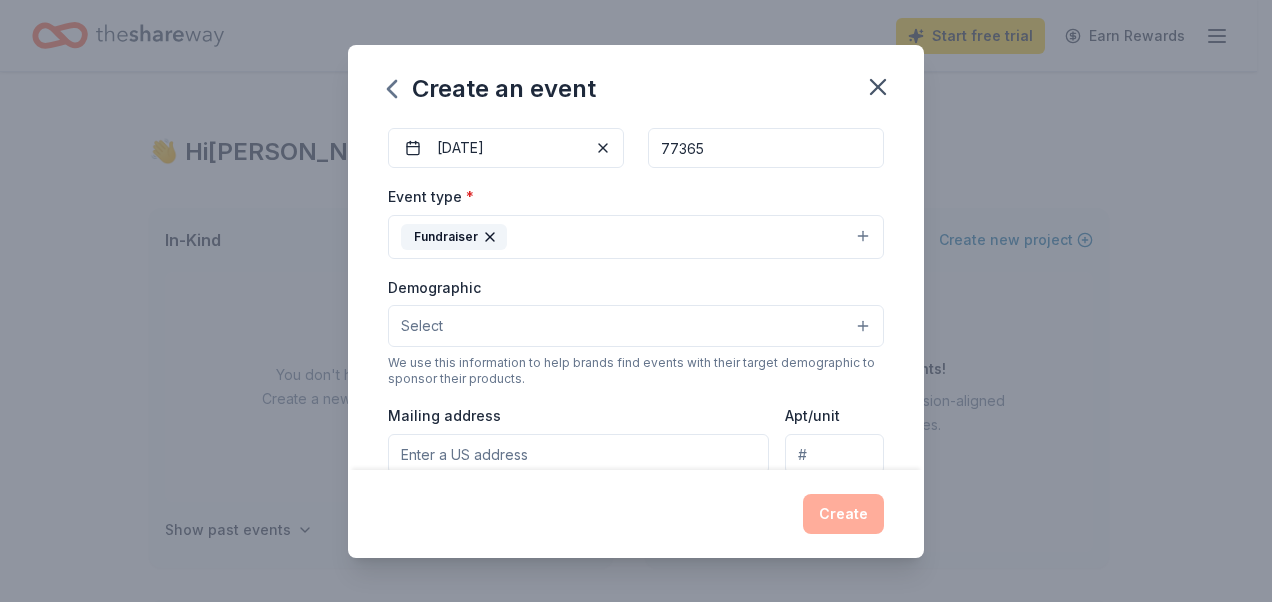 click on "Select" at bounding box center [636, 326] 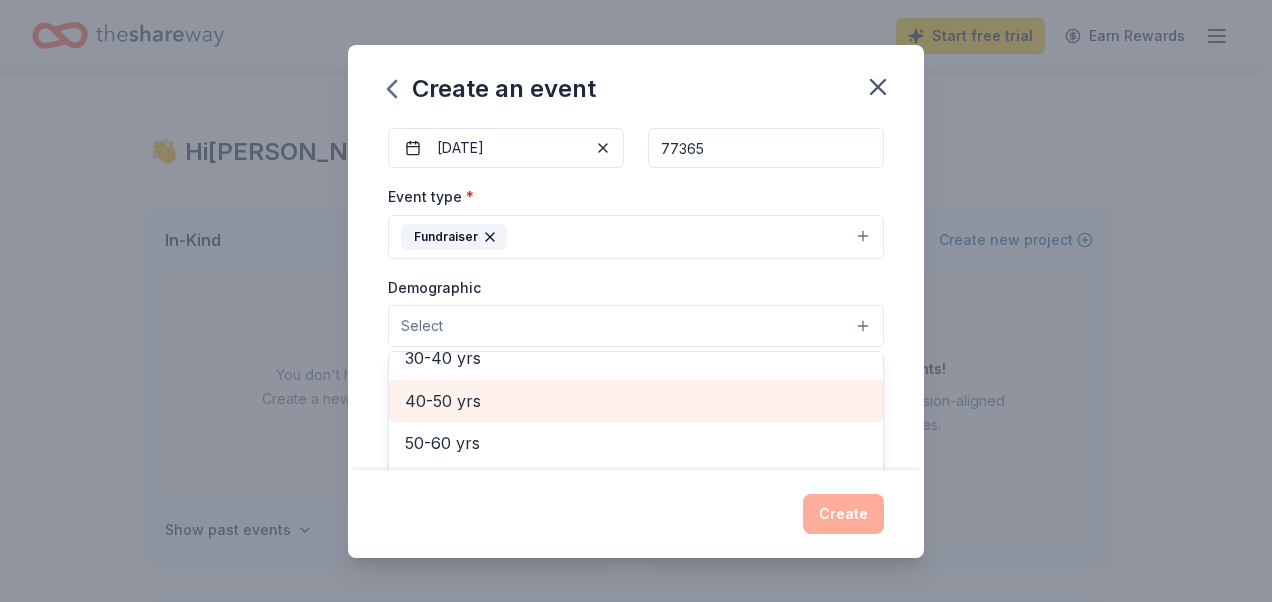 scroll, scrollTop: 320, scrollLeft: 0, axis: vertical 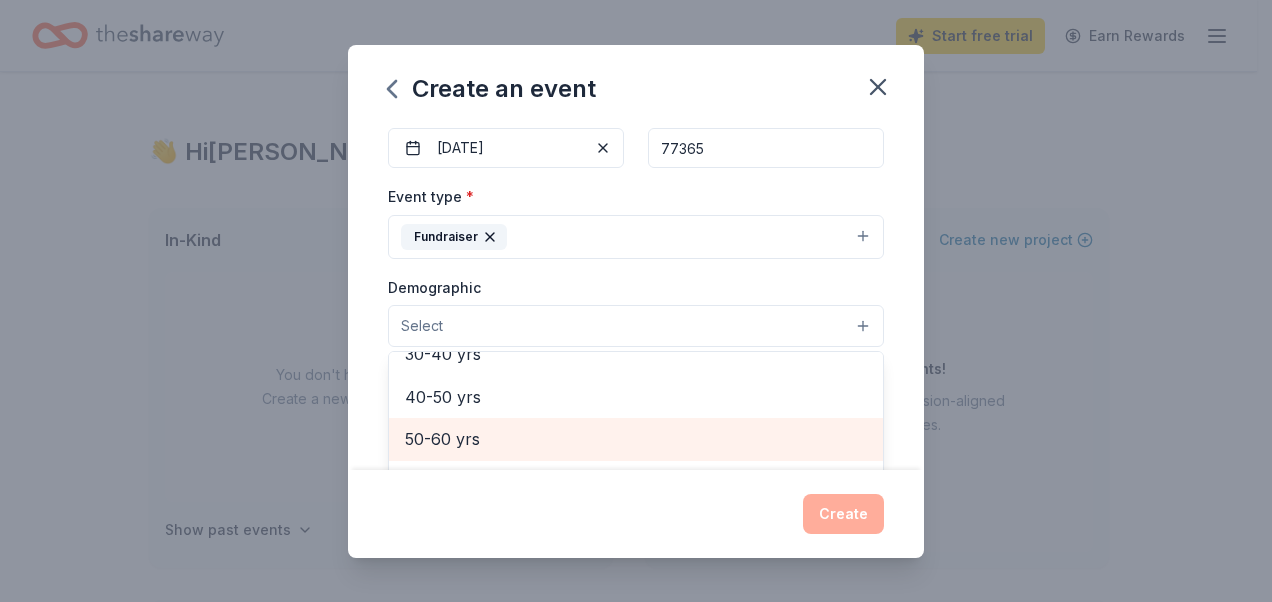 click on "50-60 yrs" at bounding box center [636, 439] 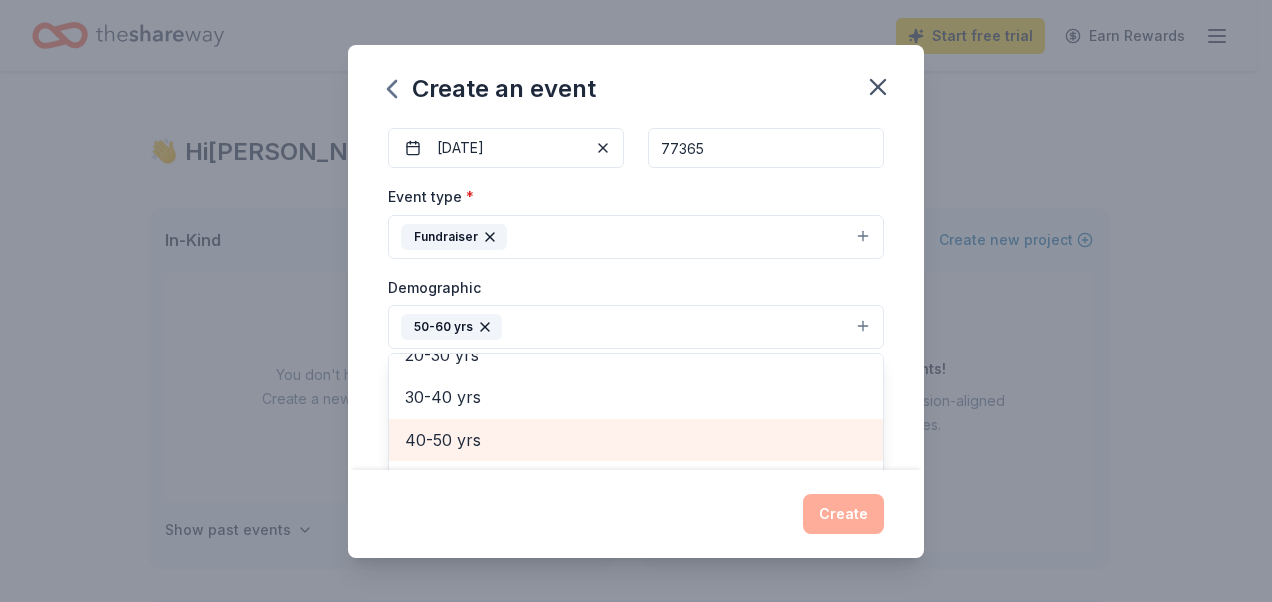 scroll, scrollTop: 278, scrollLeft: 0, axis: vertical 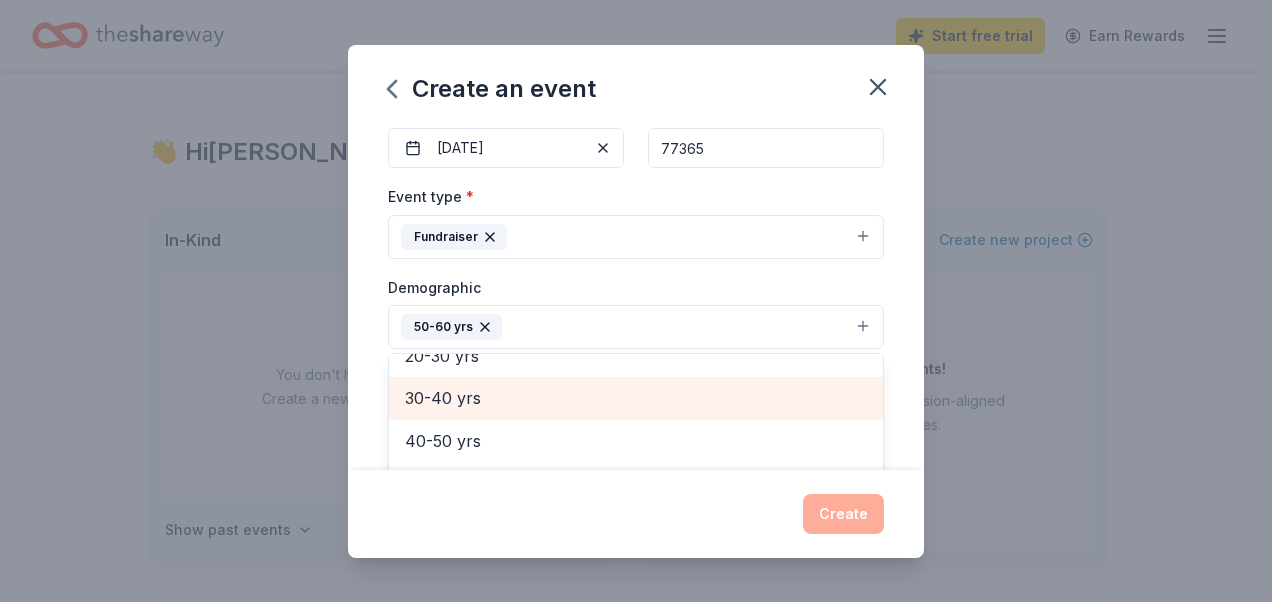 click on "30-40 yrs" at bounding box center (636, 398) 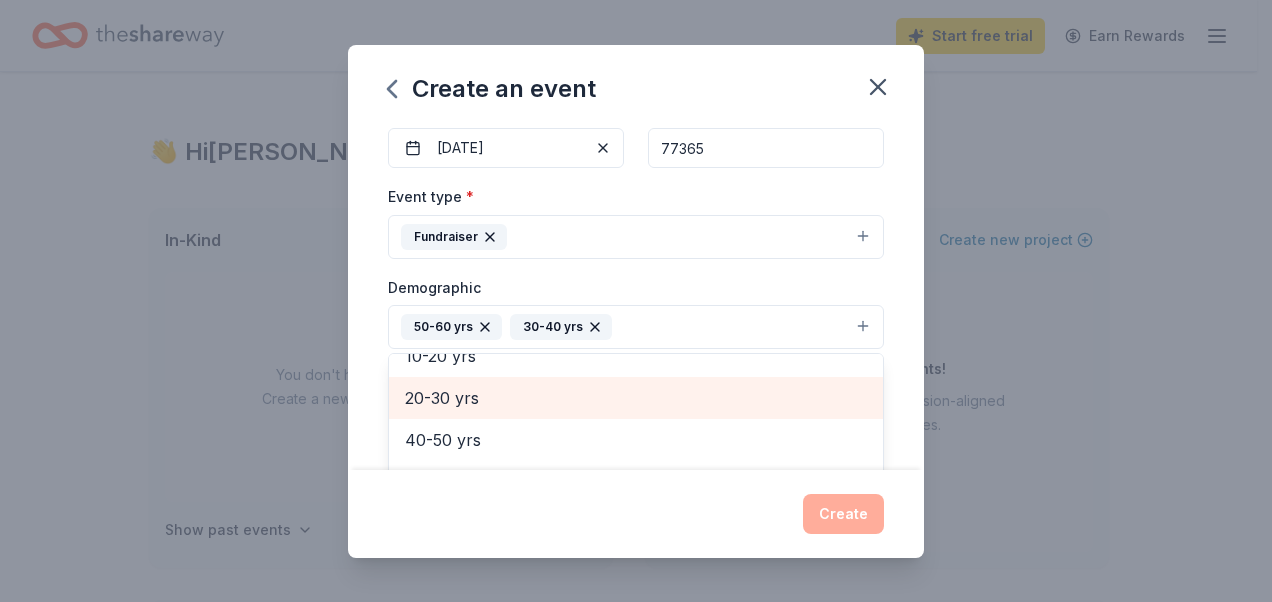 scroll, scrollTop: 236, scrollLeft: 0, axis: vertical 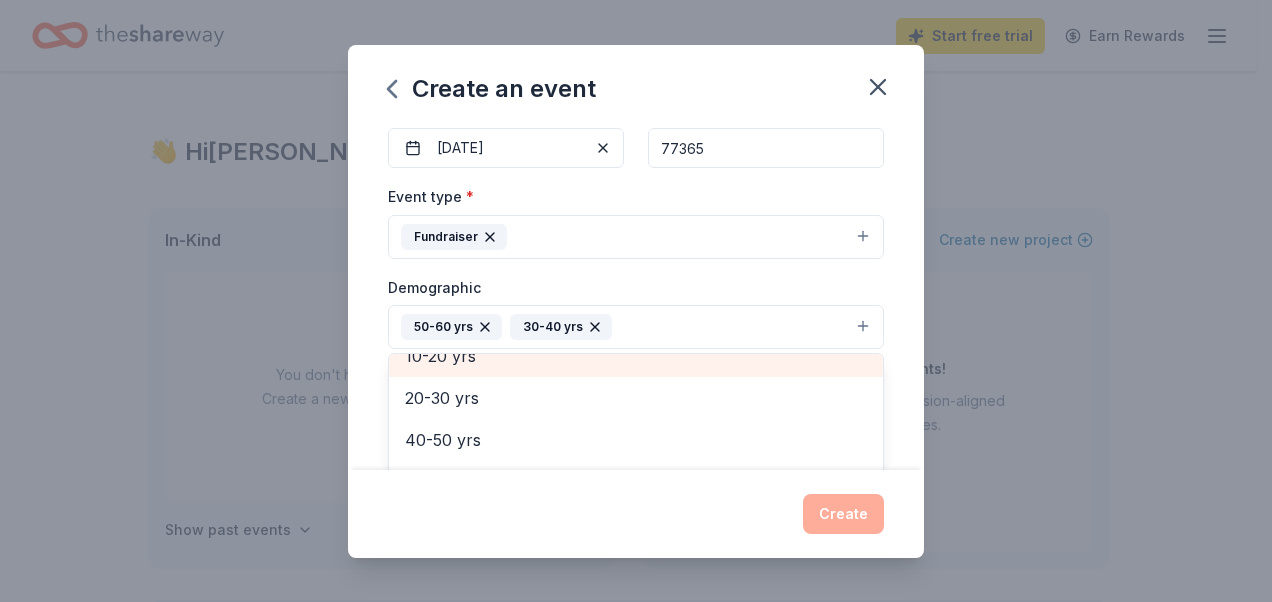 click on "10-20 yrs" at bounding box center [636, 356] 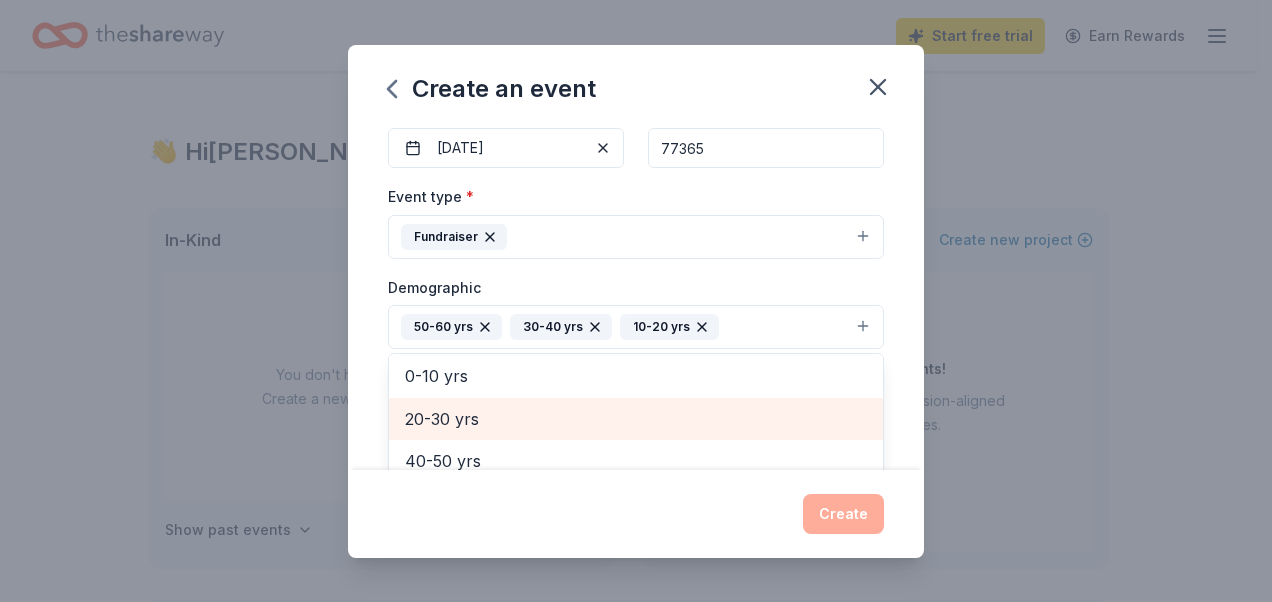 click on "20-30 yrs" at bounding box center (636, 419) 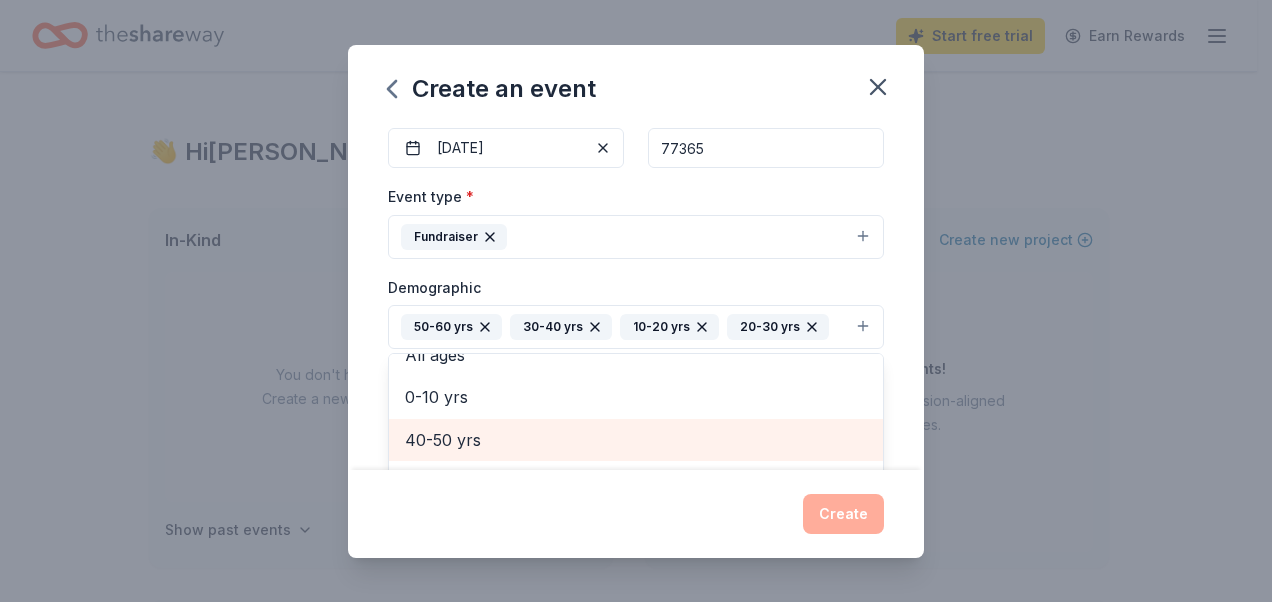 scroll, scrollTop: 150, scrollLeft: 0, axis: vertical 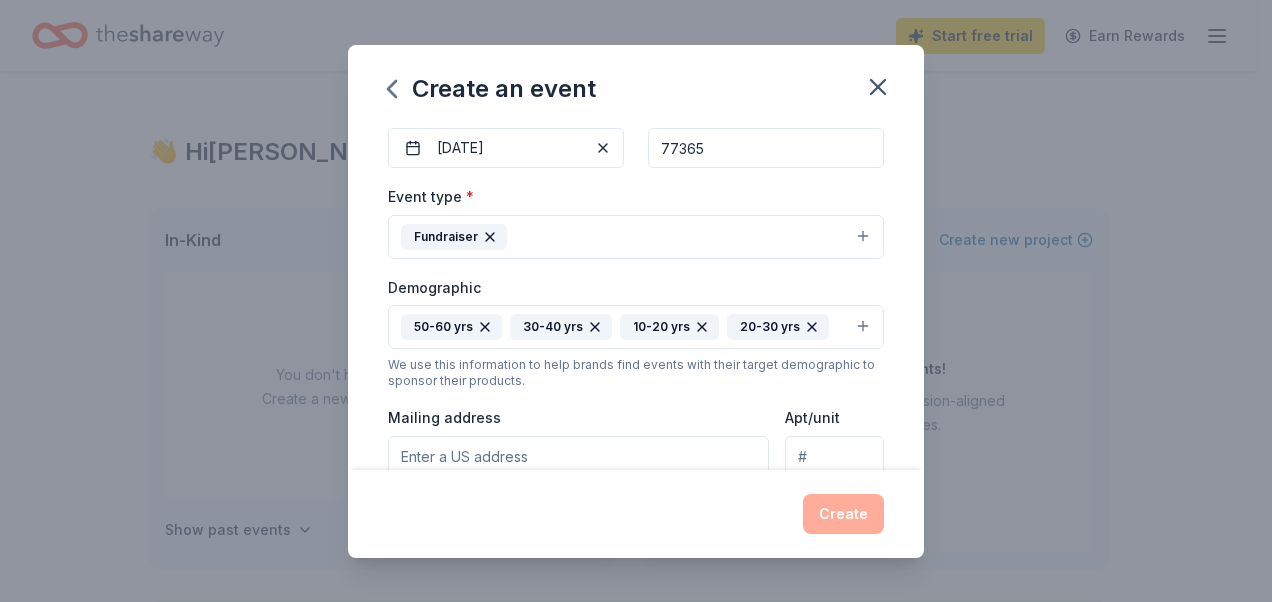 click 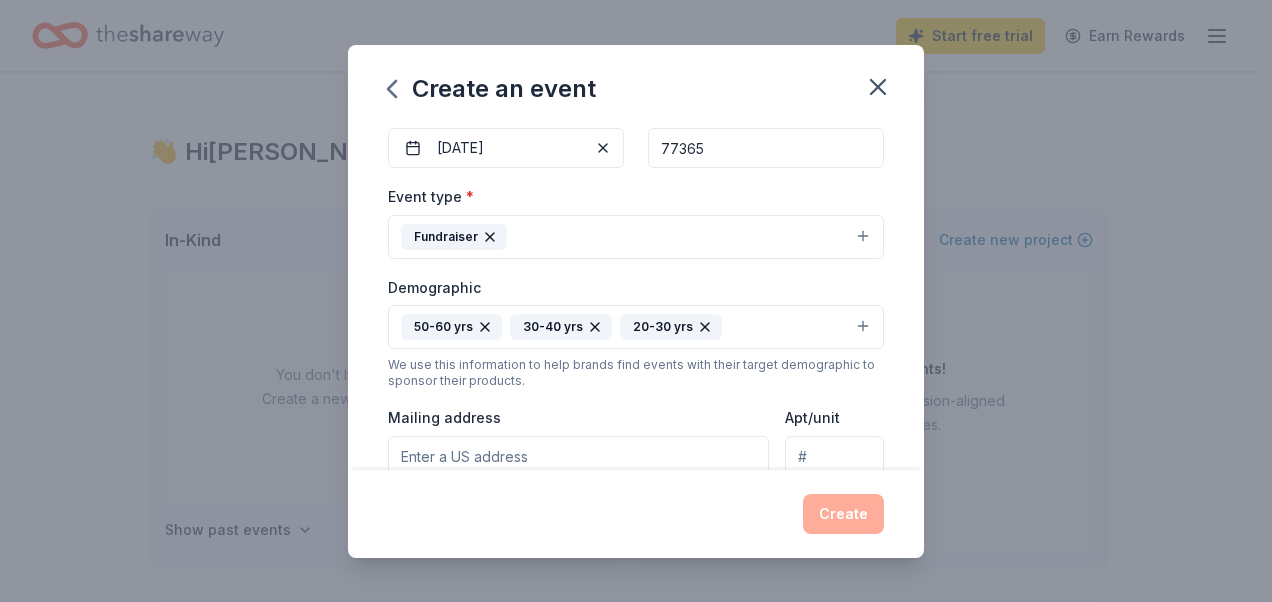 scroll, scrollTop: 300, scrollLeft: 0, axis: vertical 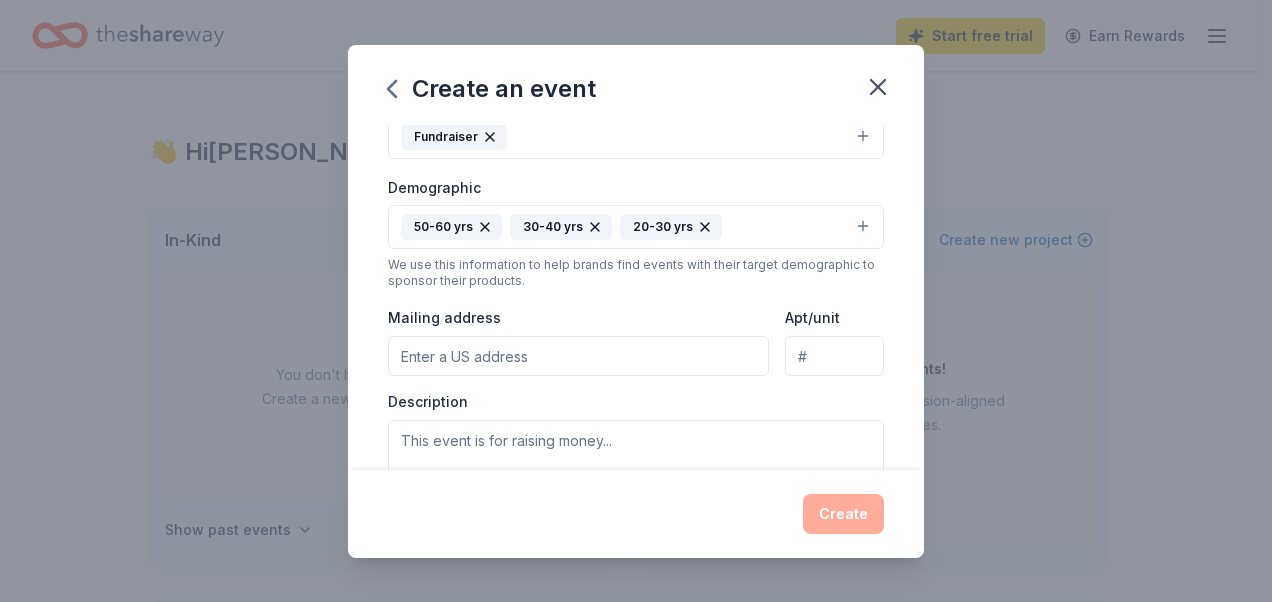 click on "Mailing address" at bounding box center [578, 356] 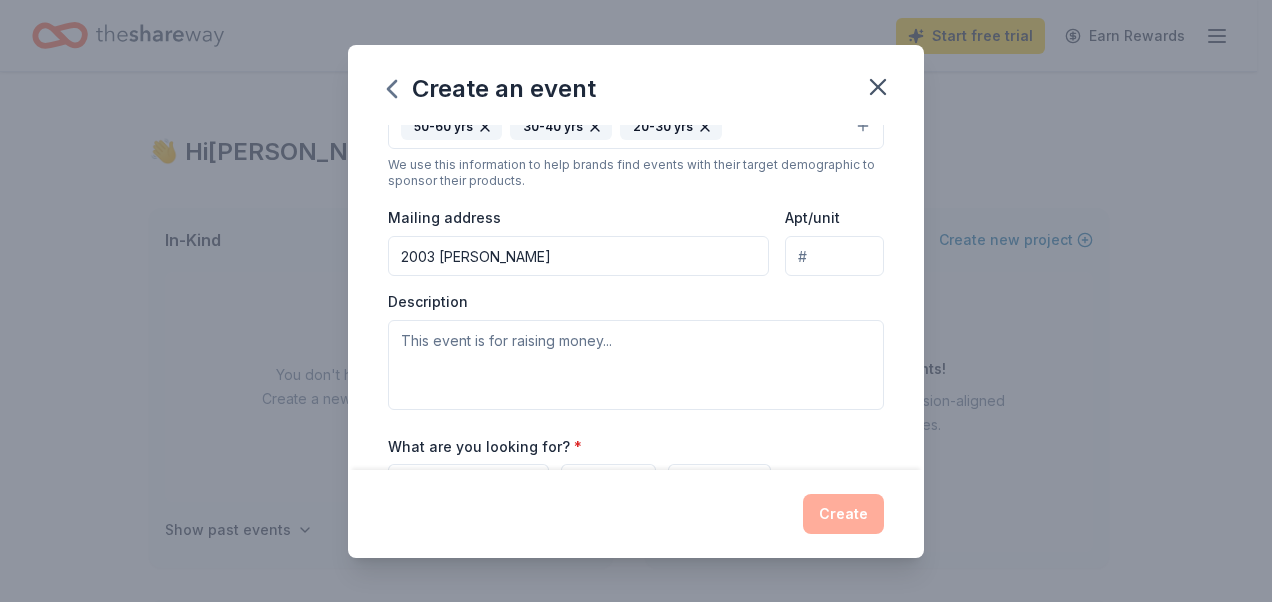 scroll, scrollTop: 500, scrollLeft: 0, axis: vertical 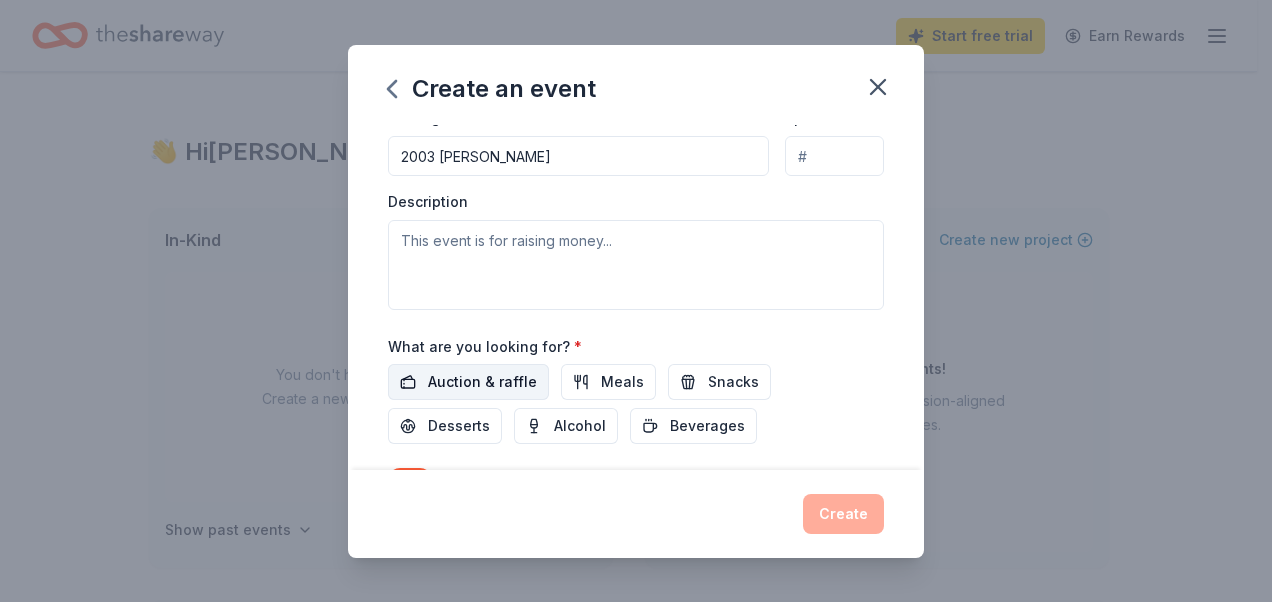 click on "Auction & raffle" at bounding box center [482, 382] 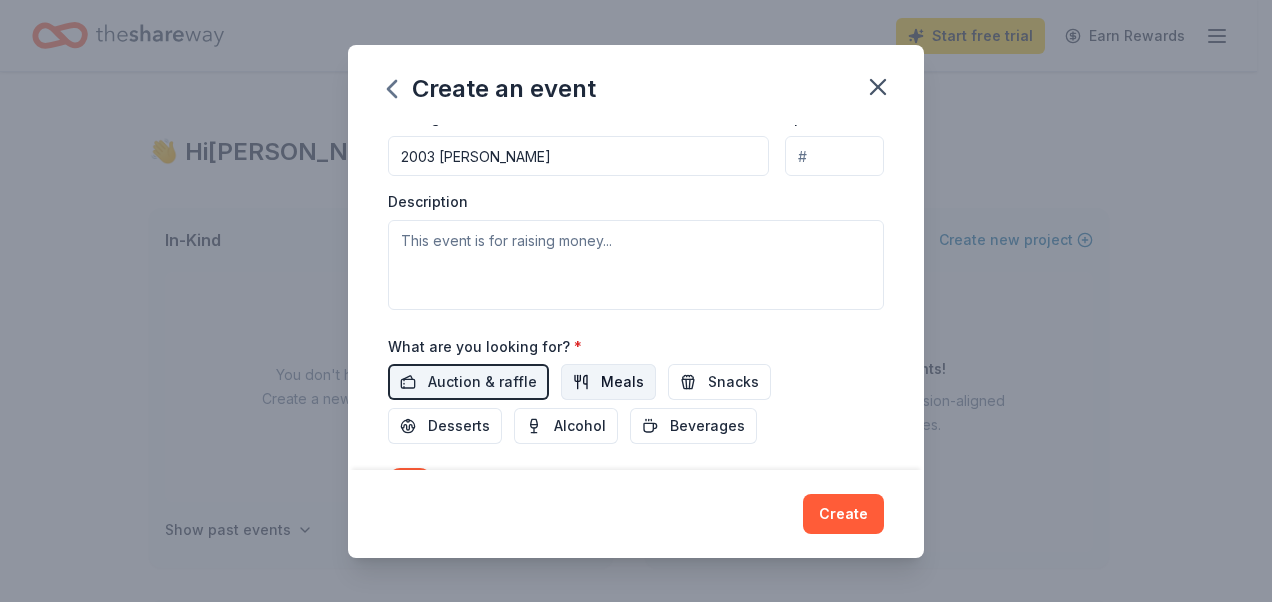 click on "Meals" at bounding box center [622, 382] 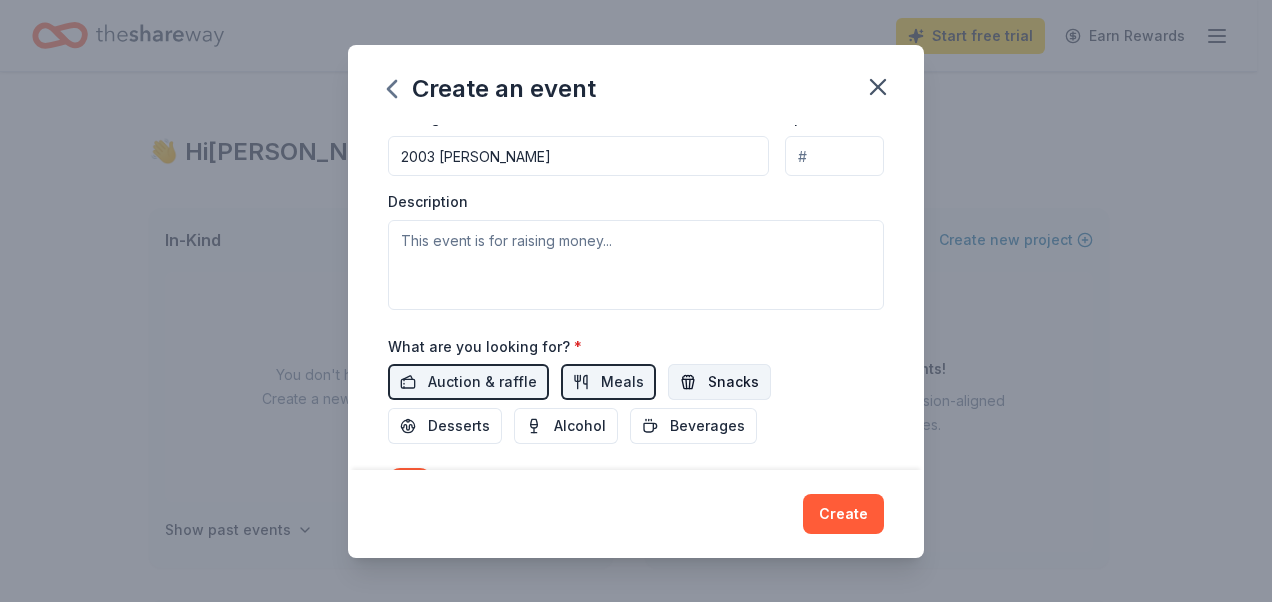 click on "Snacks" at bounding box center [733, 382] 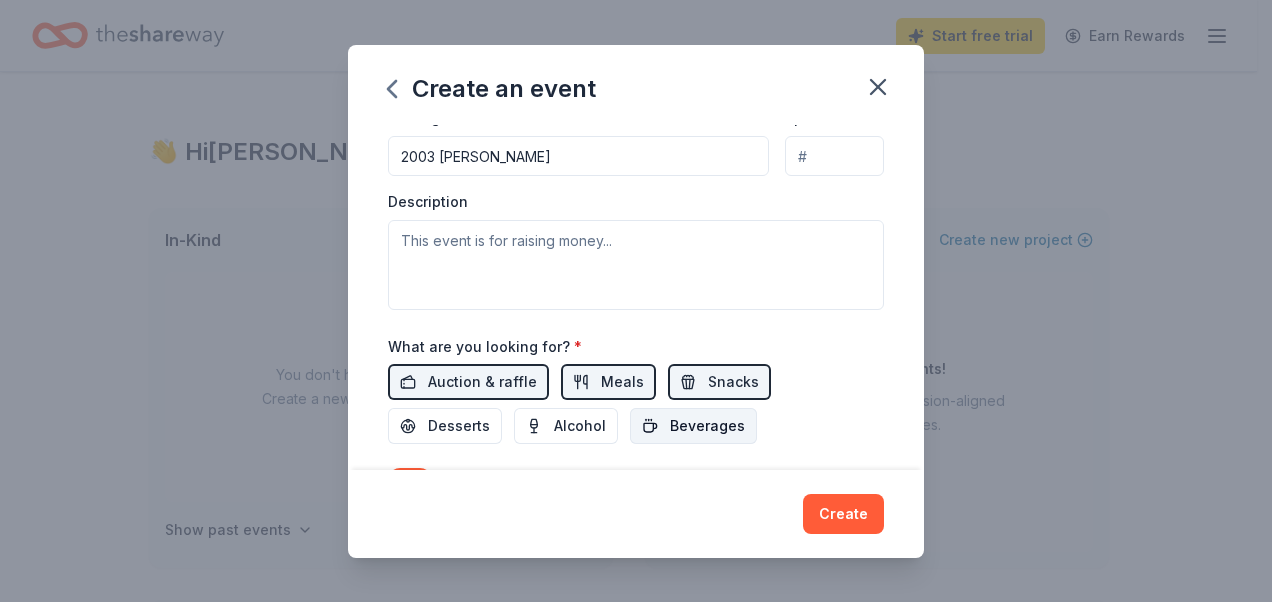 click on "Beverages" at bounding box center (707, 426) 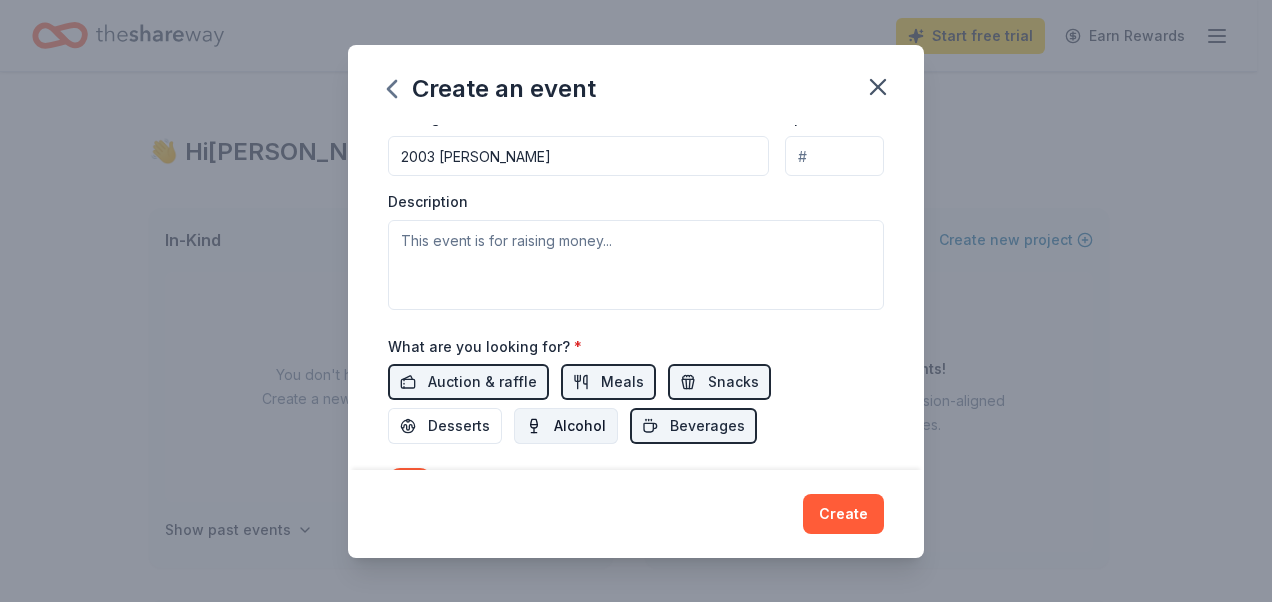 click on "Alcohol" at bounding box center (566, 426) 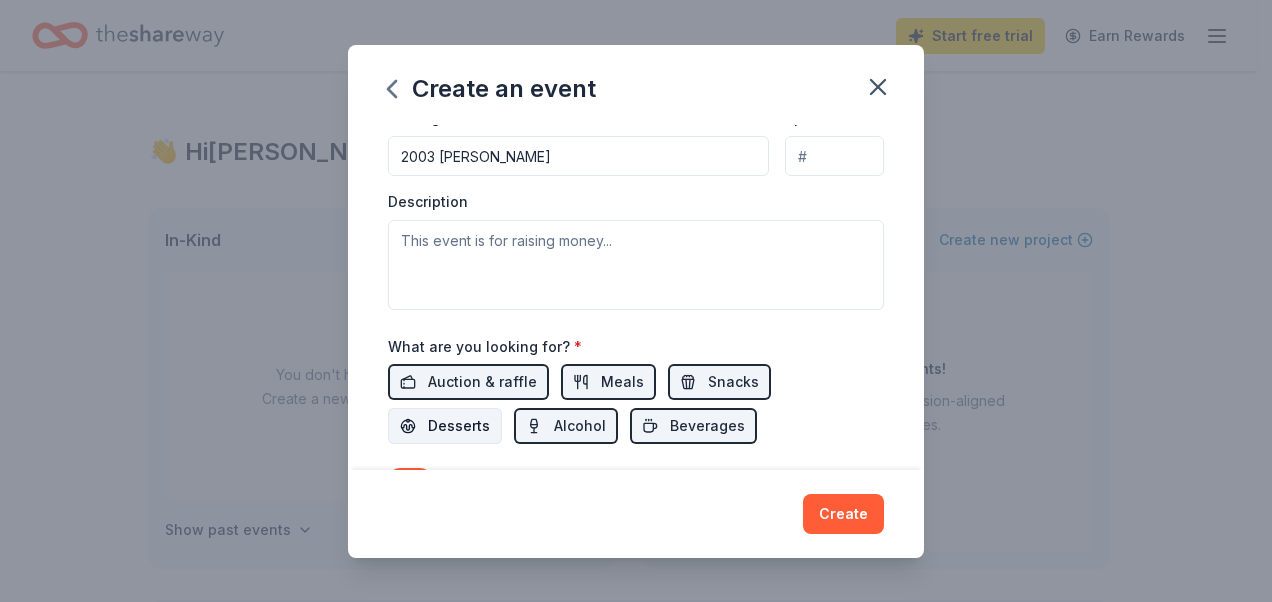 click on "Desserts" at bounding box center [459, 426] 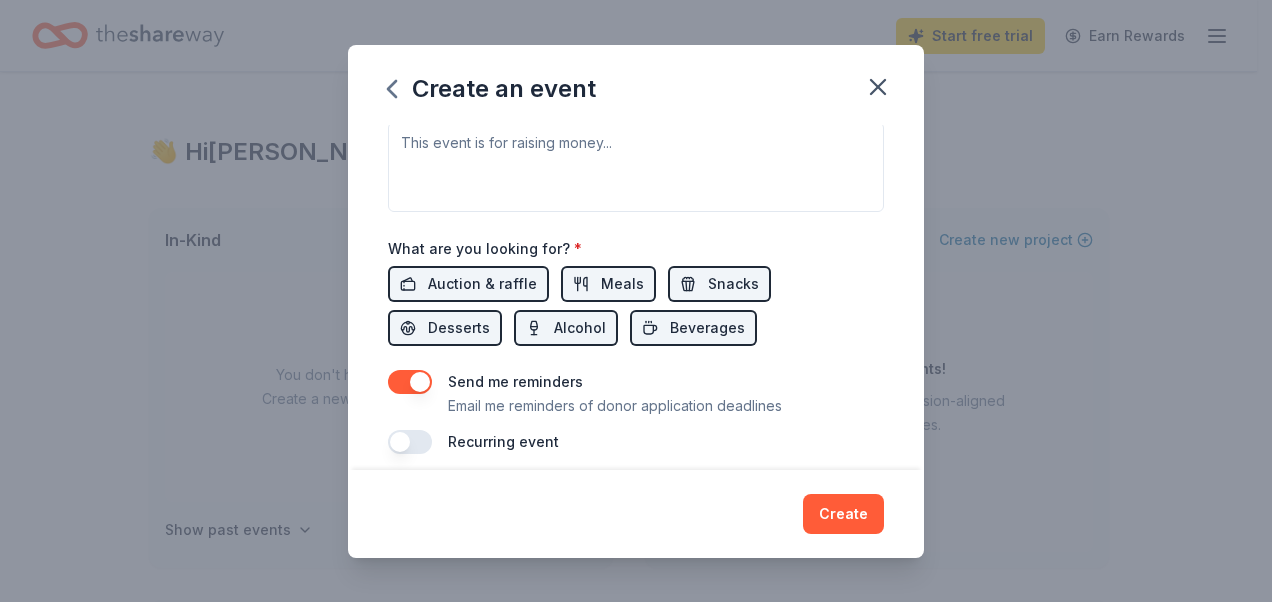 scroll, scrollTop: 608, scrollLeft: 0, axis: vertical 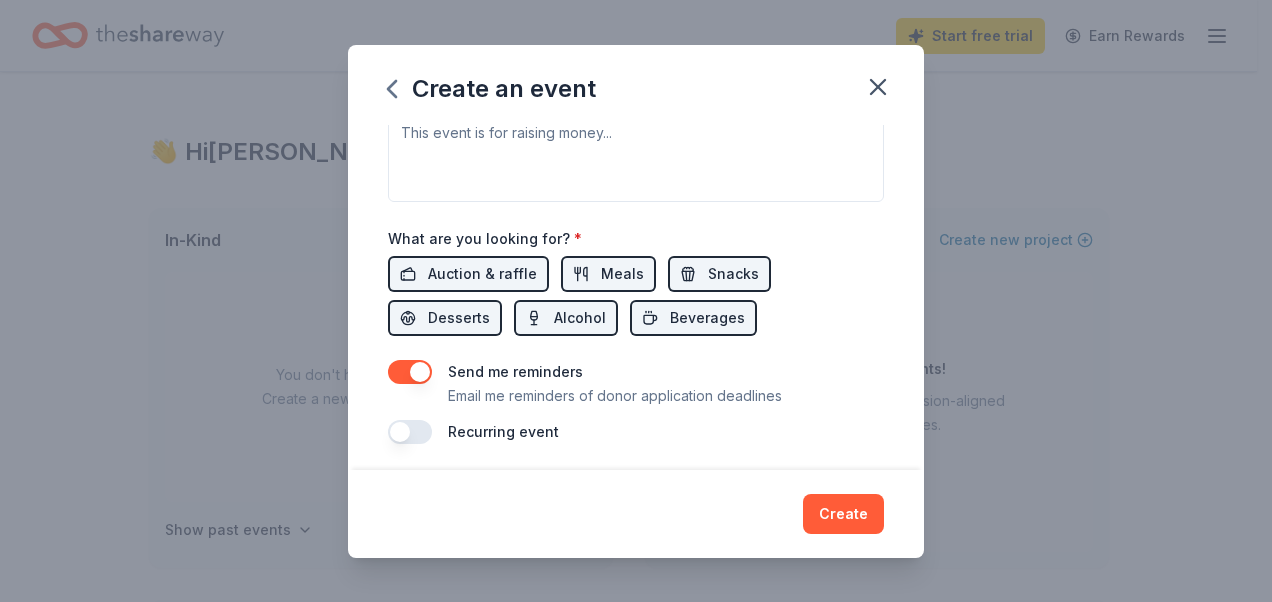 click at bounding box center [410, 432] 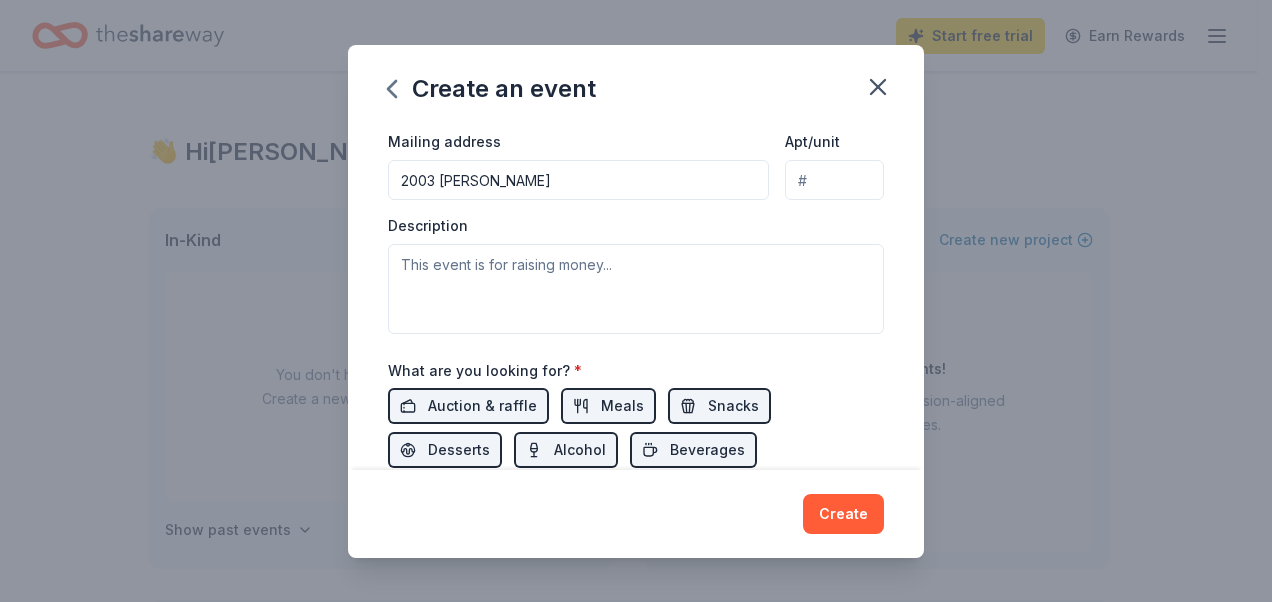 scroll, scrollTop: 408, scrollLeft: 0, axis: vertical 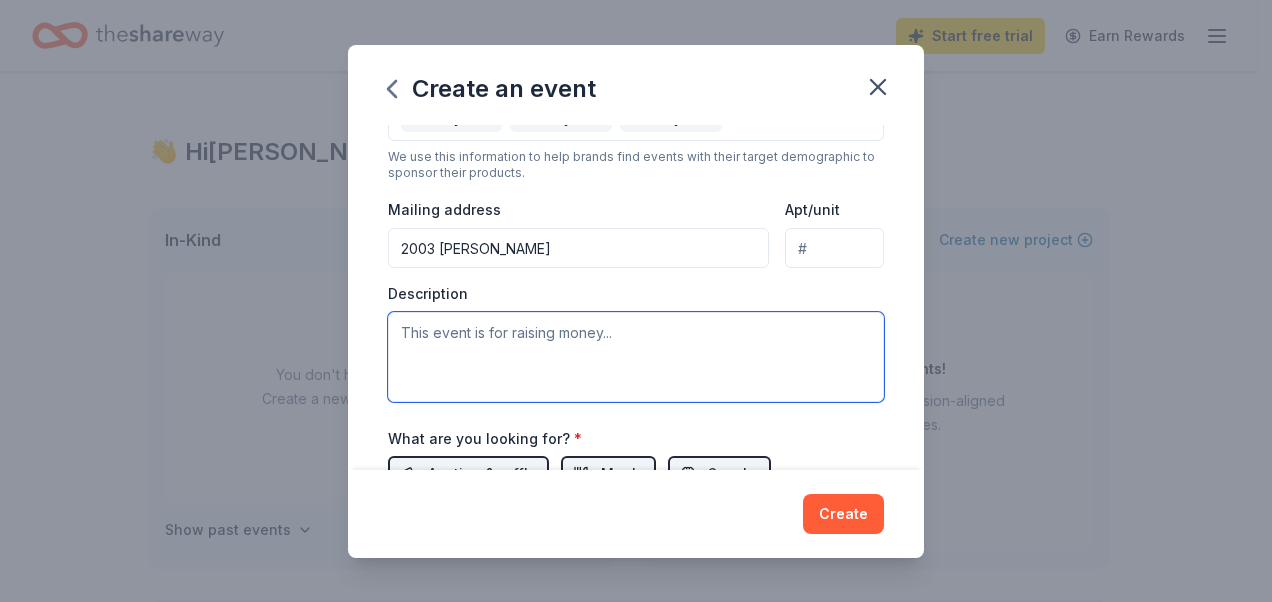 click at bounding box center [636, 357] 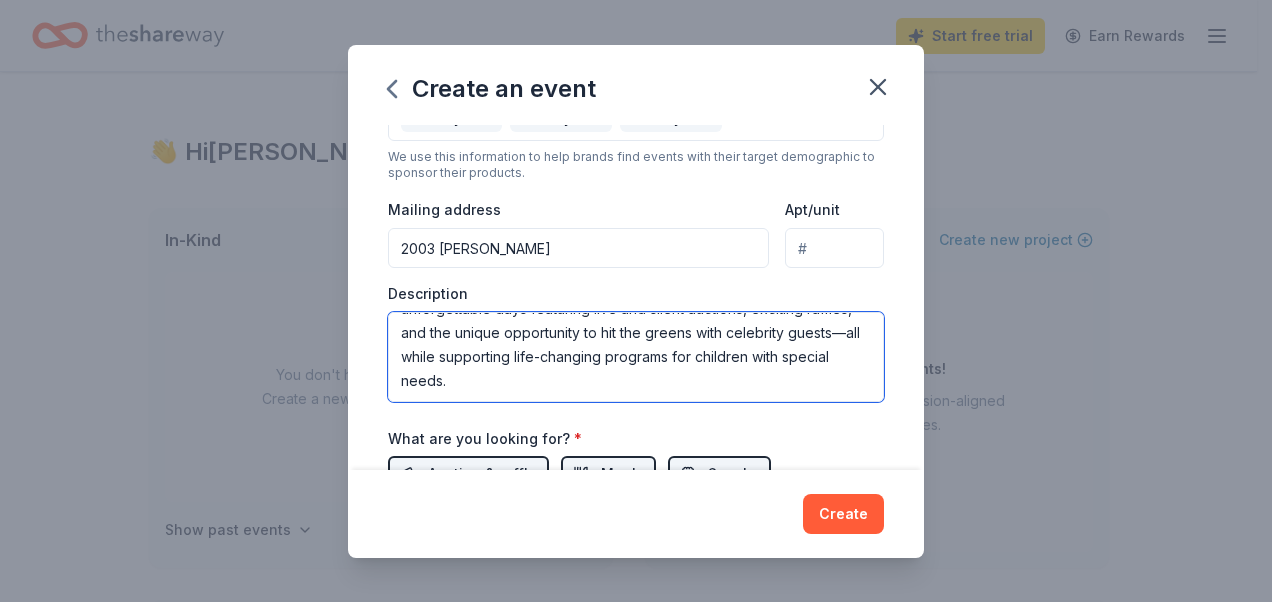 scroll, scrollTop: 144, scrollLeft: 0, axis: vertical 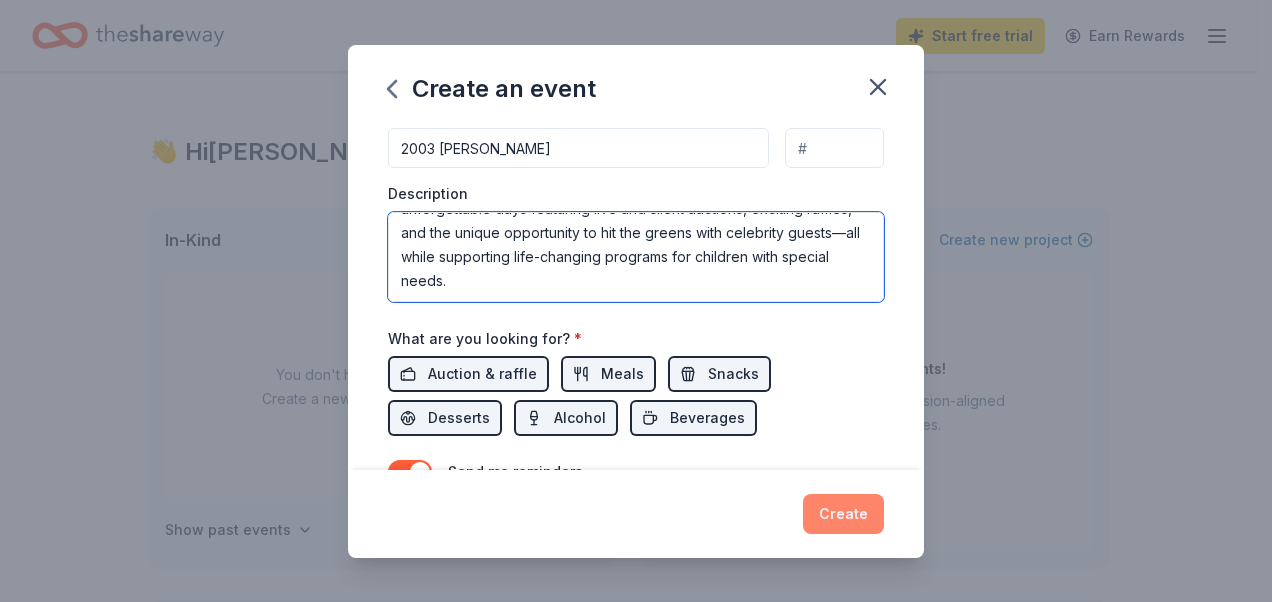type on "Join us for the 17th Annual [PERSON_NAME] Celebrity Golf Invitational, benefiting Be An Angel! The weekend tees off with a lively Pre-Tournament Party [DATE] at The [GEOGRAPHIC_DATA], followed by a star-studded day of golf [DATE] at [GEOGRAPHIC_DATA]. Enjoy two unforgettable days featuring live and silent auctions, exciting raffles, and the unique opportunity to hit the greens with celebrity guests—all while supporting life-changing programs for children with special needs." 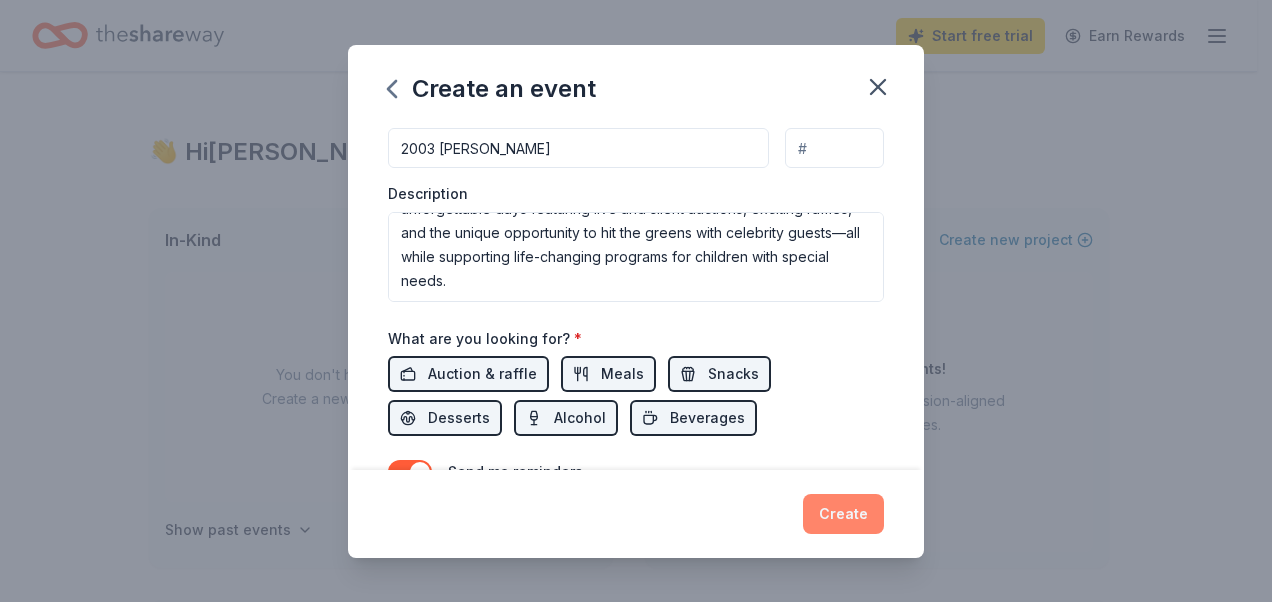 click on "Create" at bounding box center (843, 514) 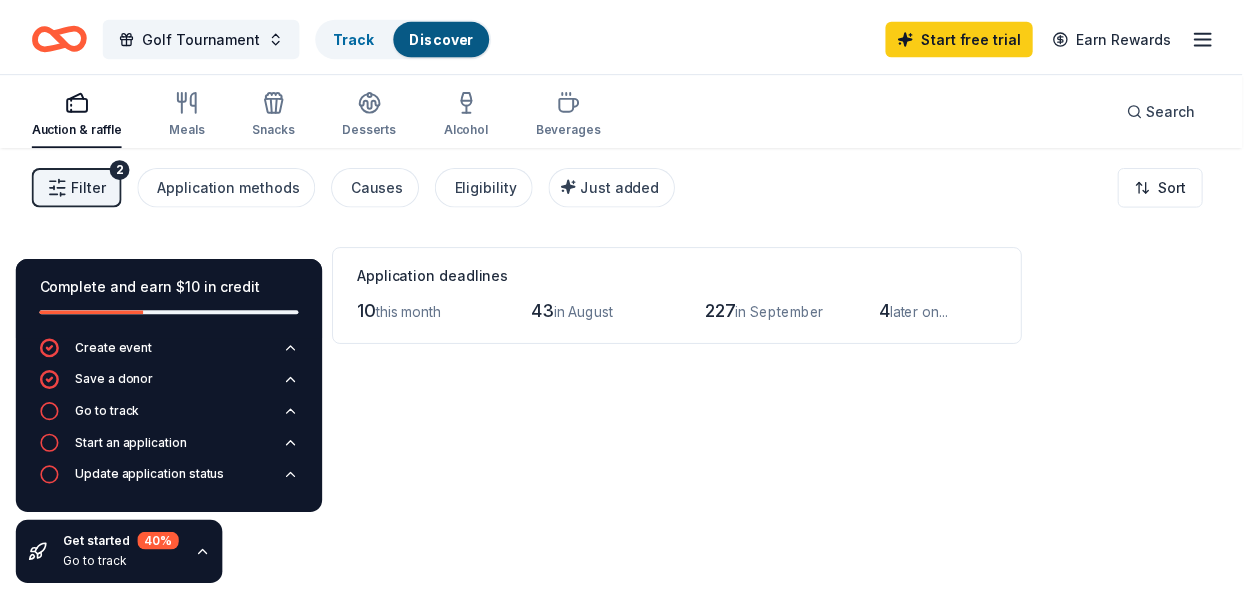 scroll, scrollTop: 98, scrollLeft: 0, axis: vertical 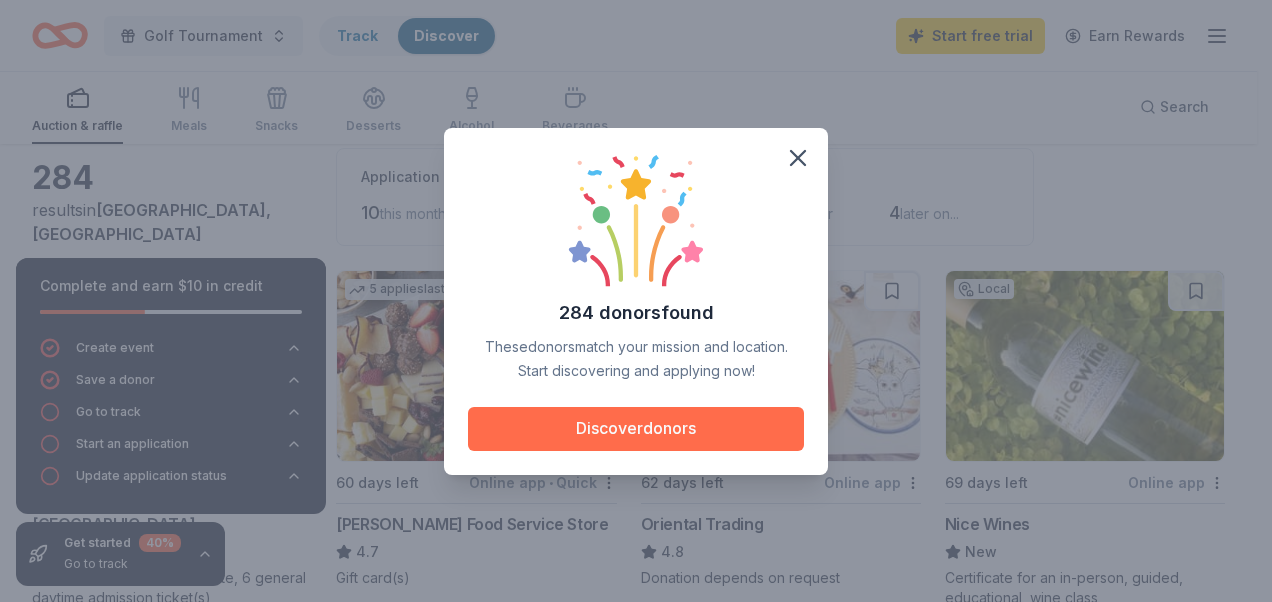click on "Discover  donors" at bounding box center (636, 429) 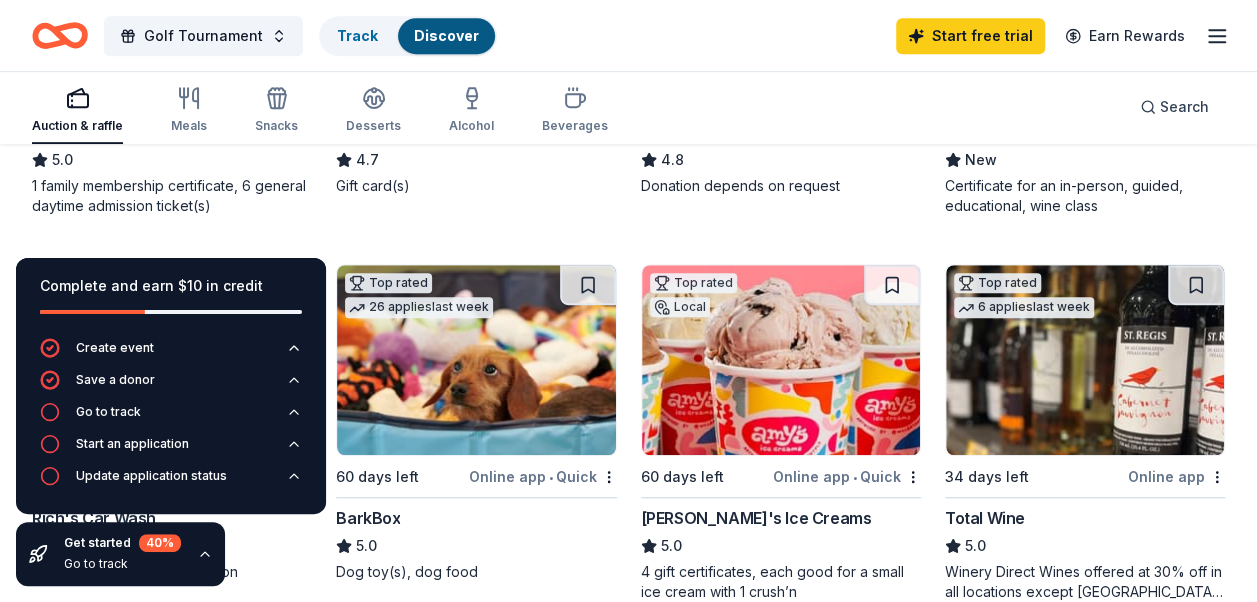 scroll, scrollTop: 498, scrollLeft: 0, axis: vertical 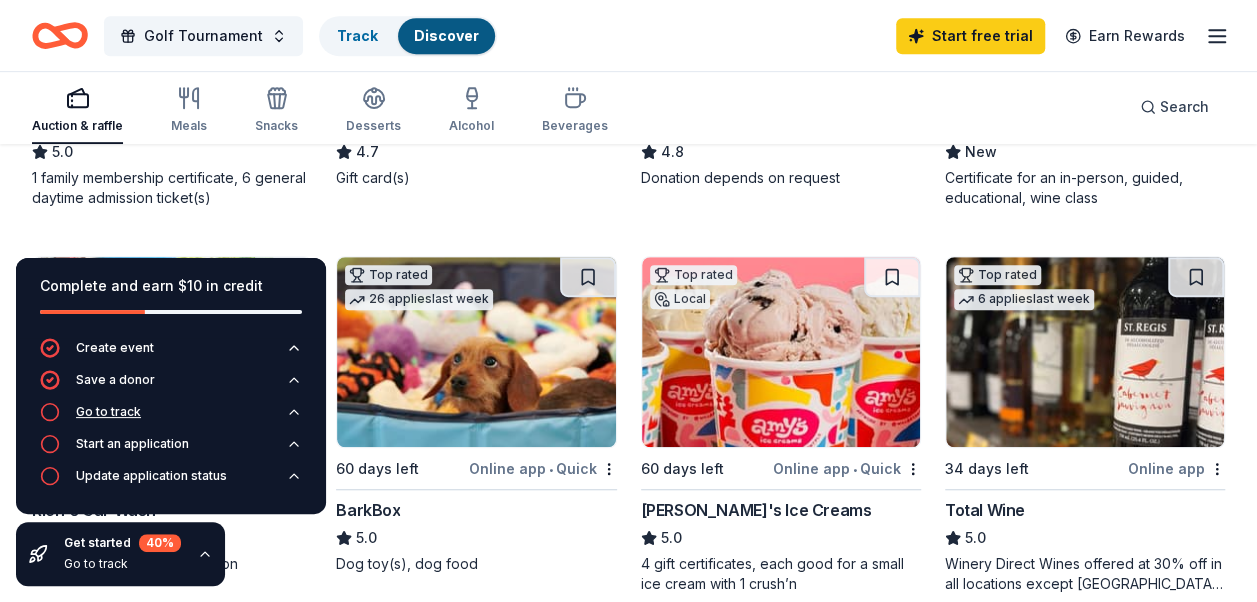 click on "Go to track" at bounding box center [108, 412] 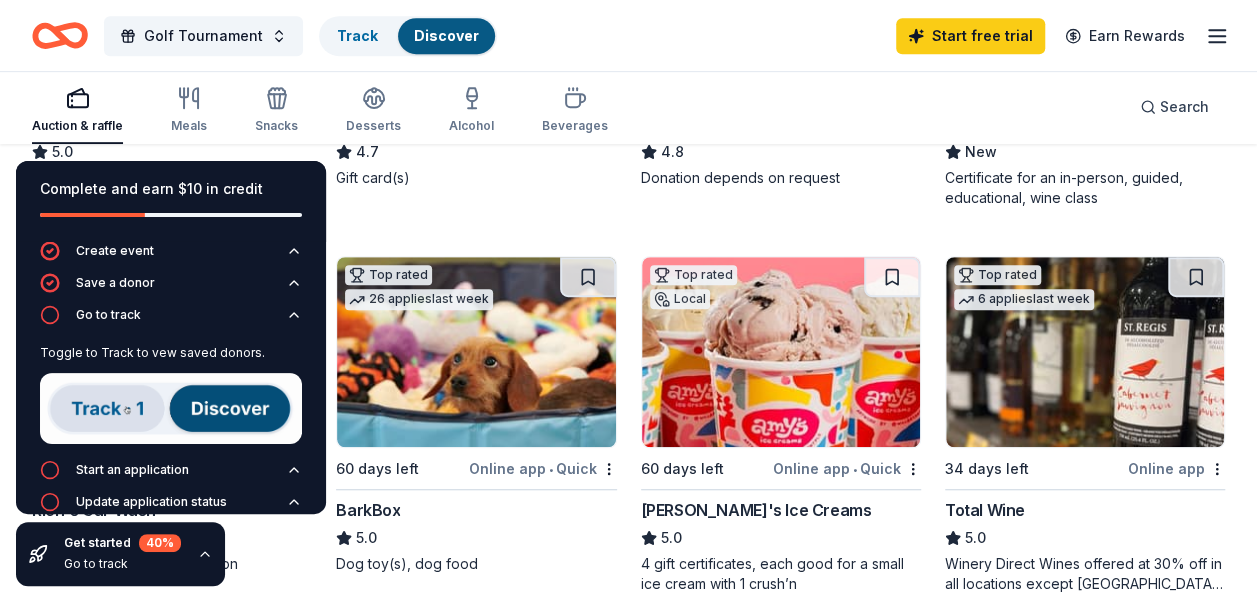 click at bounding box center (171, 408) 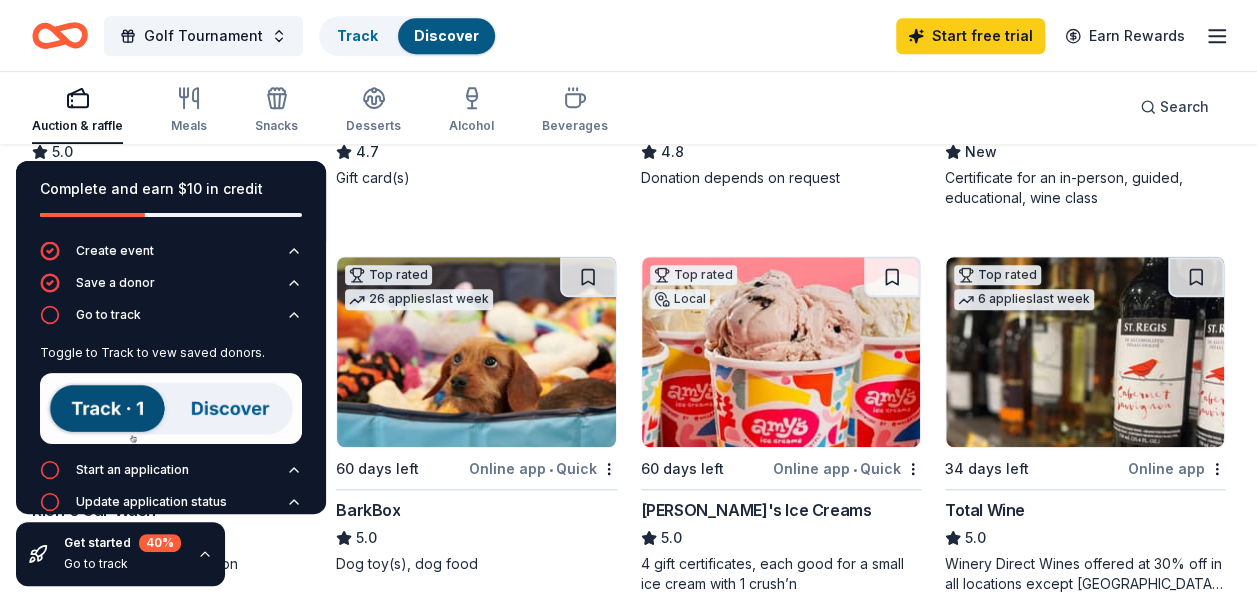 click at bounding box center (171, 408) 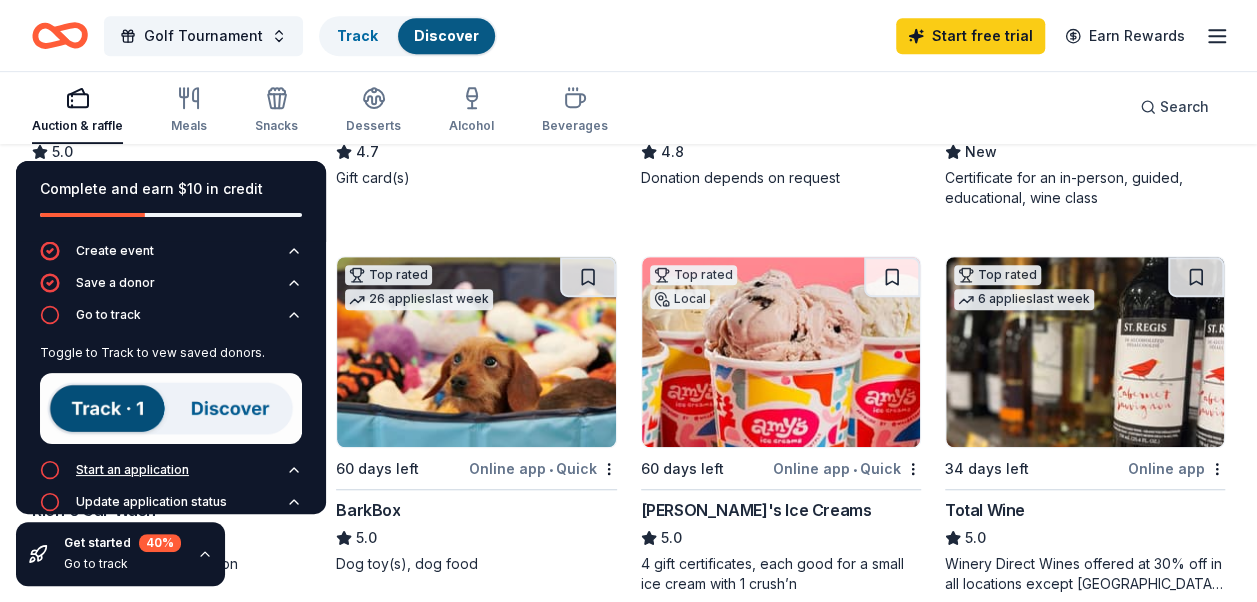 click on "Start an application" at bounding box center [132, 470] 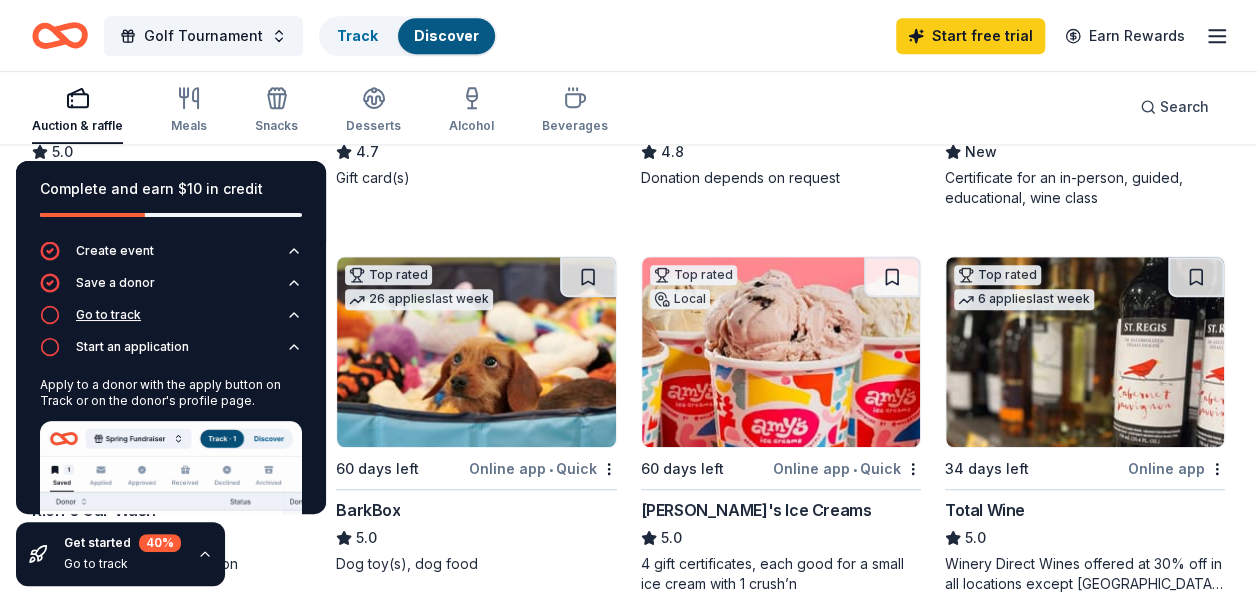 click on "Go to track" at bounding box center (108, 315) 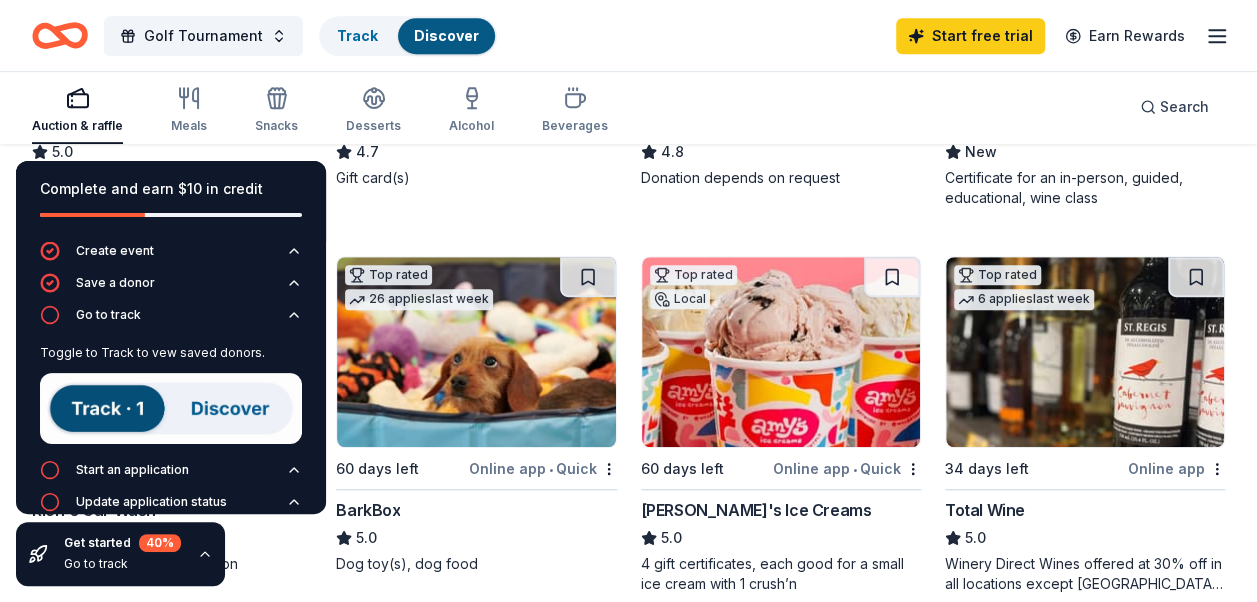 click at bounding box center [171, 408] 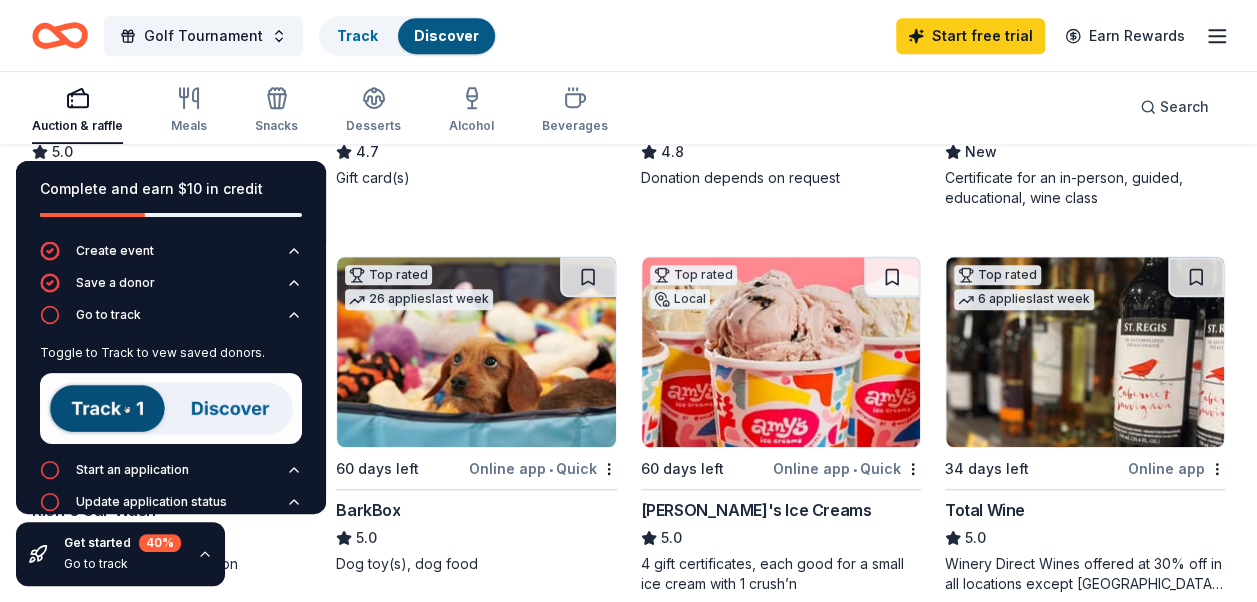 click at bounding box center (171, 408) 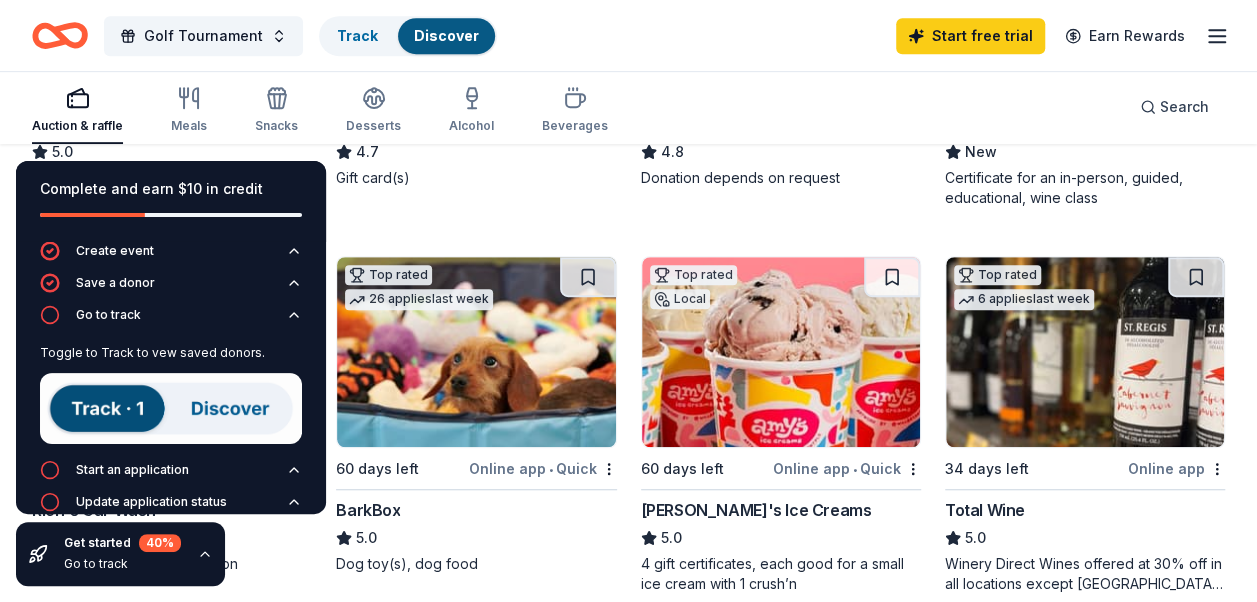 click at bounding box center (171, 408) 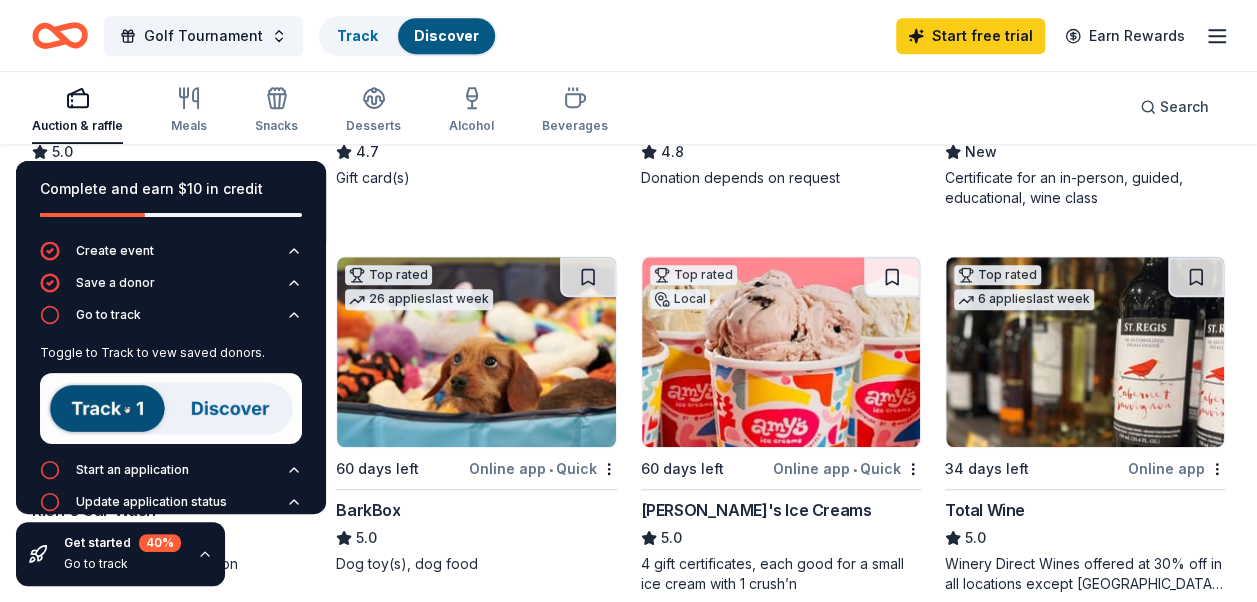 click at bounding box center (171, 408) 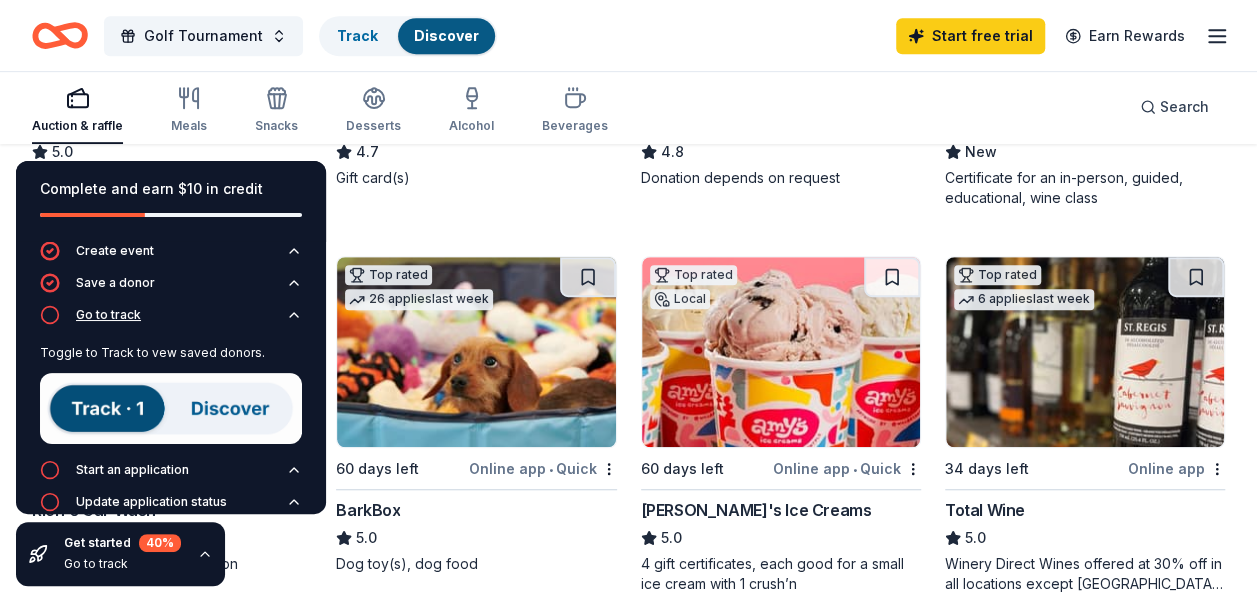 scroll, scrollTop: 22, scrollLeft: 0, axis: vertical 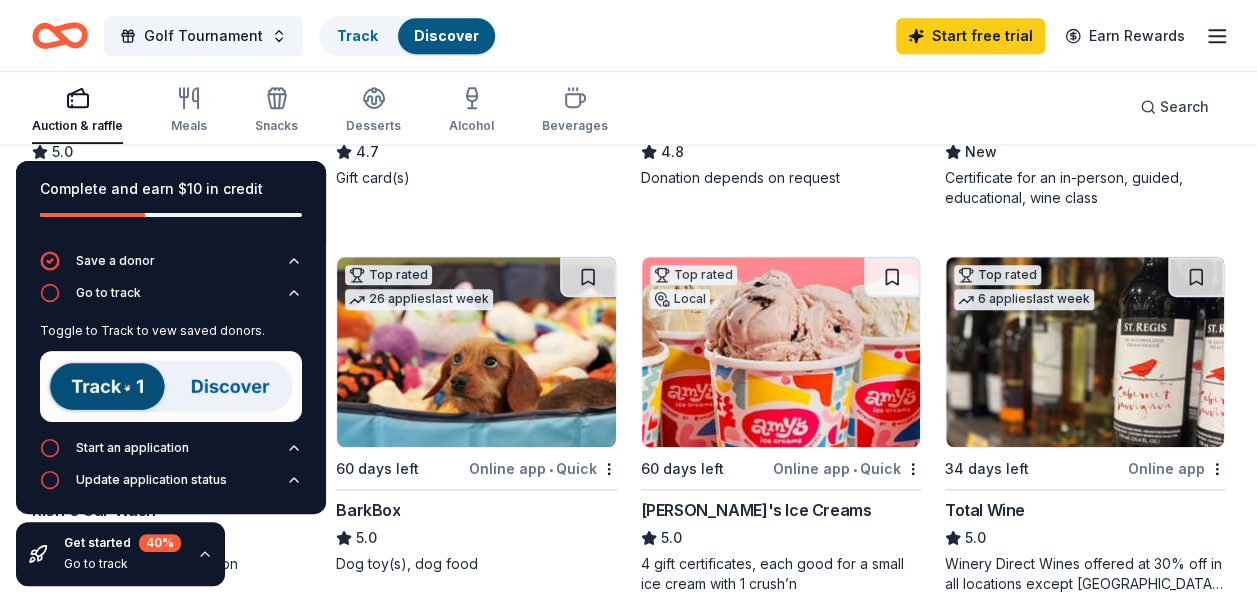 click on "1   apply  last week Local 48 days left Online app Houston Zoo 5.0 1 family membership certificate, 6 general daytime admission ticket(s) 5   applies  last week 60 days left Online app • Quick [PERSON_NAME] Food Service Store 4.7 Gift card(s) Top rated 4   applies  last week 62 days left Online app Oriental Trading 4.8 Donation depends on request Local 69 days left Online app Nice Wines New Certificate for an in-person, guided, educational, wine class  69 days left Online app Rich's Car Wash New Gift card(s), monetary donation Top rated 26   applies  last week 60 days left Online app • Quick BarkBox 5.0 Dog toy(s), dog food Top rated Local 60 days left Online app • Quick [PERSON_NAME]'s Ice Creams 5.0  4 gift certificates, each good for a small ice cream with 1 crush’n Top rated 6   applies  last week 34 days left Online app Total Wine 5.0 Top rated 16   applies  last week 30 days left Online app [PERSON_NAME] 4.7 Local 60 days left Online app • Quick Fleet Feet ([GEOGRAPHIC_DATA]) New Top rated 2   applies  last week • 5.0" at bounding box center [628, 801] 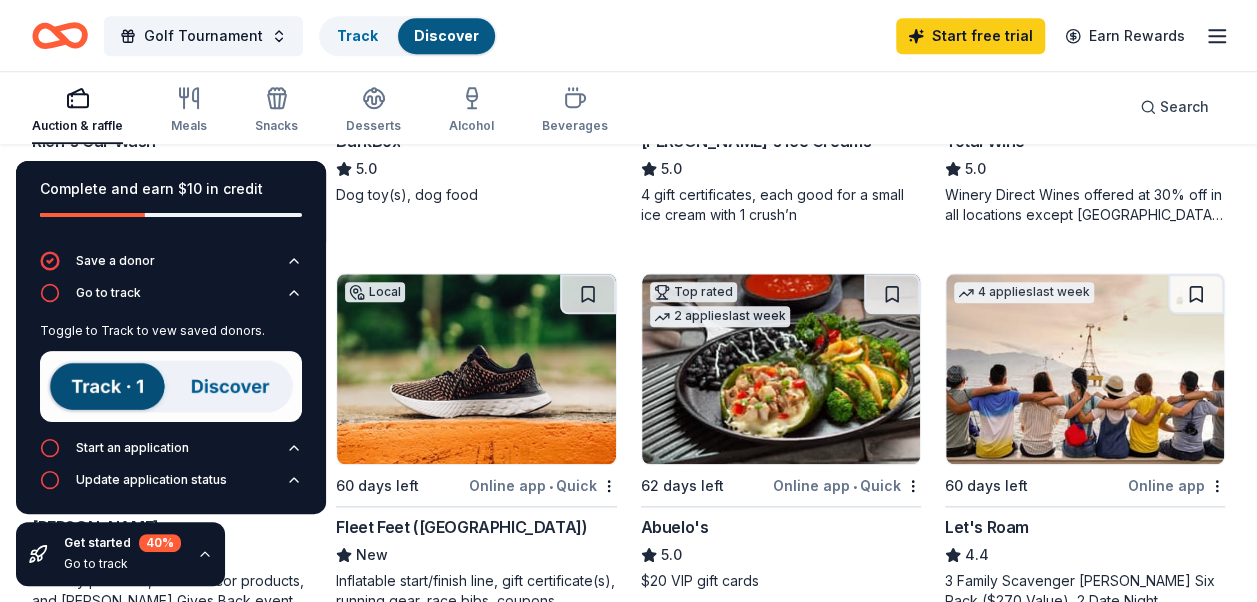 scroll, scrollTop: 898, scrollLeft: 0, axis: vertical 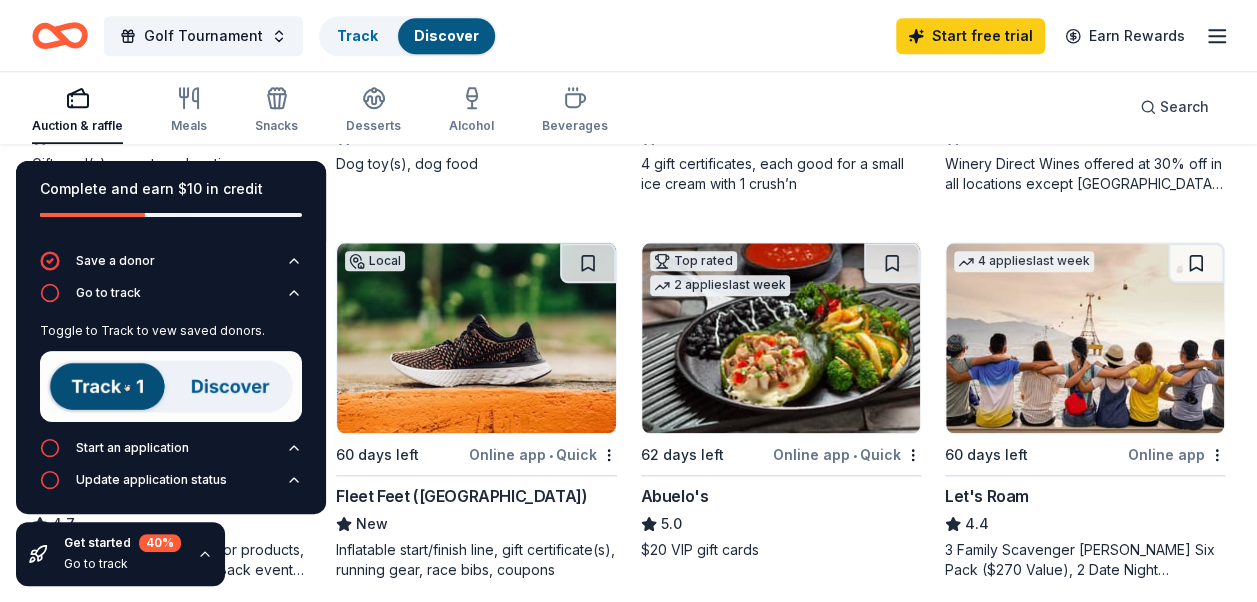 click on "1   apply  last week Local 48 days left Online app Houston Zoo 5.0 1 family membership certificate, 6 general daytime admission ticket(s) 5   applies  last week 60 days left Online app • Quick [PERSON_NAME] Food Service Store 4.7 Gift card(s) Top rated 4   applies  last week 62 days left Online app Oriental Trading 4.8 Donation depends on request Local 69 days left Online app Nice Wines New Certificate for an in-person, guided, educational, wine class  69 days left Online app Rich's Car Wash New Gift card(s), monetary donation Top rated 26   applies  last week 60 days left Online app • Quick BarkBox 5.0 Dog toy(s), dog food Top rated Local 60 days left Online app • Quick [PERSON_NAME]'s Ice Creams 5.0  4 gift certificates, each good for a small ice cream with 1 crush’n Top rated 6   applies  last week 34 days left Online app Total Wine 5.0 Top rated 16   applies  last week 30 days left Online app [PERSON_NAME] 4.7 Local 60 days left Online app • Quick Fleet Feet ([GEOGRAPHIC_DATA]) New Top rated 2   applies  last week • 5.0" at bounding box center [628, 401] 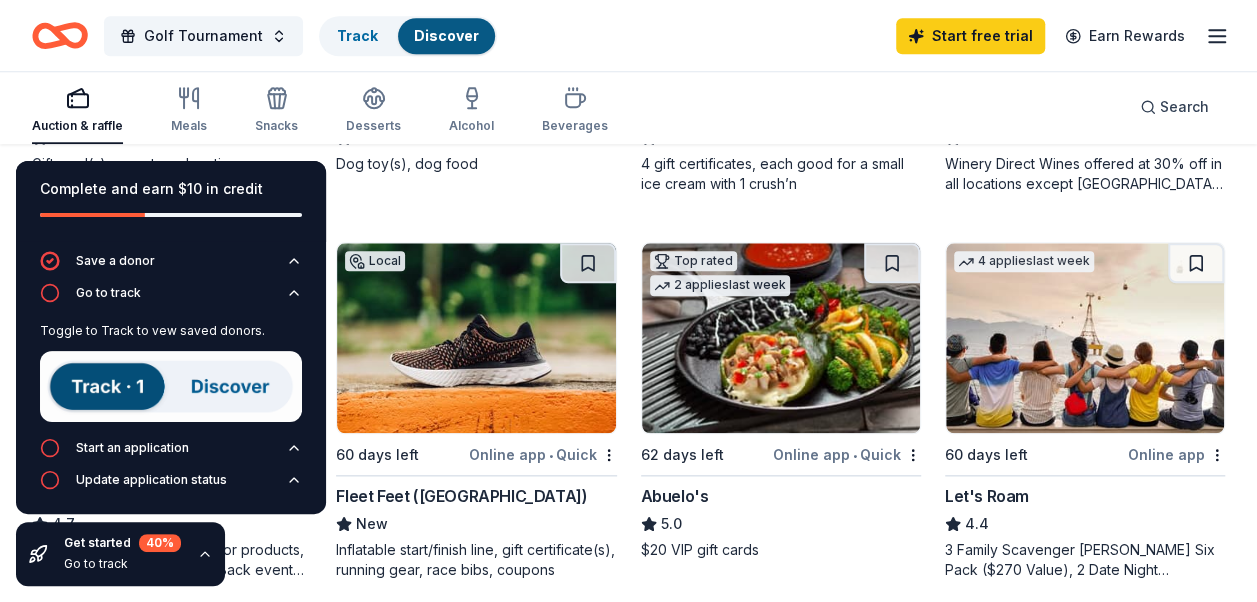 click on "Top rated 26   applies  last week 60 days left Online app • Quick BarkBox 5.0 Dog toy(s), dog food" at bounding box center [476, 25] 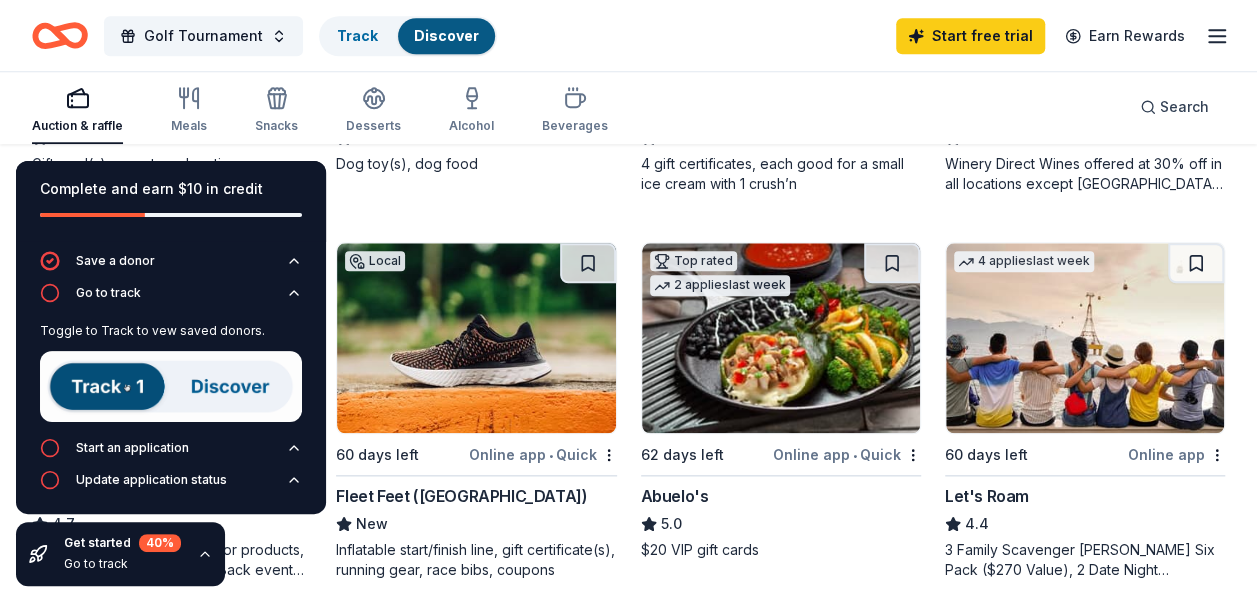click on "Complete and earn $10 in credit" at bounding box center (171, 201) 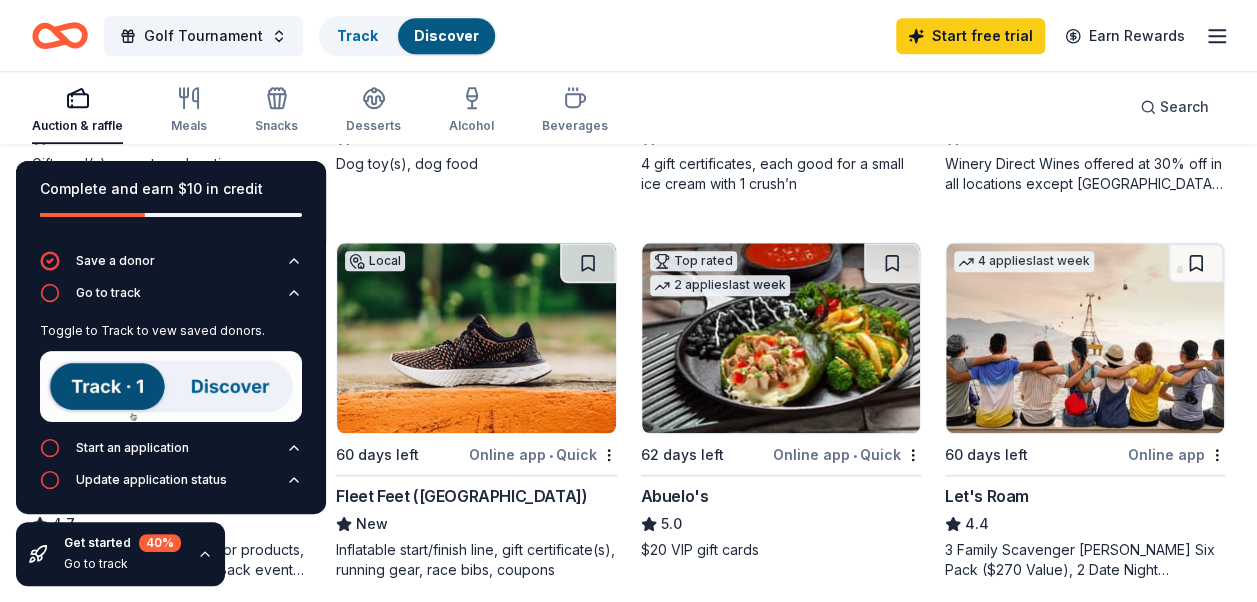 click on "Golf Tournament Track  Discover Start free  trial Earn Rewards Auction & raffle Meals Snacks Desserts Alcohol Beverages Search Complete and earn $10 in credit Create event Save a donor Go to track Toggle to Track to vew saved donors. Start an application Update application status Get started 40 % Go to track 284 results  in  [GEOGRAPHIC_DATA], [GEOGRAPHIC_DATA] Application deadlines 10  this month 43  in August 227  in [DATE]  later on... 1   apply  last week Local 48 days left Online app [GEOGRAPHIC_DATA] 5.0 1 family membership certificate, 6 general daytime admission ticket(s) 5   applies  last week 60 days left Online app • Quick [PERSON_NAME] Food Service Store 4.7 Gift card(s) Top rated 4   applies  last week 62 days left Online app Oriental Trading 4.8 Donation depends on request Local 69 days left Online app Nice Wines New Certificate for an in-person, guided, educational, wine class  69 days left Online app Rich's Car Wash New Gift card(s), monetary donation Top rated 26   applies  last week 60 days left Online app • Quick 5.0 6" at bounding box center [628, -597] 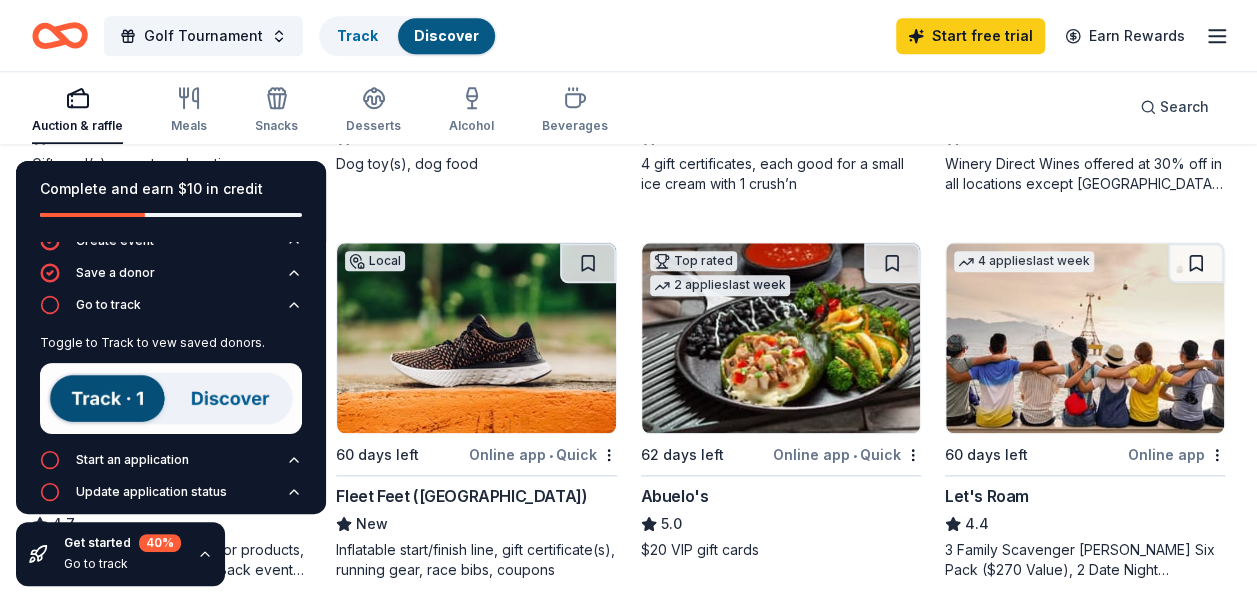 scroll, scrollTop: 0, scrollLeft: 0, axis: both 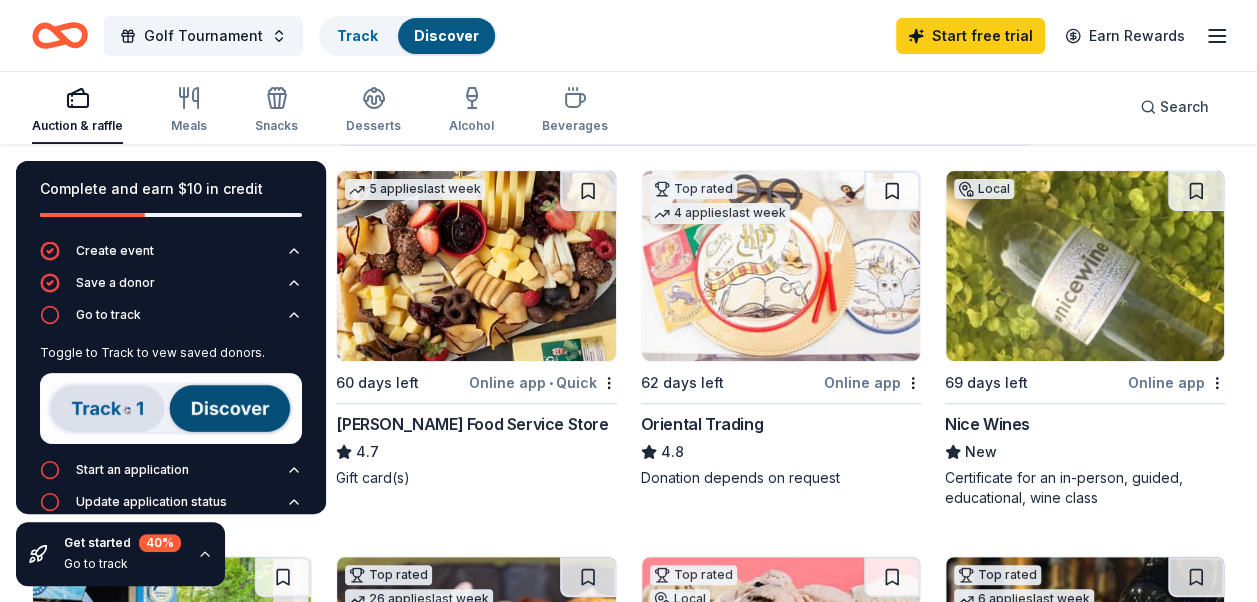 click on "Complete and earn $10 in credit" at bounding box center [171, 189] 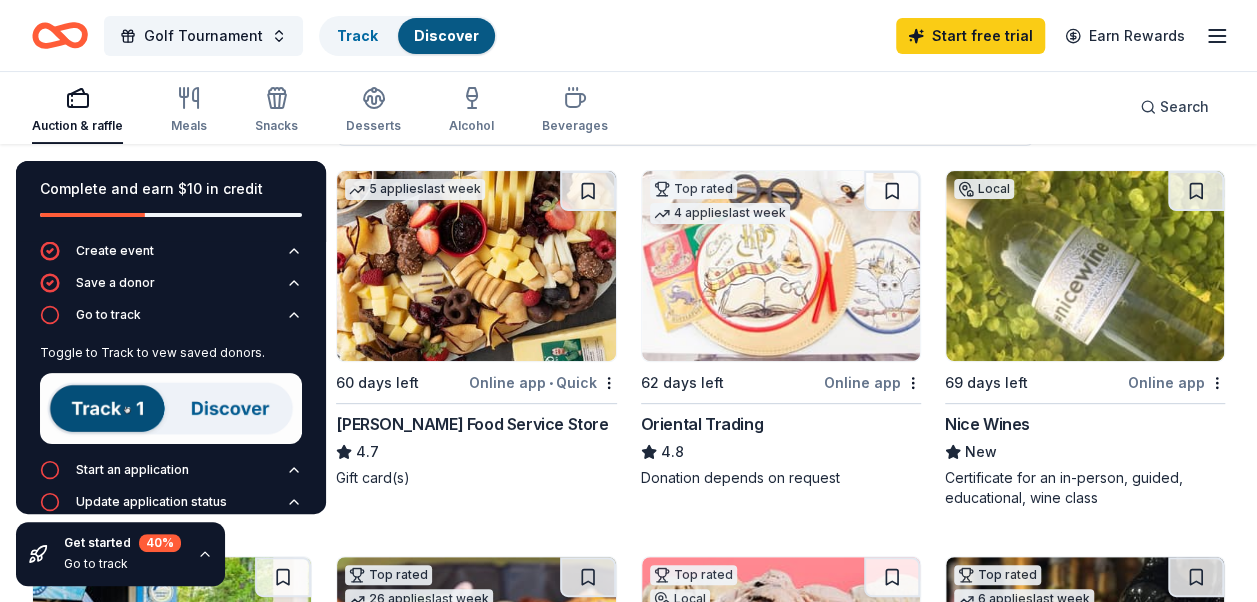 click at bounding box center [171, 408] 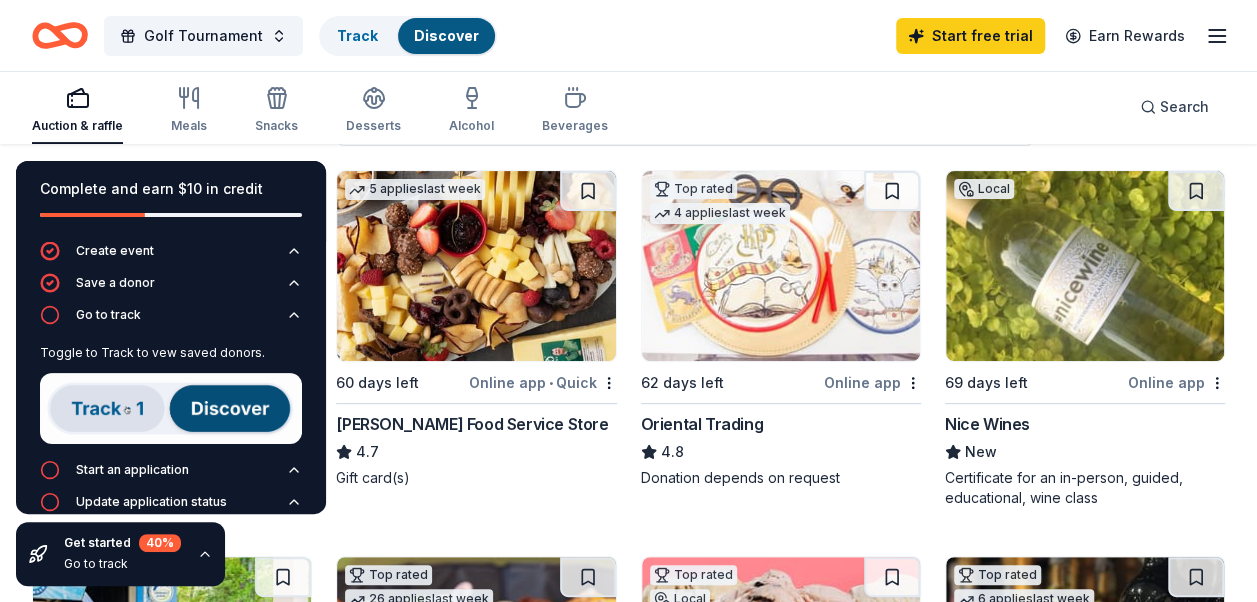 click on "Toggle to Track to vew saved donors." at bounding box center [171, 353] 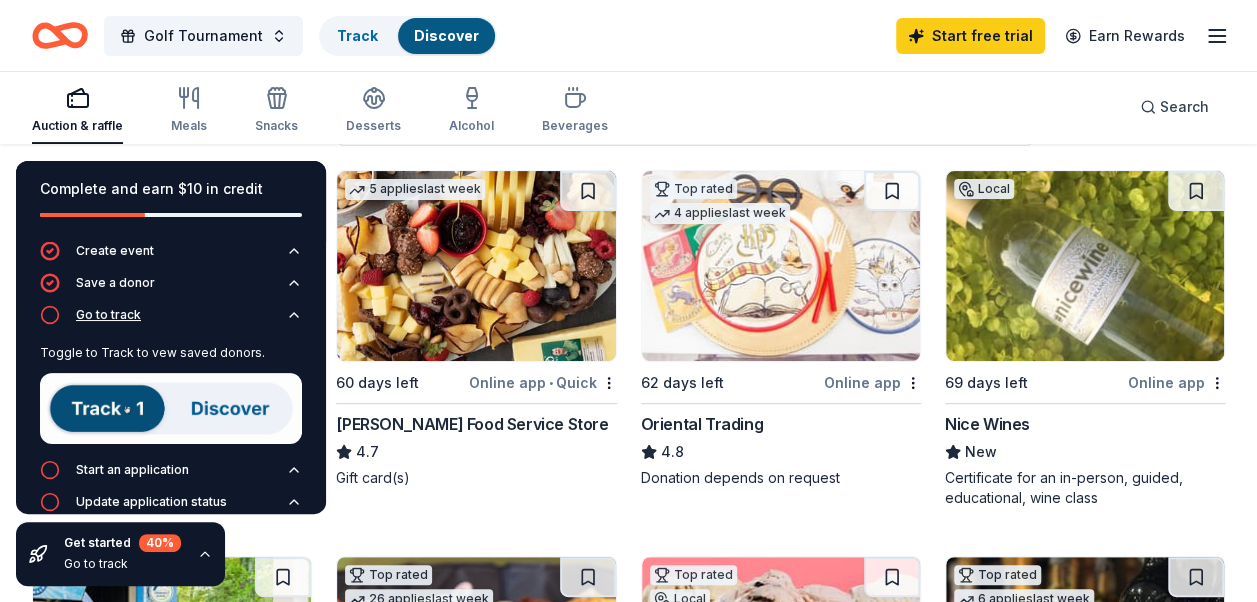 click on "Go to track" at bounding box center (171, 321) 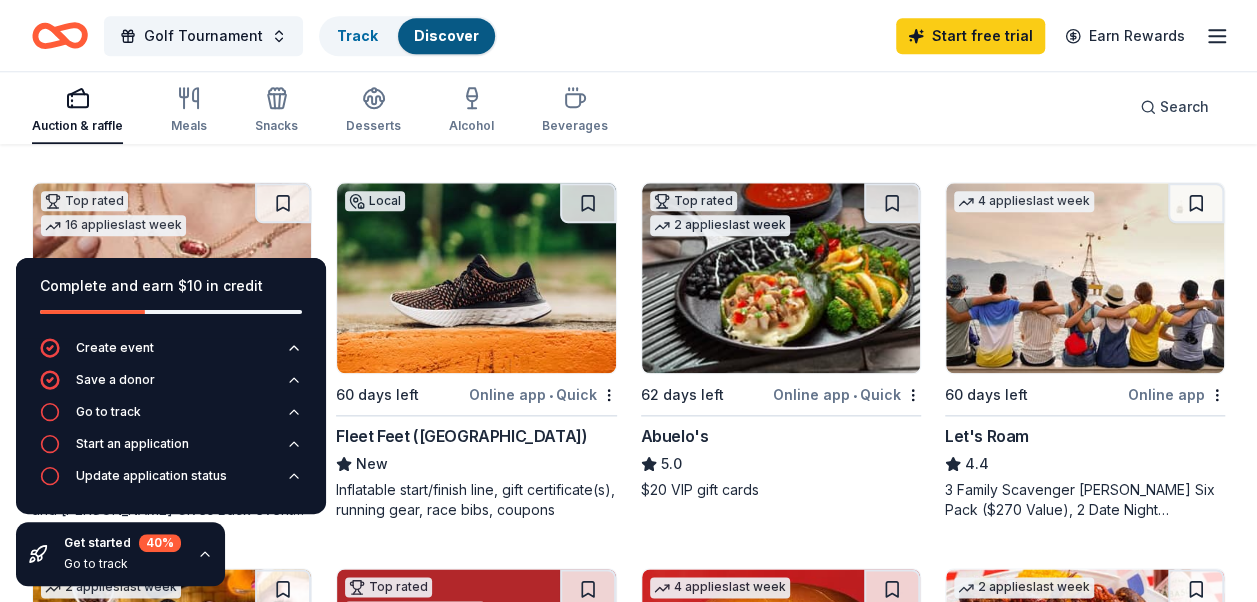 scroll, scrollTop: 998, scrollLeft: 0, axis: vertical 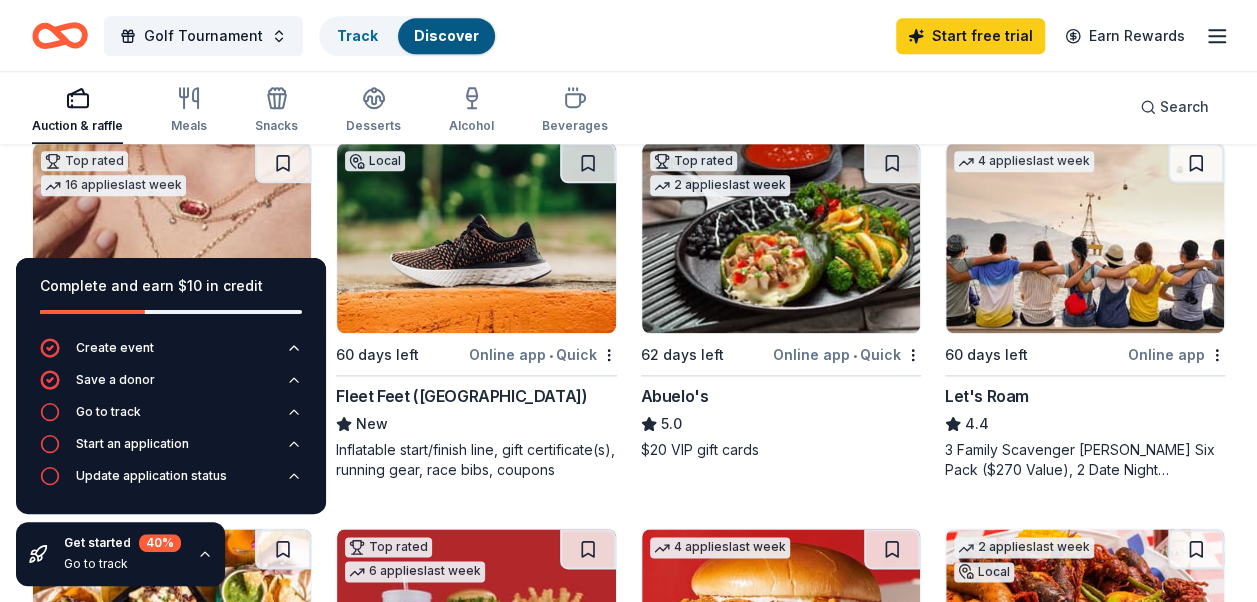 click at bounding box center [476, 238] 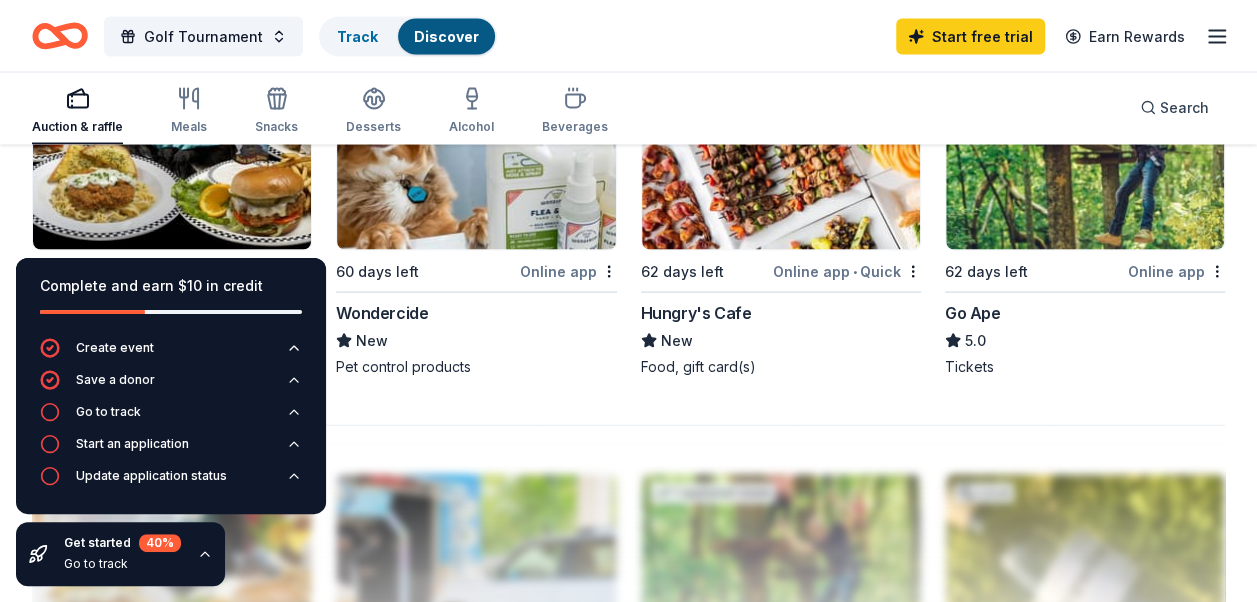 scroll, scrollTop: 1898, scrollLeft: 0, axis: vertical 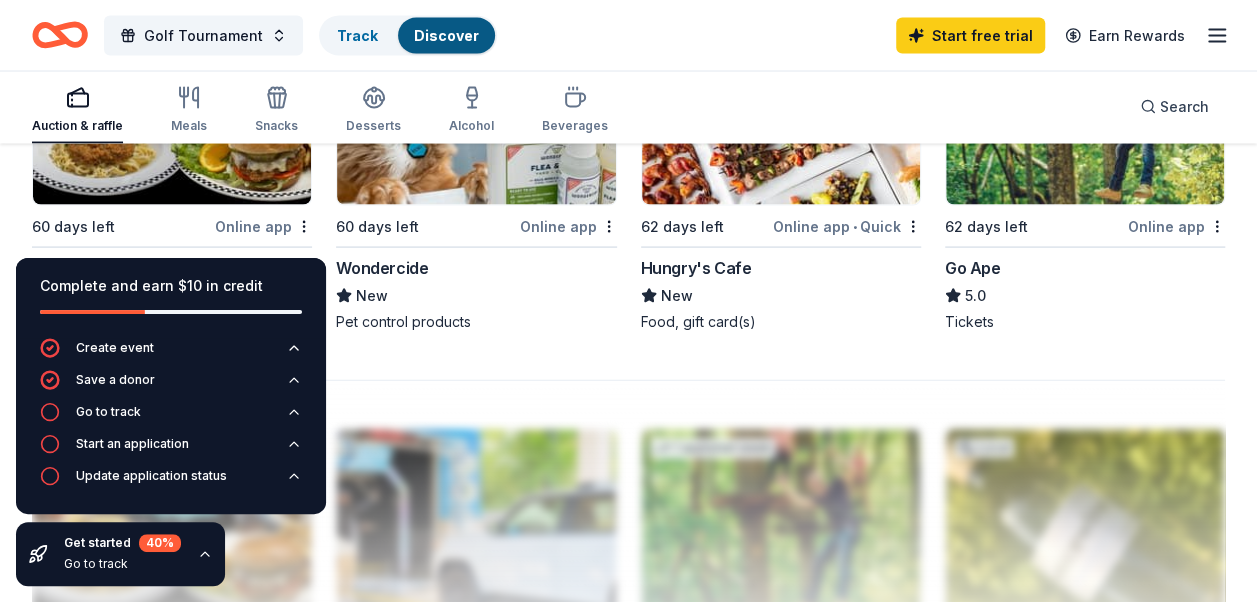click 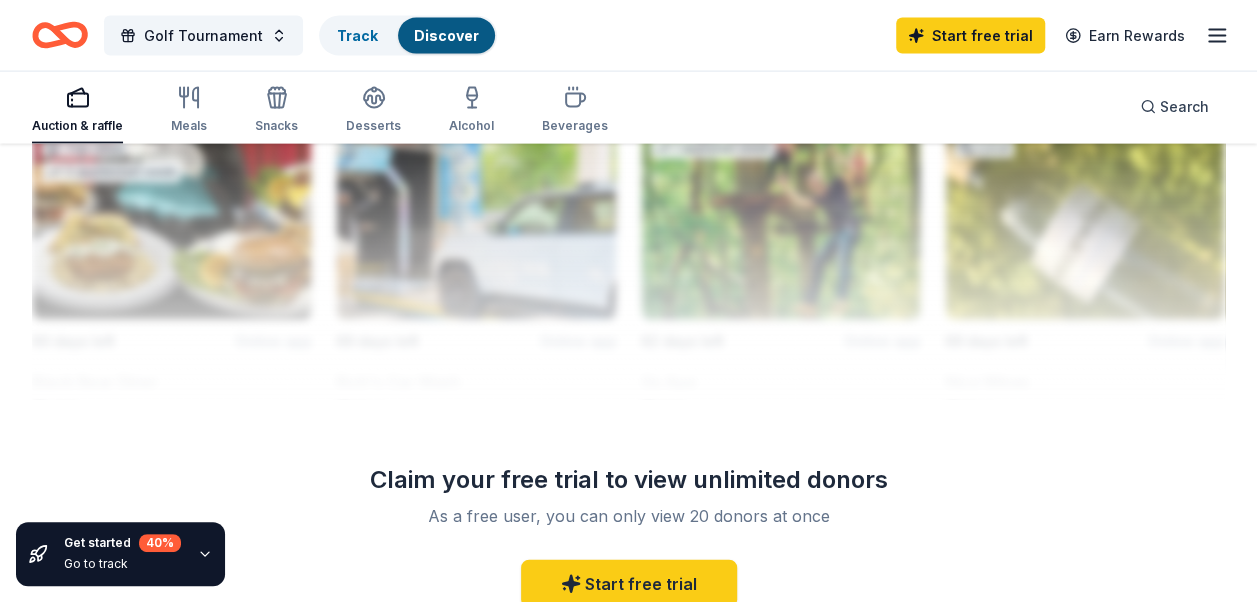 scroll, scrollTop: 2298, scrollLeft: 0, axis: vertical 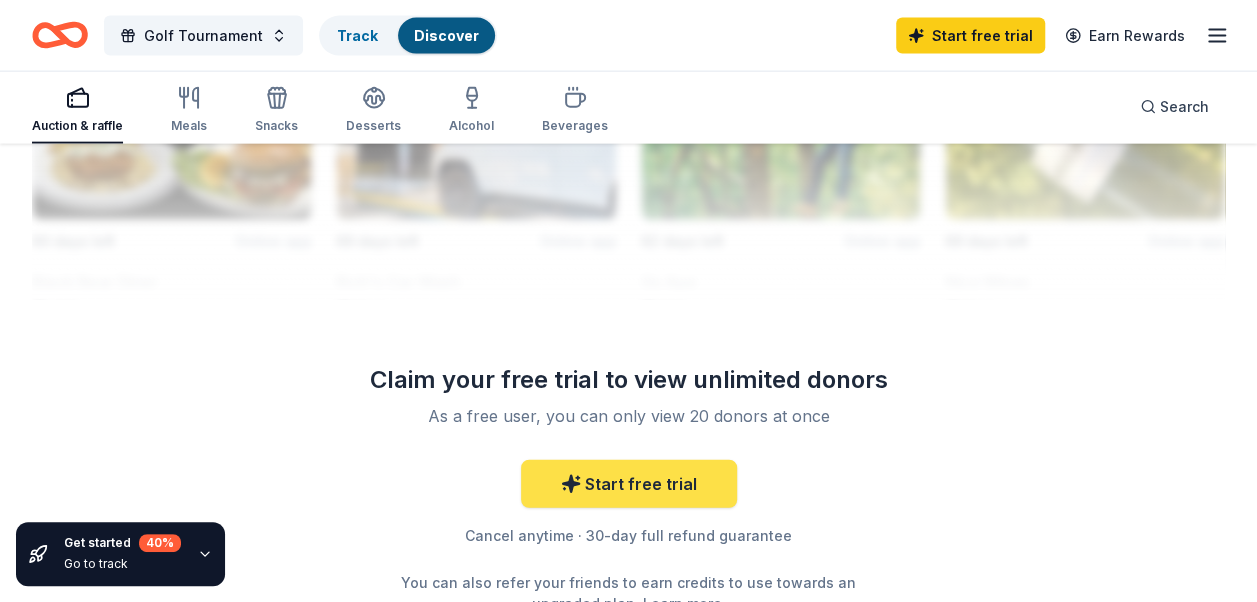 click on "Start free  trial" at bounding box center (629, 484) 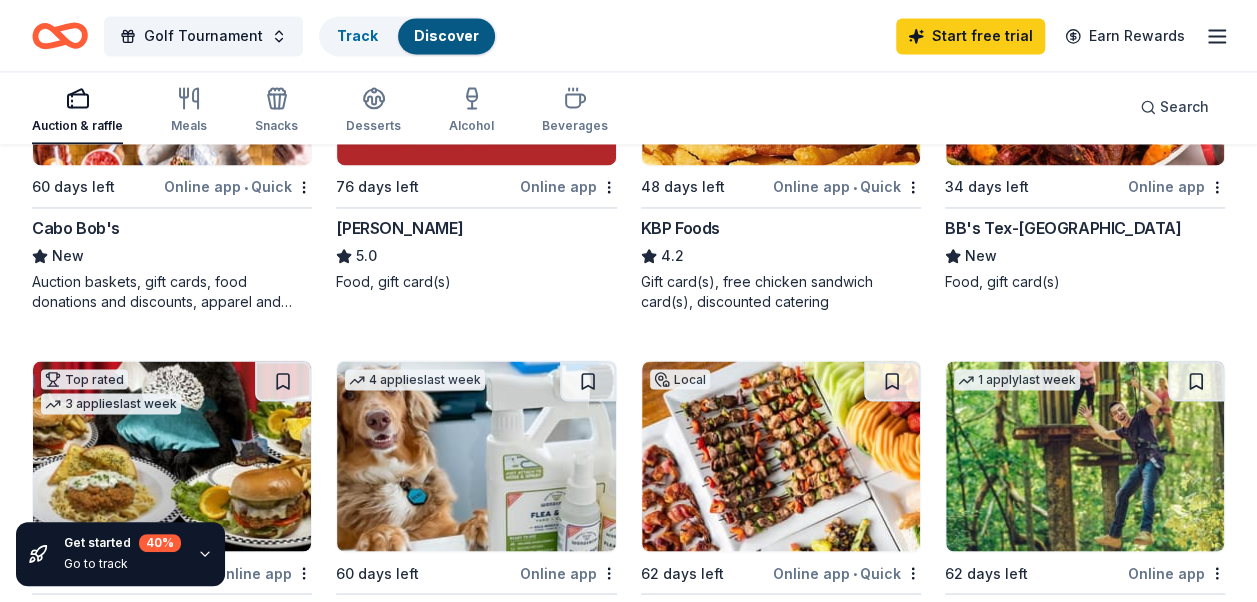 scroll, scrollTop: 1305, scrollLeft: 0, axis: vertical 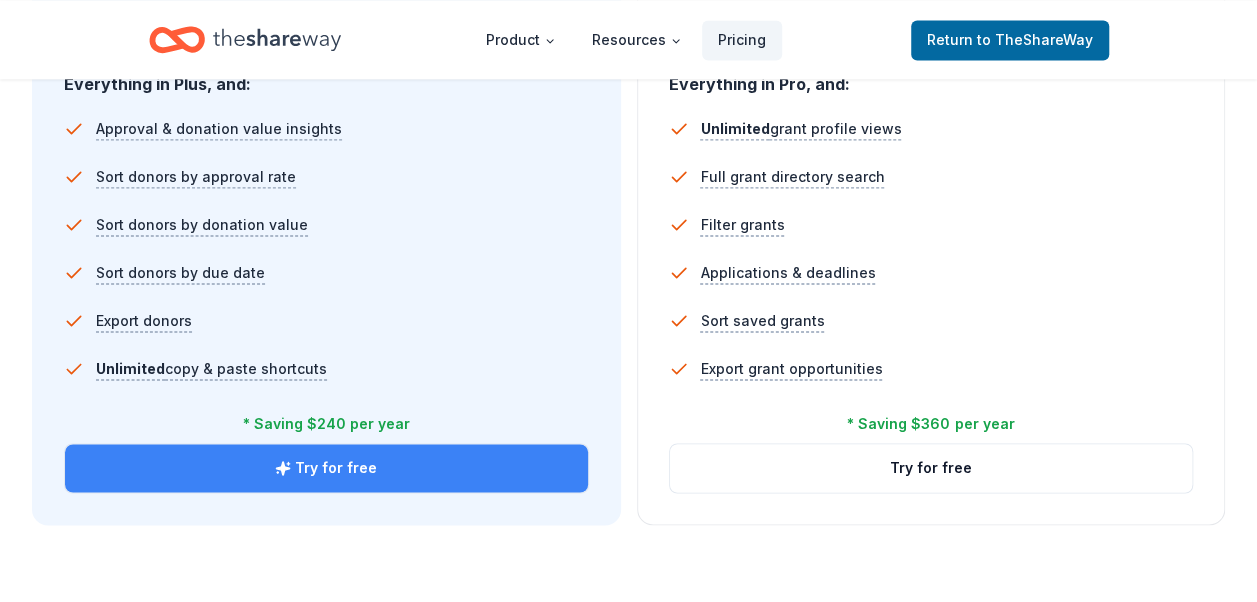 click on "Try for free" at bounding box center (326, 468) 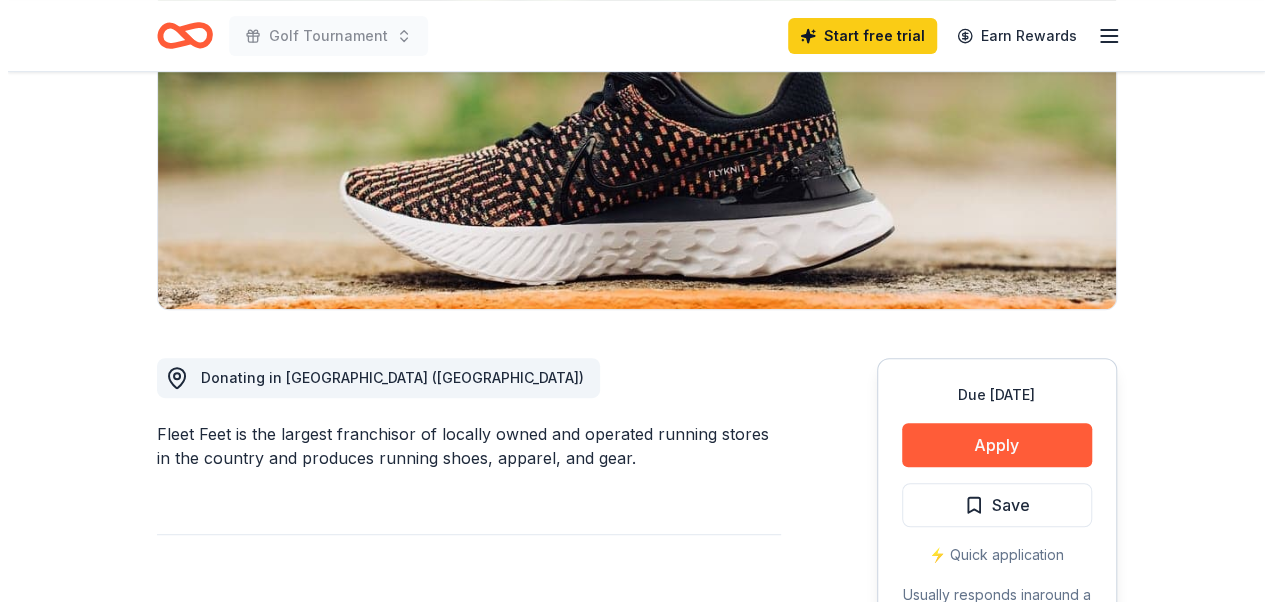 scroll, scrollTop: 300, scrollLeft: 0, axis: vertical 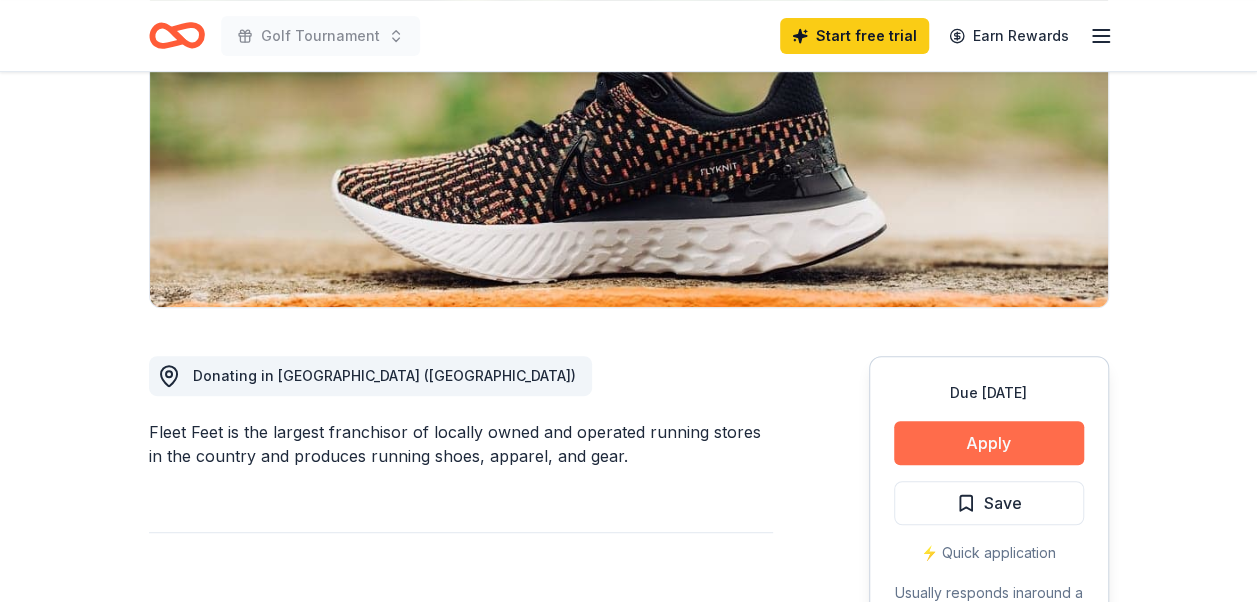 click on "Apply" at bounding box center [989, 443] 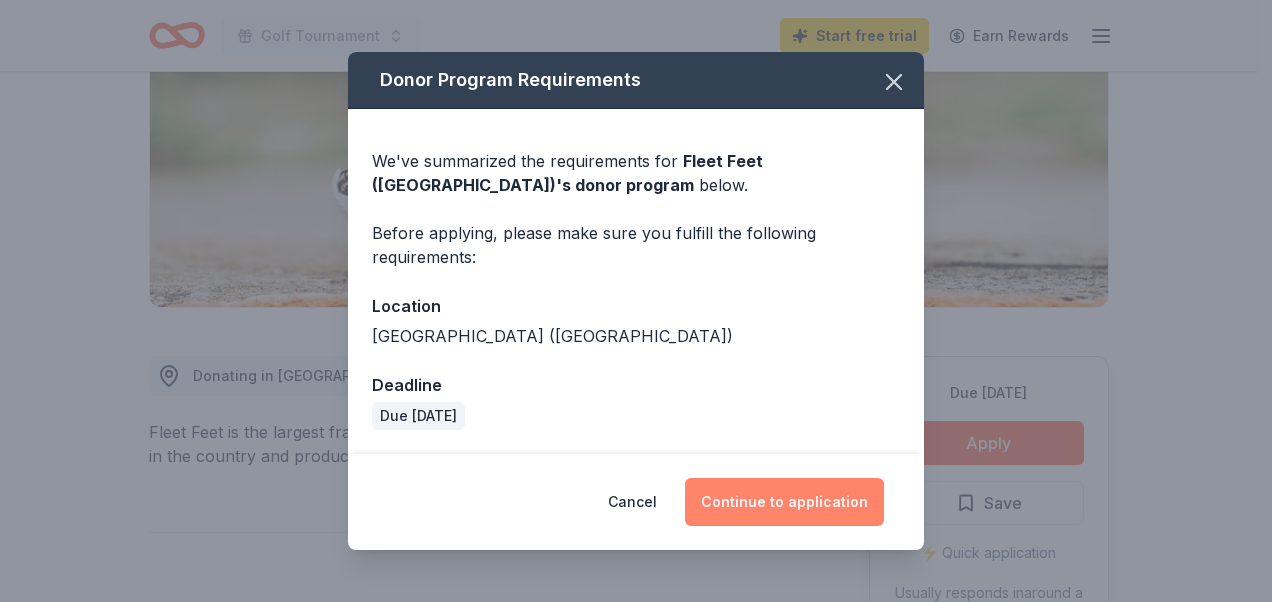 click on "Continue to application" at bounding box center (784, 502) 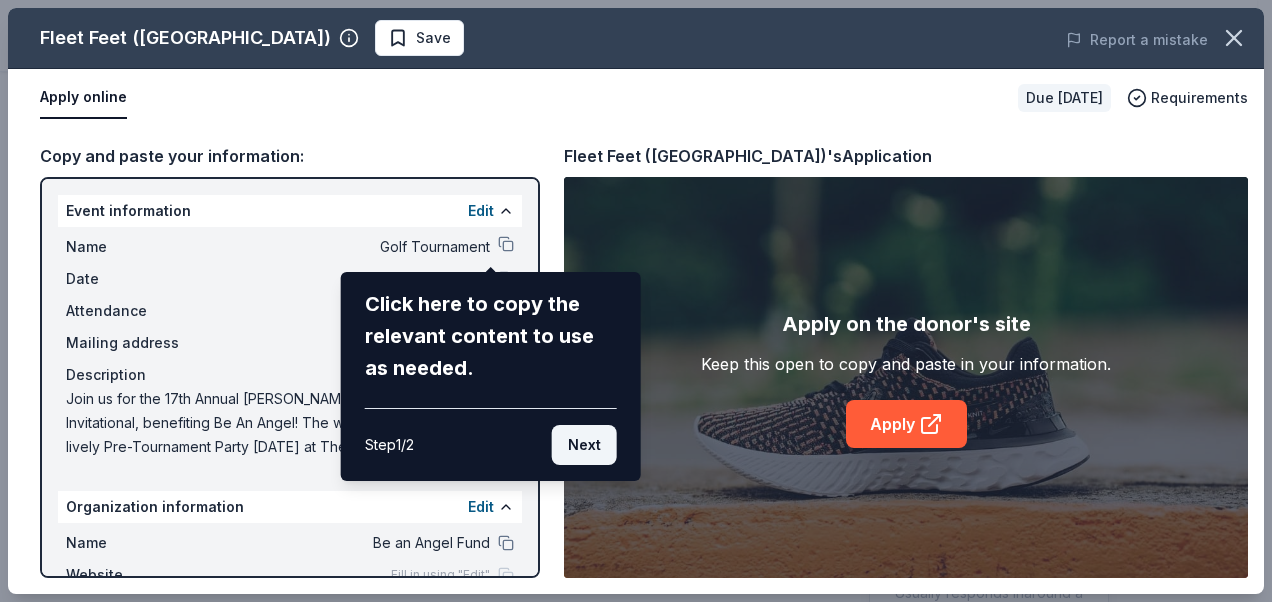 click on "Next" at bounding box center [584, 445] 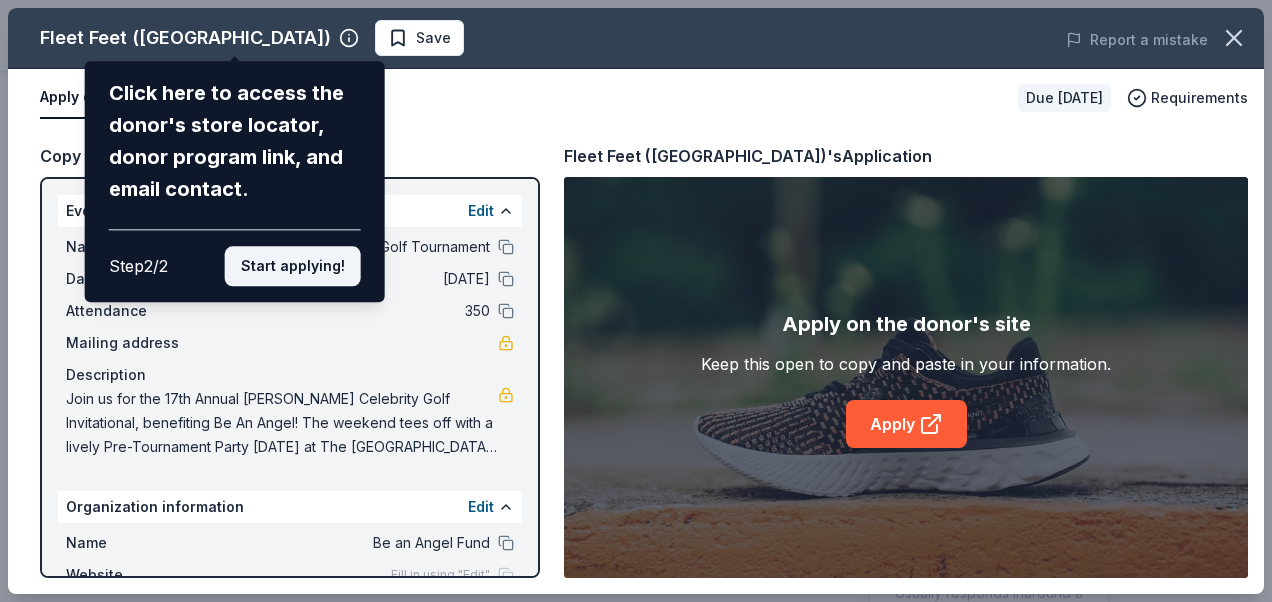 click on "Start applying!" at bounding box center (293, 266) 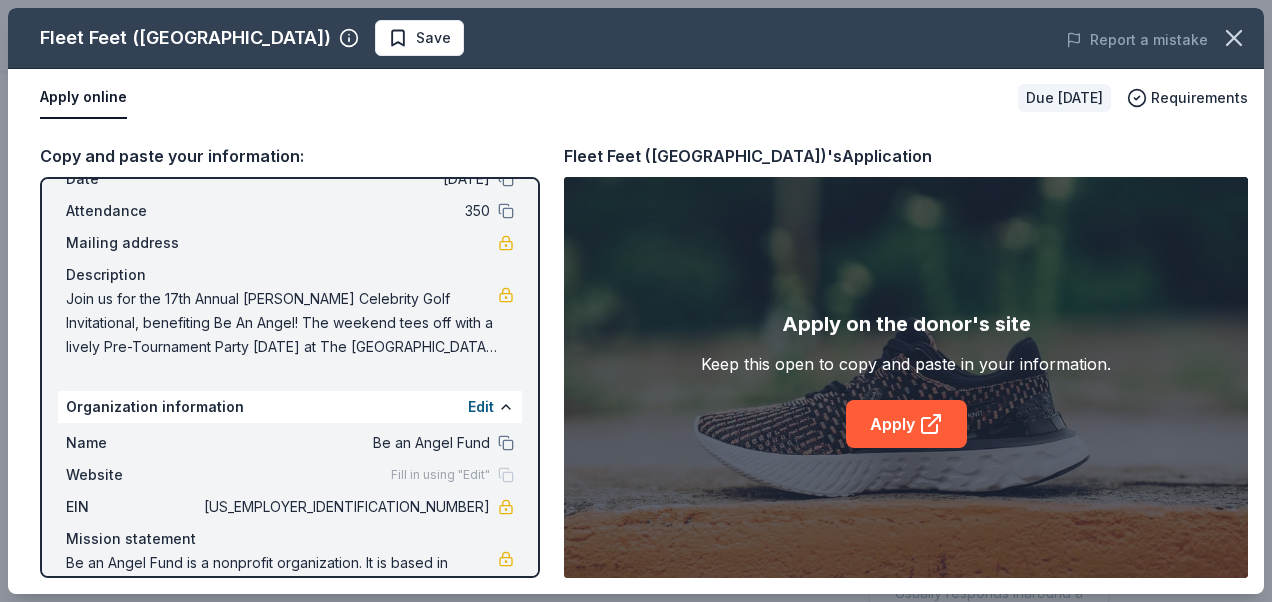 scroll, scrollTop: 147, scrollLeft: 0, axis: vertical 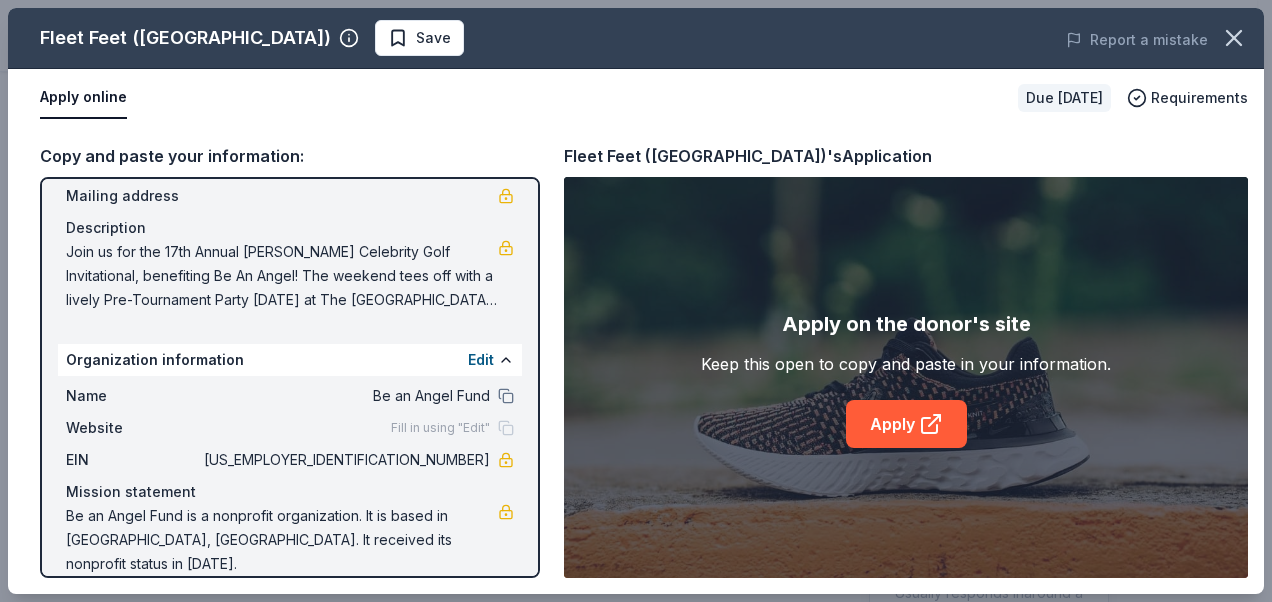 click on "Website" at bounding box center (133, 428) 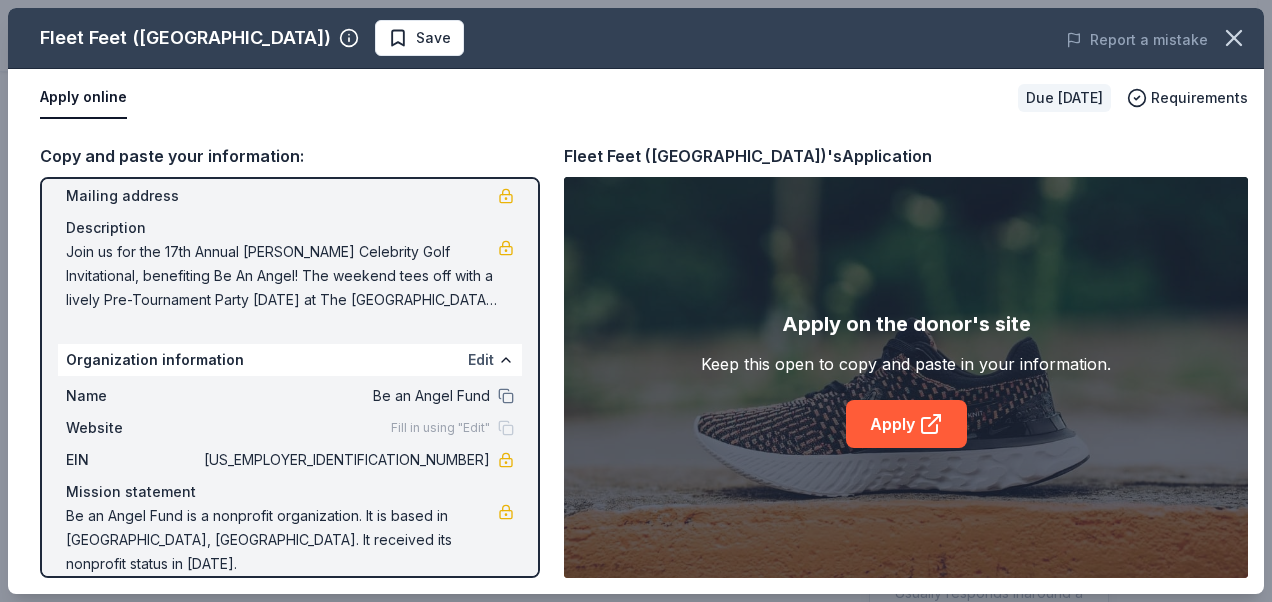 click on "Edit" at bounding box center [481, 360] 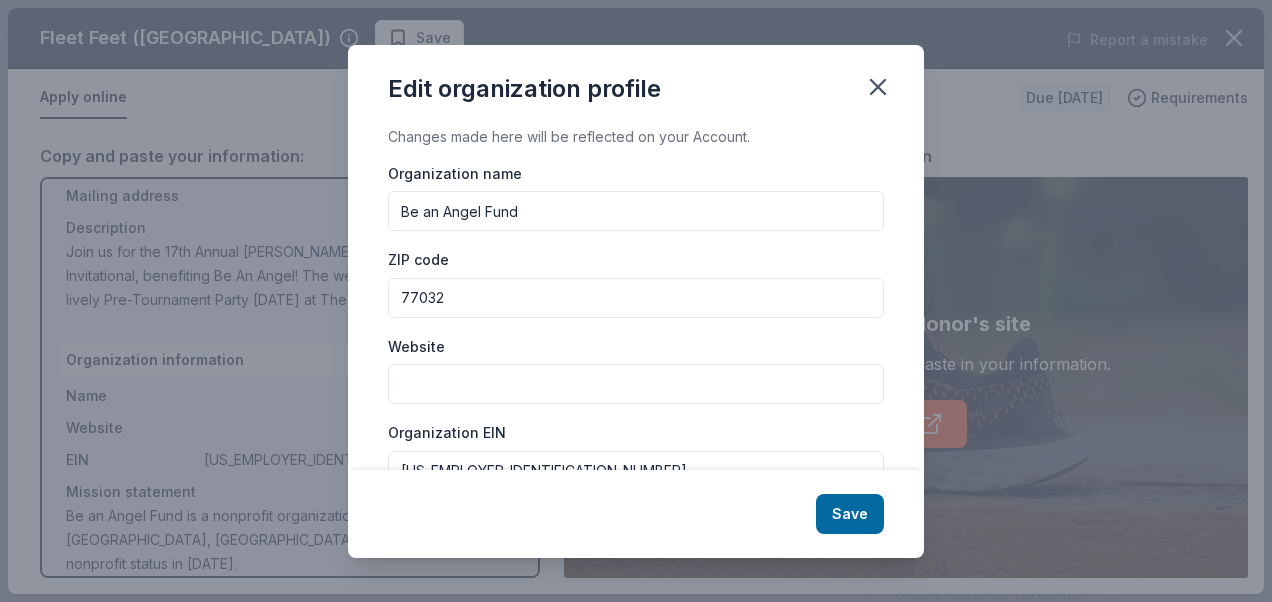 click on "Website" at bounding box center (636, 384) 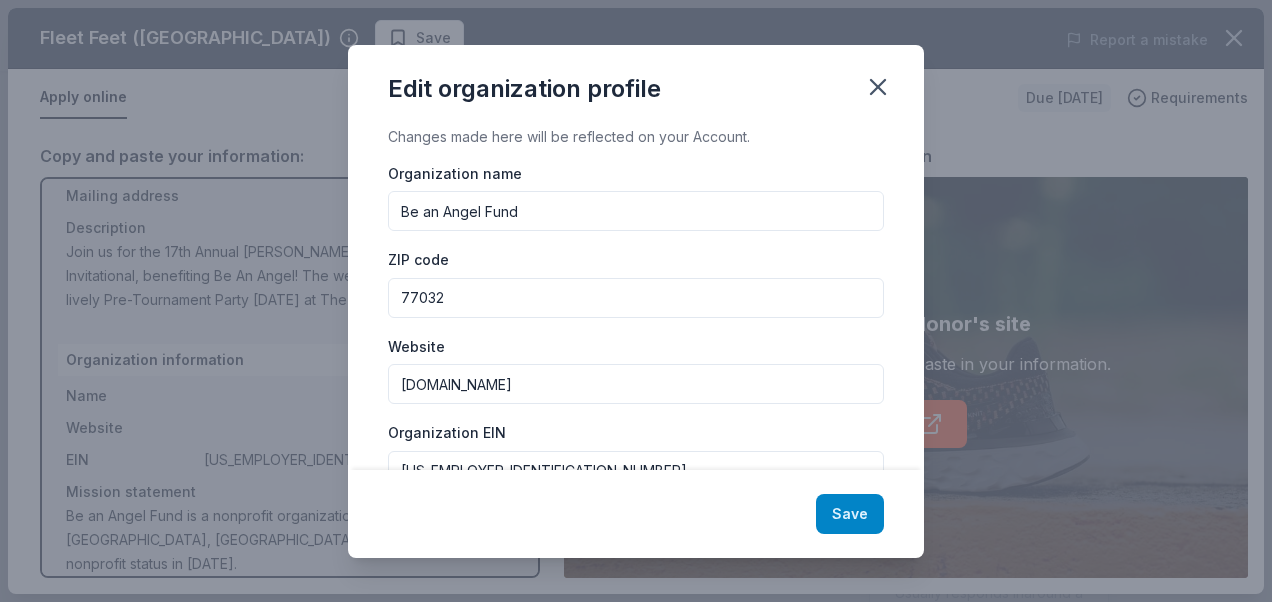 type on "www.BeAnAngel.org" 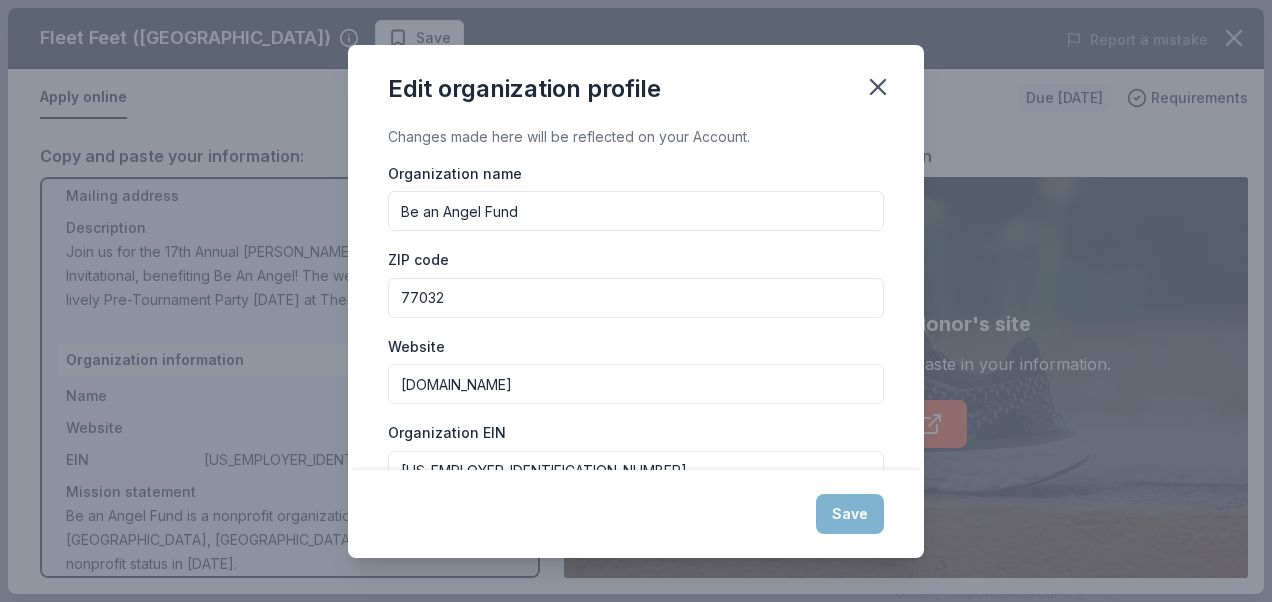 scroll, scrollTop: 200, scrollLeft: 0, axis: vertical 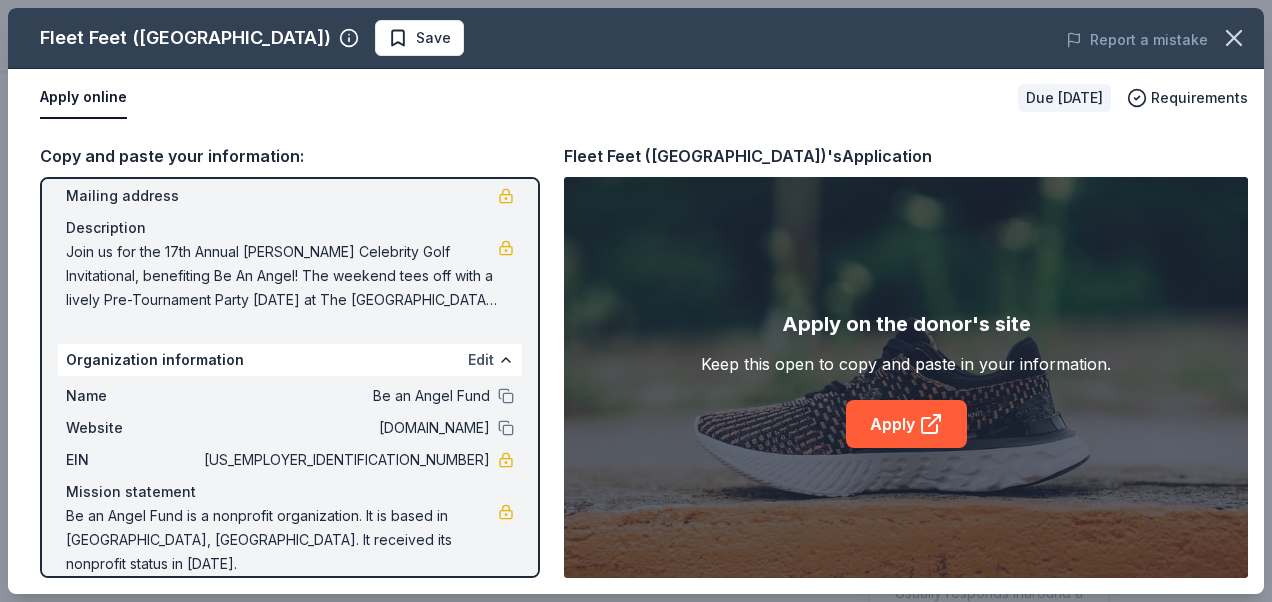 click on "Edit" at bounding box center [481, 360] 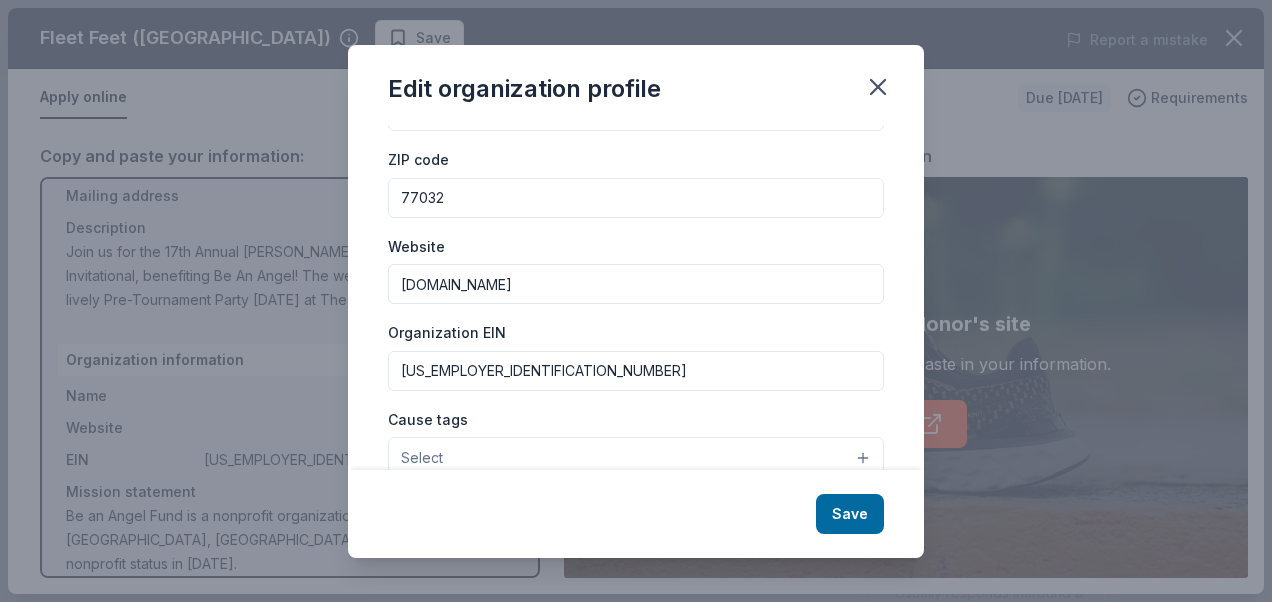 scroll, scrollTop: 320, scrollLeft: 0, axis: vertical 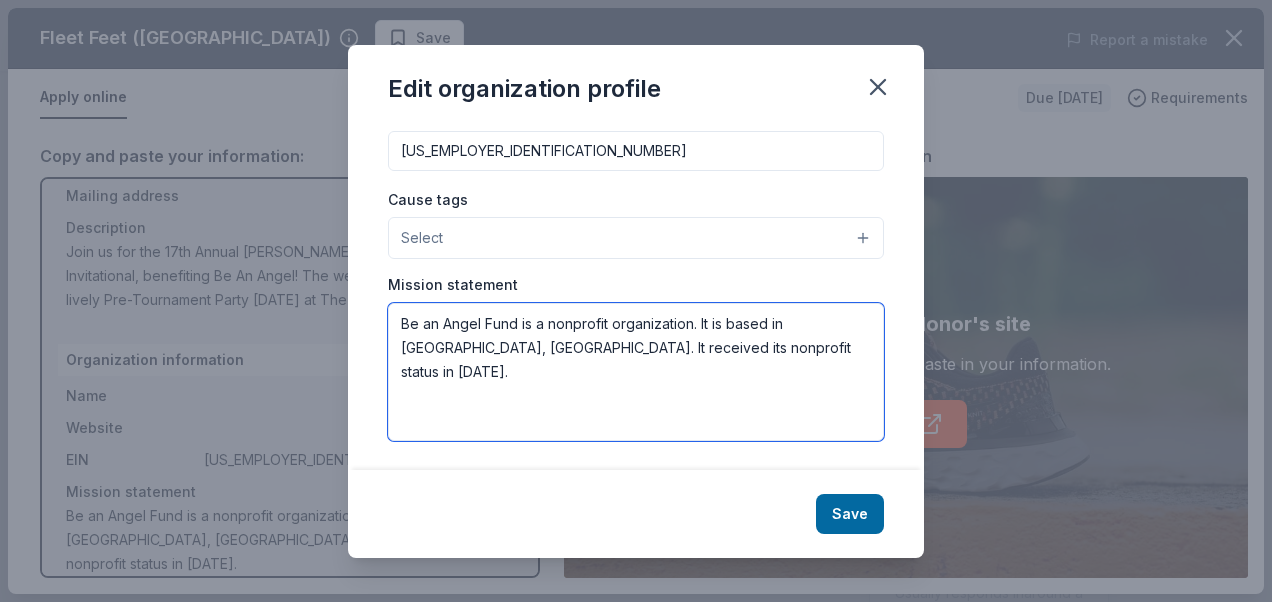 click on "Be an Angel Fund is a nonprofit organization. It is based in Houston, TX. It received its nonprofit status in 1989." at bounding box center [636, 372] 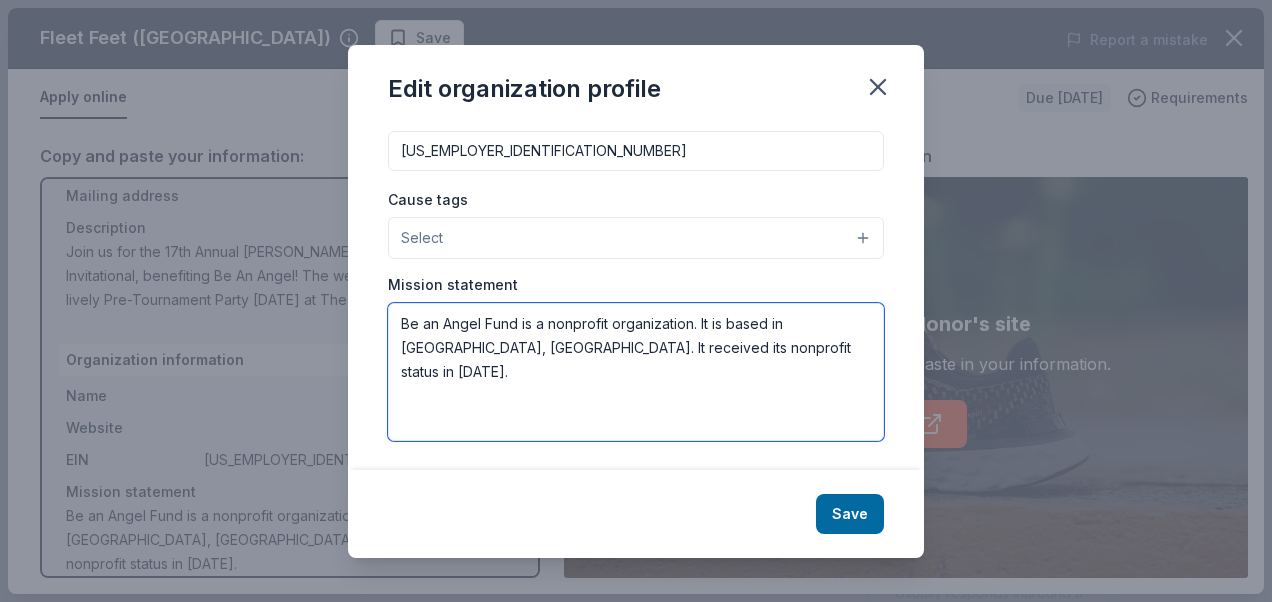 click on "Be an Angel Fund is a nonprofit organization. It is based in Houston, TX. It received its nonprofit status in 1989." at bounding box center (636, 372) 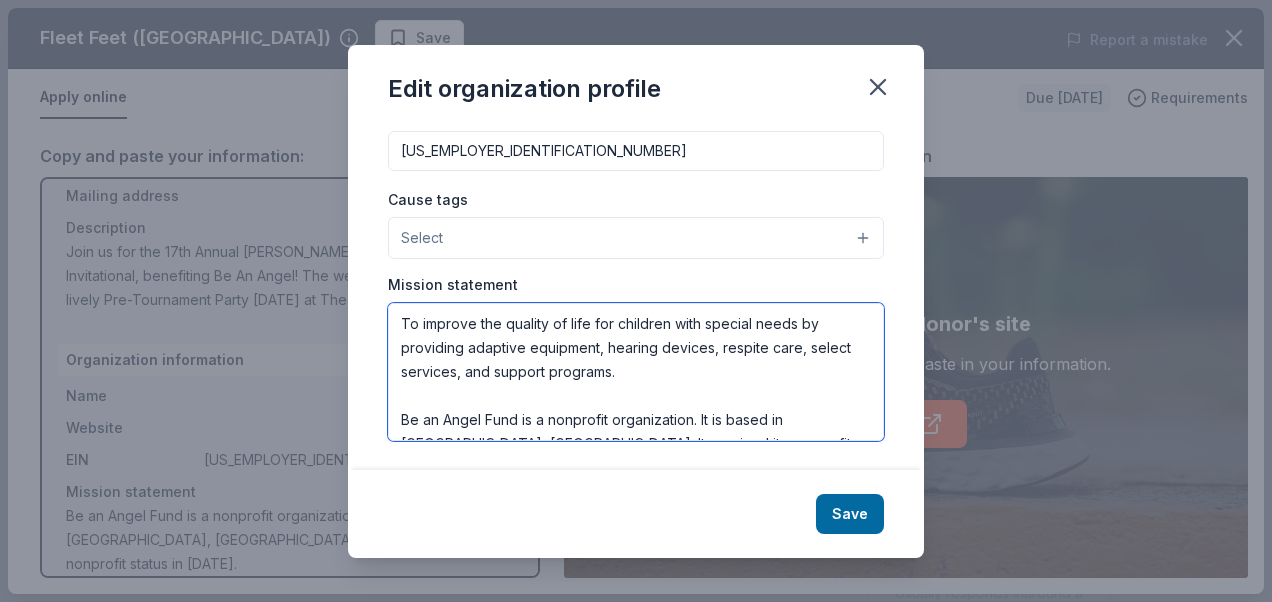 click on "To improve the quality of life for children with special needs by providing adaptive equipment, hearing devices, respite care, select services, and support programs.
Be an Angel Fund is a nonprofit organization. It is based in Houston, TX. It received its nonprofit status in 1989." at bounding box center [636, 372] 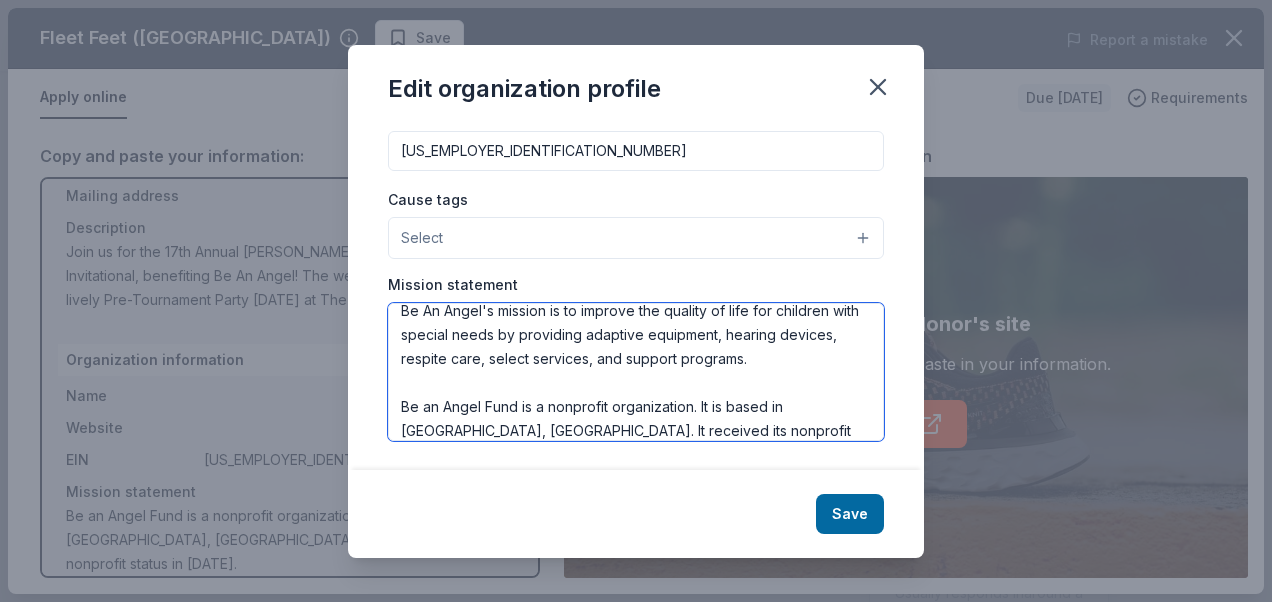 scroll, scrollTop: 24, scrollLeft: 0, axis: vertical 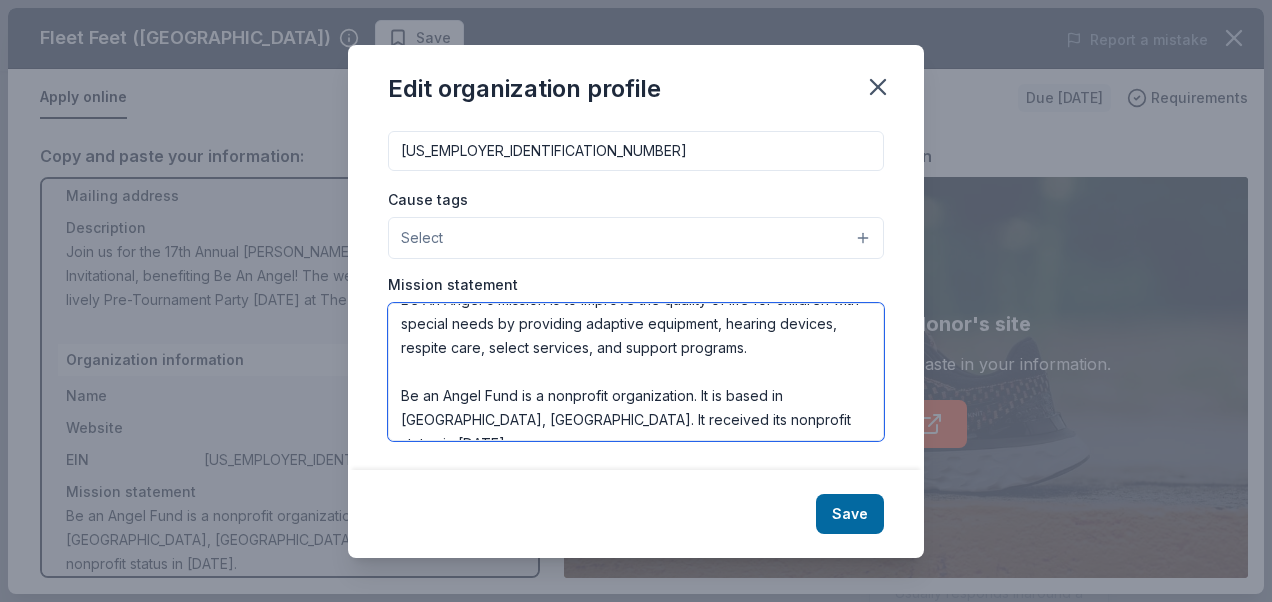 drag, startPoint x: 727, startPoint y: 395, endPoint x: 697, endPoint y: 392, distance: 30.149628 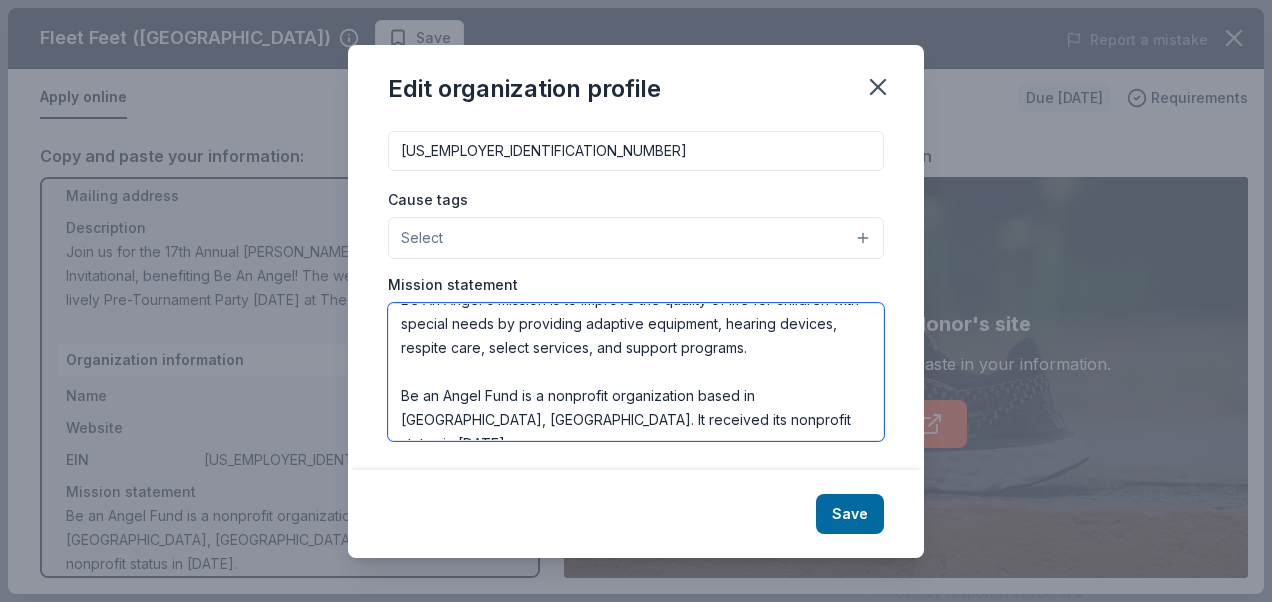 drag, startPoint x: 694, startPoint y: 416, endPoint x: 482, endPoint y: 420, distance: 212.03773 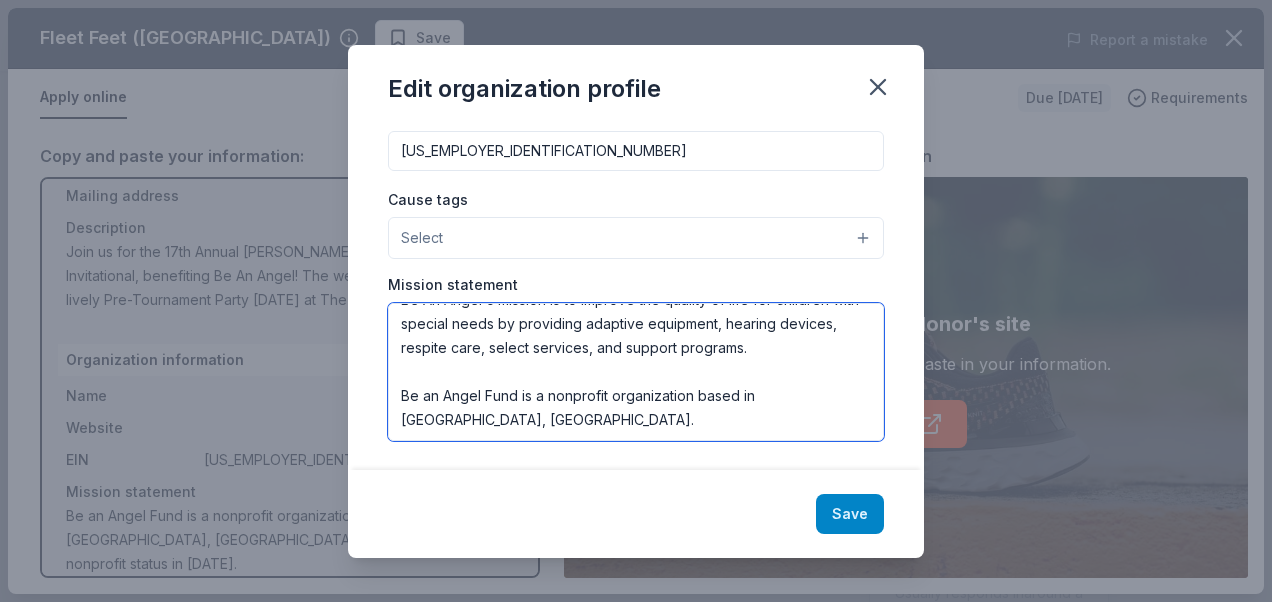 type on "Be An Angel's mission is to improve the quality of life for children with special needs by providing adaptive equipment, hearing devices, respite care, select services, and support programs.
Be an Angel Fund is a nonprofit organization based in Houston, TX." 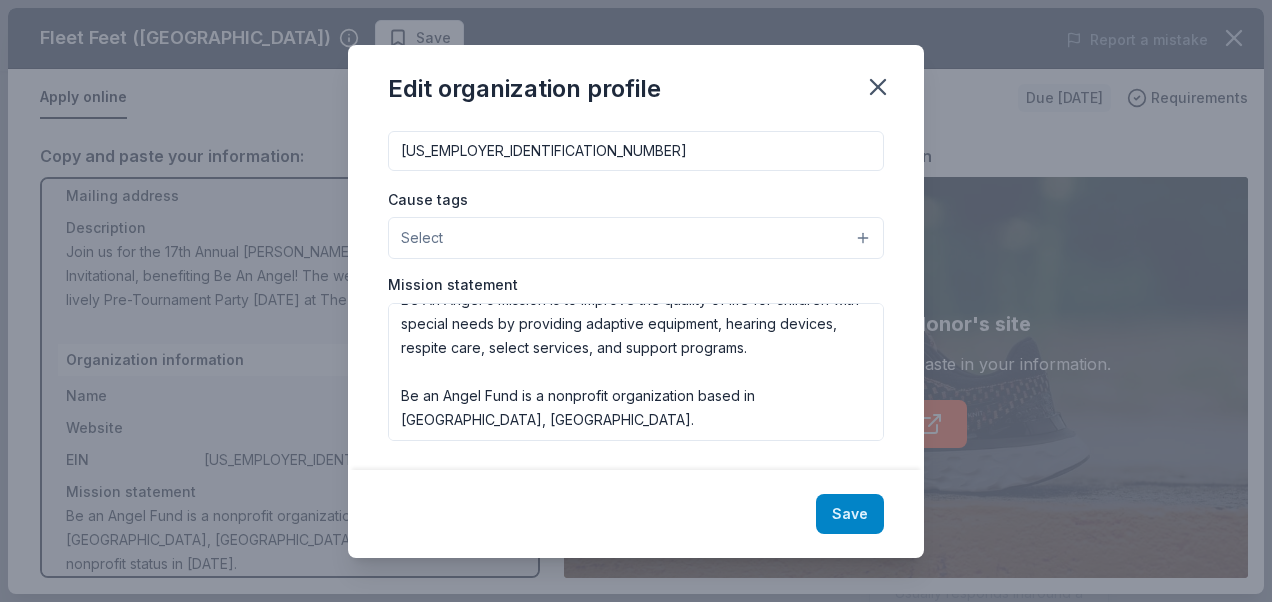 click on "Save" at bounding box center [850, 514] 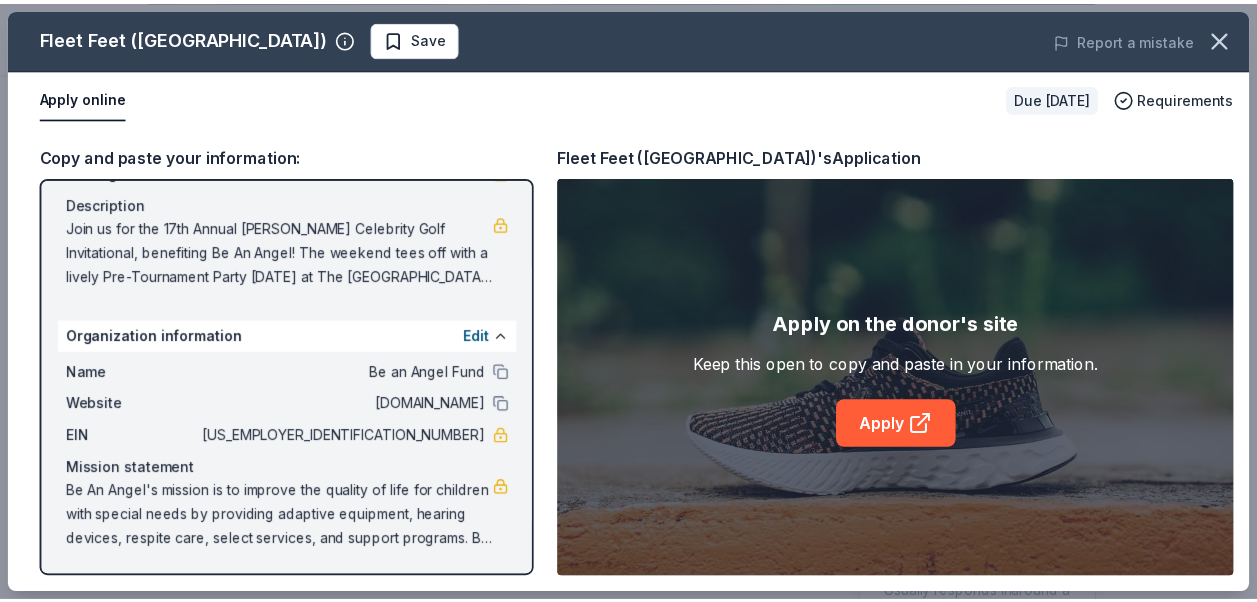 scroll, scrollTop: 0, scrollLeft: 0, axis: both 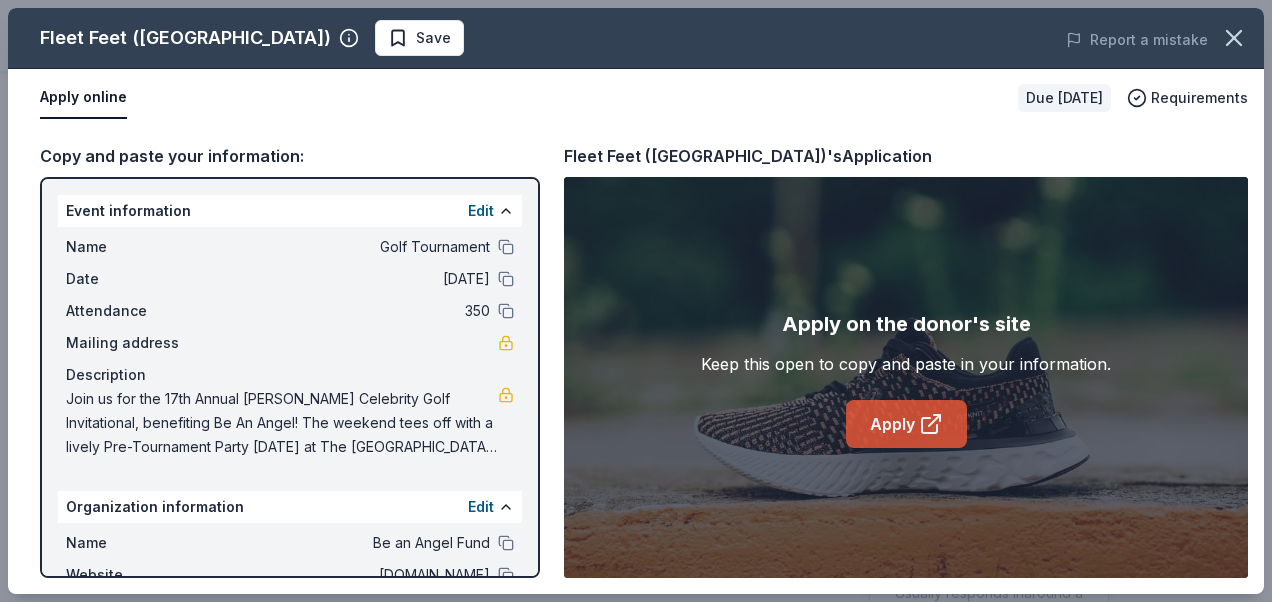 click on "Apply" at bounding box center [906, 424] 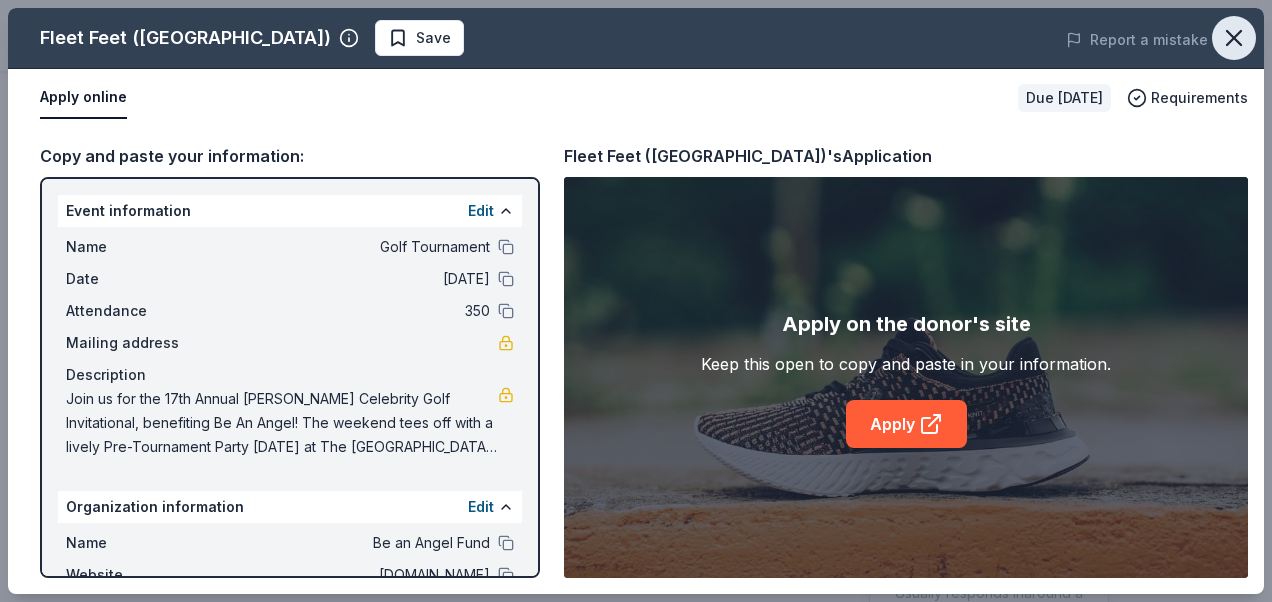 click 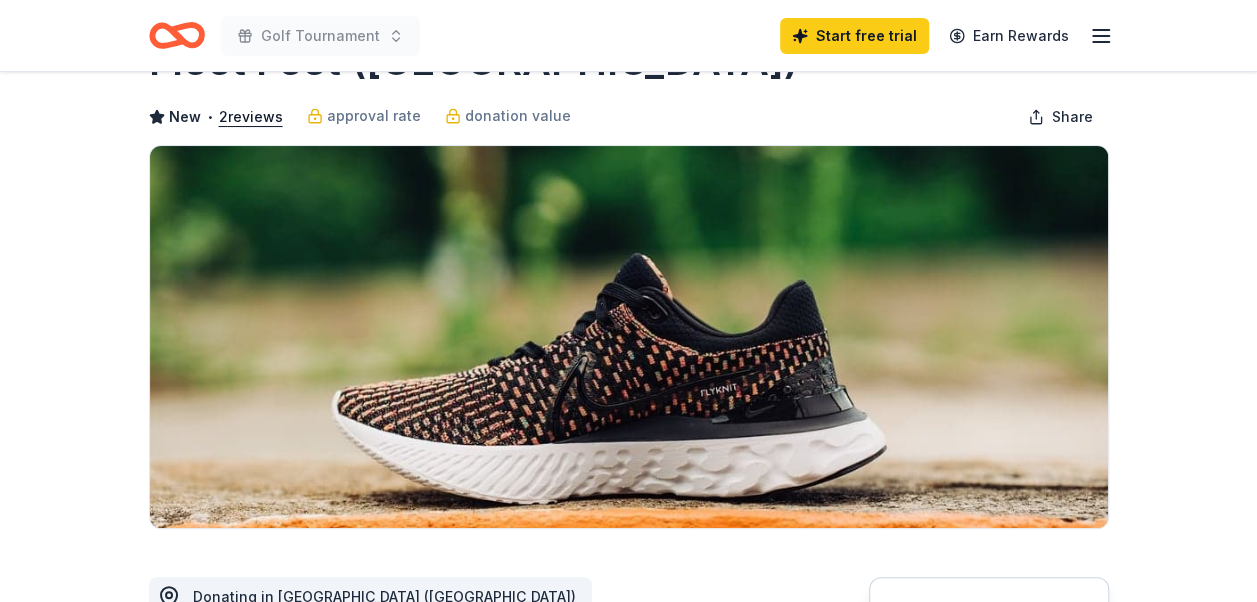 scroll, scrollTop: 0, scrollLeft: 0, axis: both 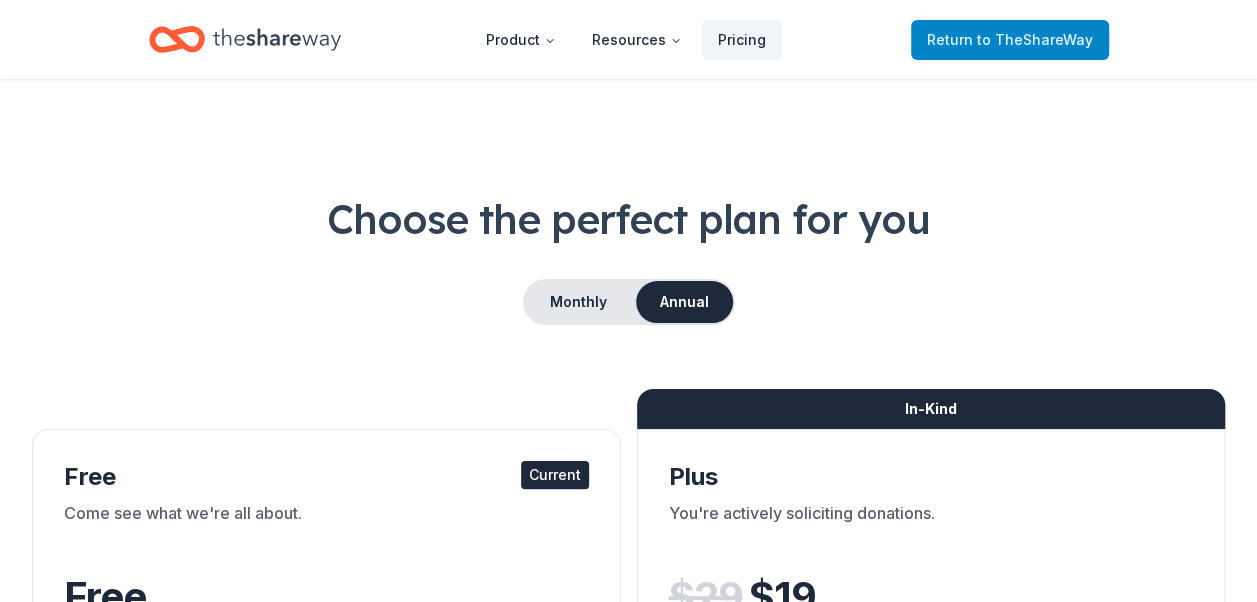 click on "Return to TheShareWay" at bounding box center [1010, 40] 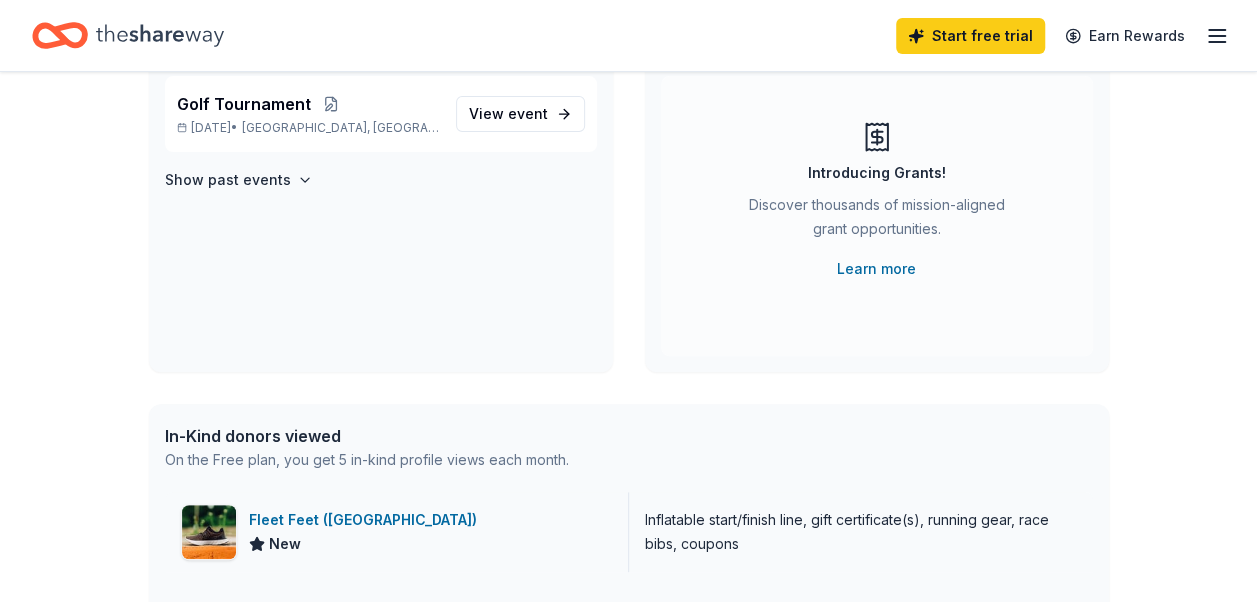 scroll, scrollTop: 500, scrollLeft: 0, axis: vertical 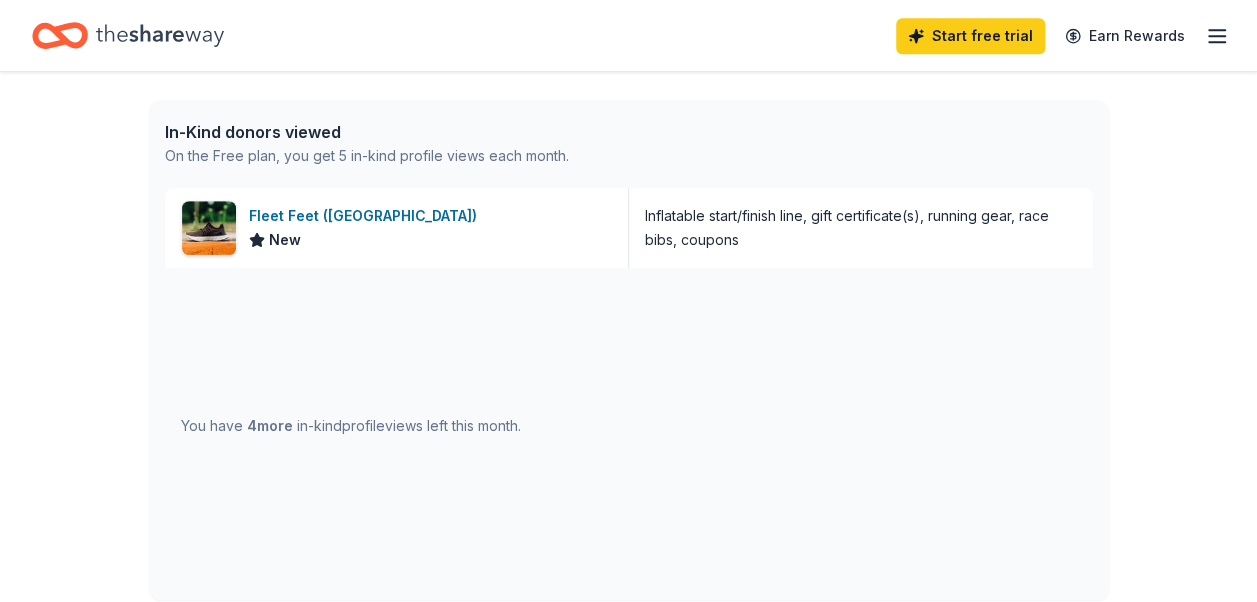 click 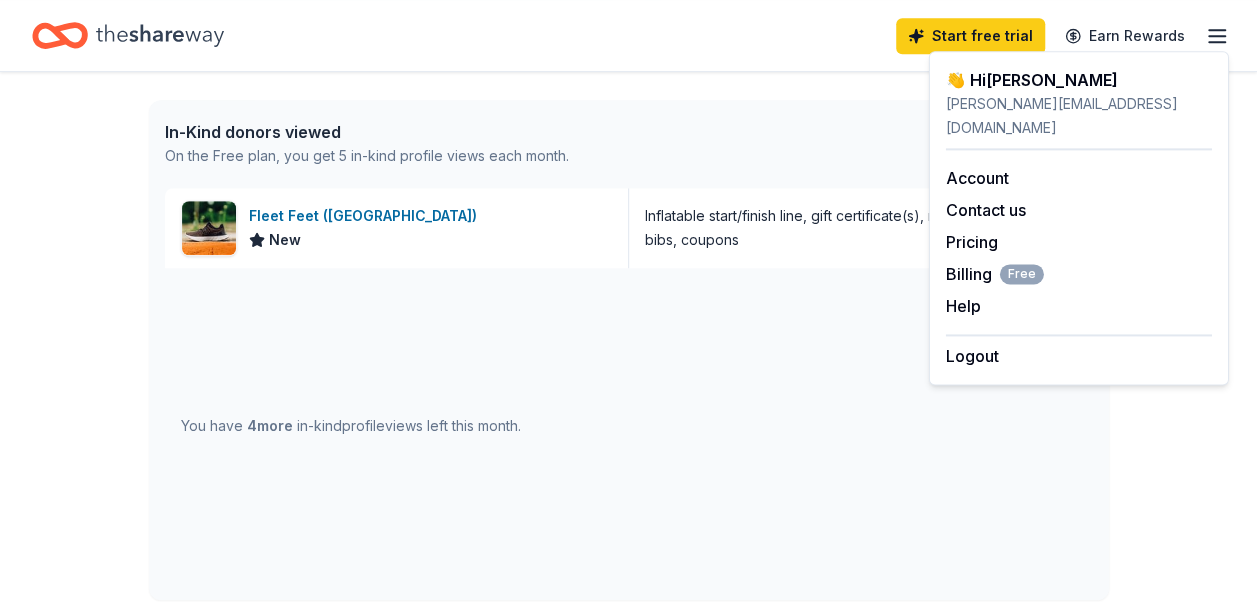 click on "In-Kind donors viewed On the Free plan, you get 5 in-kind profile views each month." at bounding box center (629, 144) 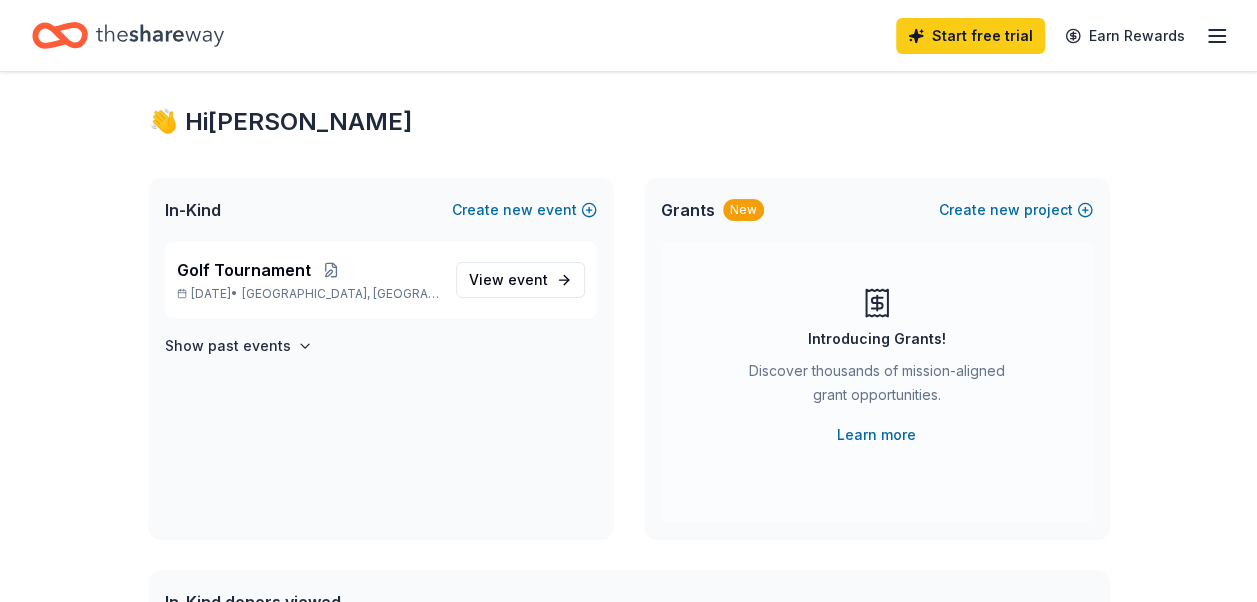 scroll, scrollTop: 0, scrollLeft: 0, axis: both 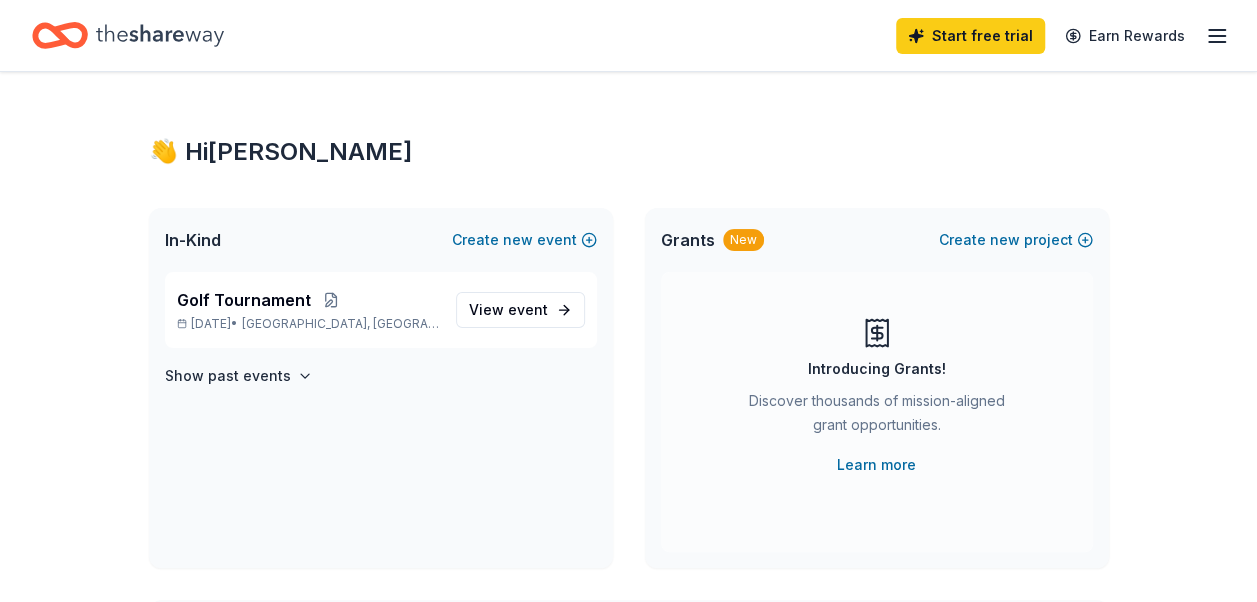 click 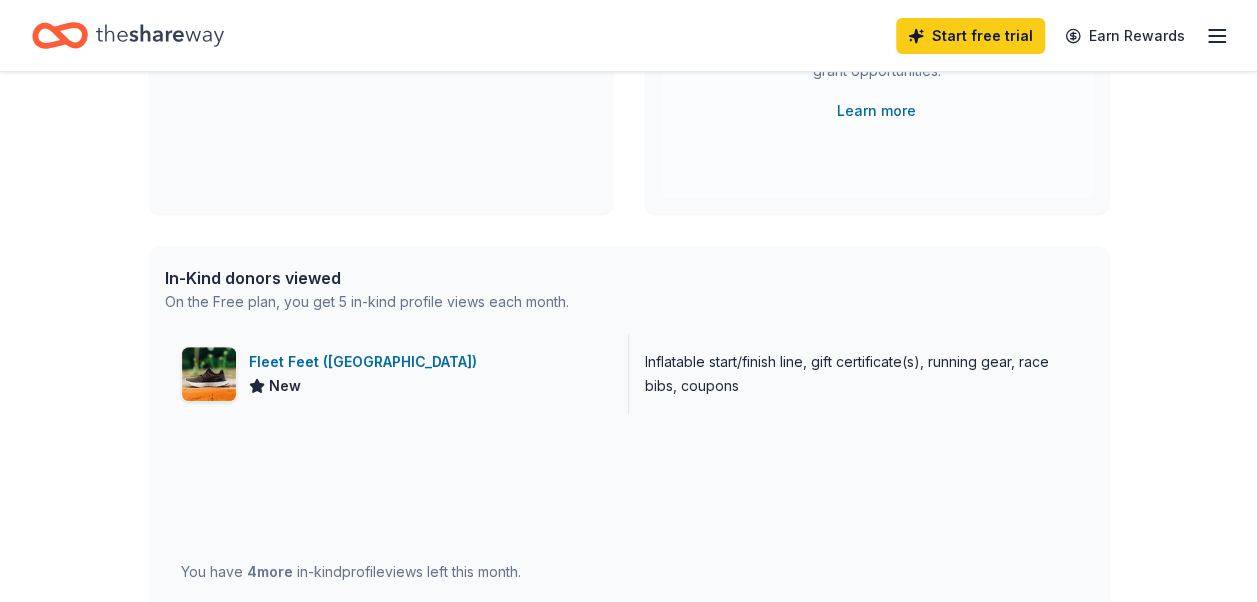 scroll, scrollTop: 400, scrollLeft: 0, axis: vertical 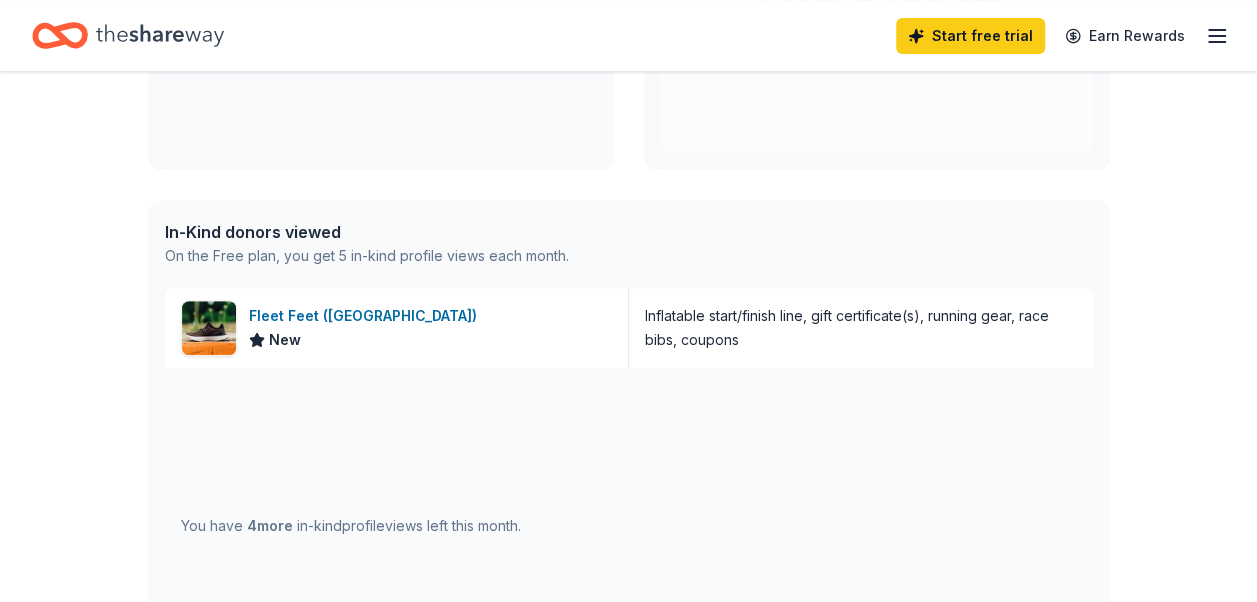 click on "In-Kind donors viewed" at bounding box center [367, 232] 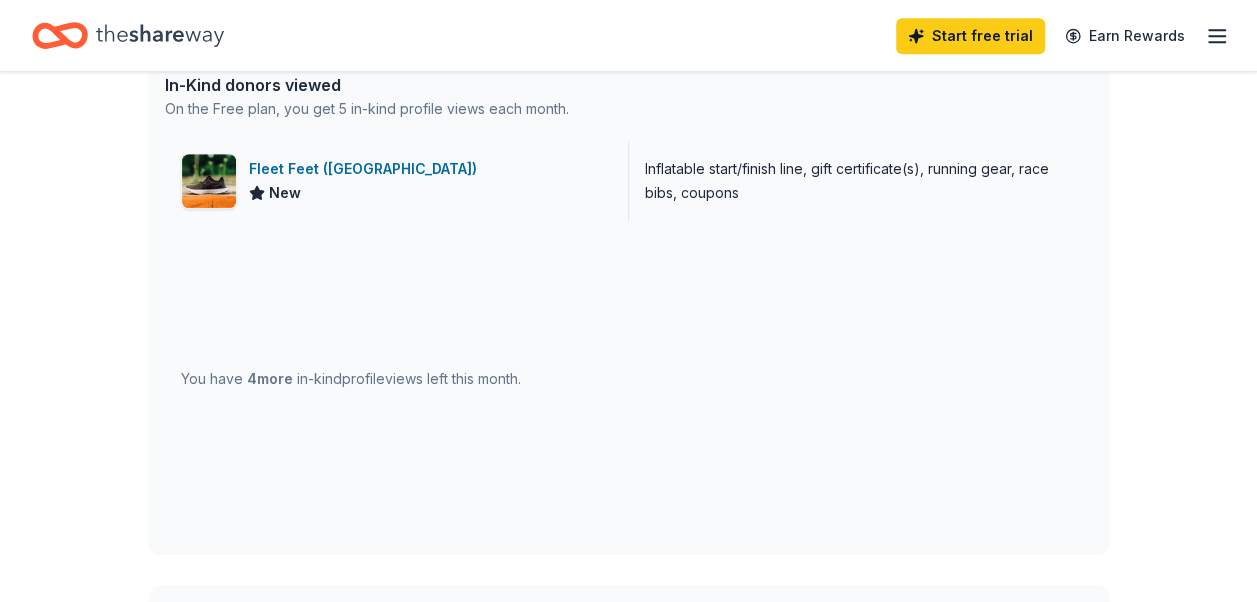scroll, scrollTop: 600, scrollLeft: 0, axis: vertical 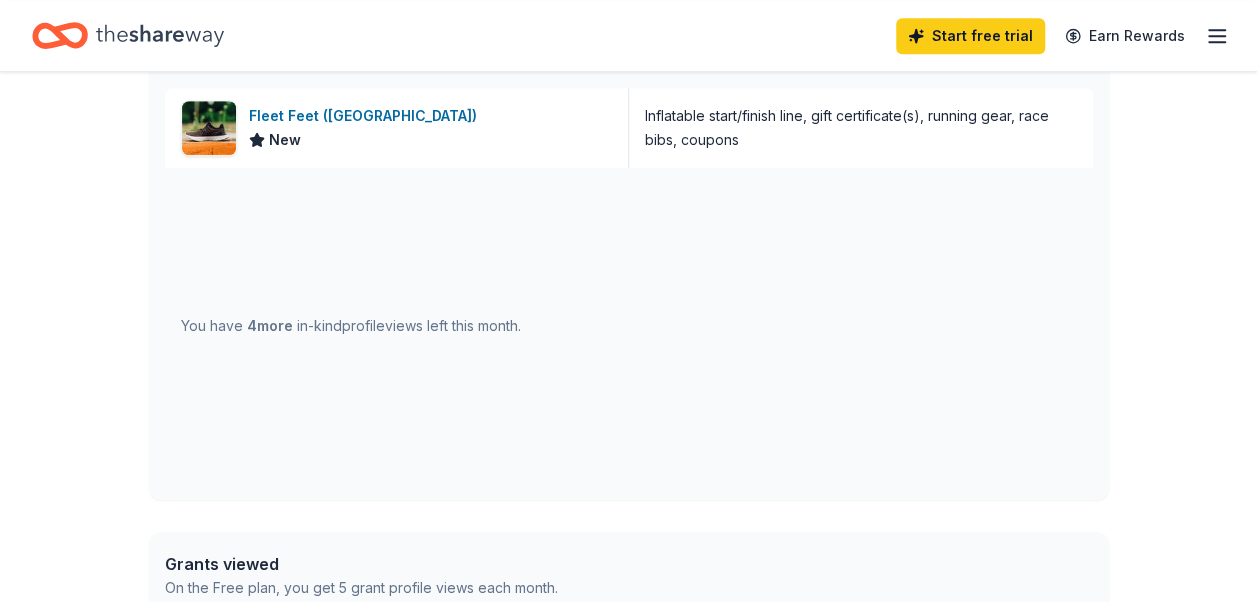 click on "4  more" at bounding box center [270, 325] 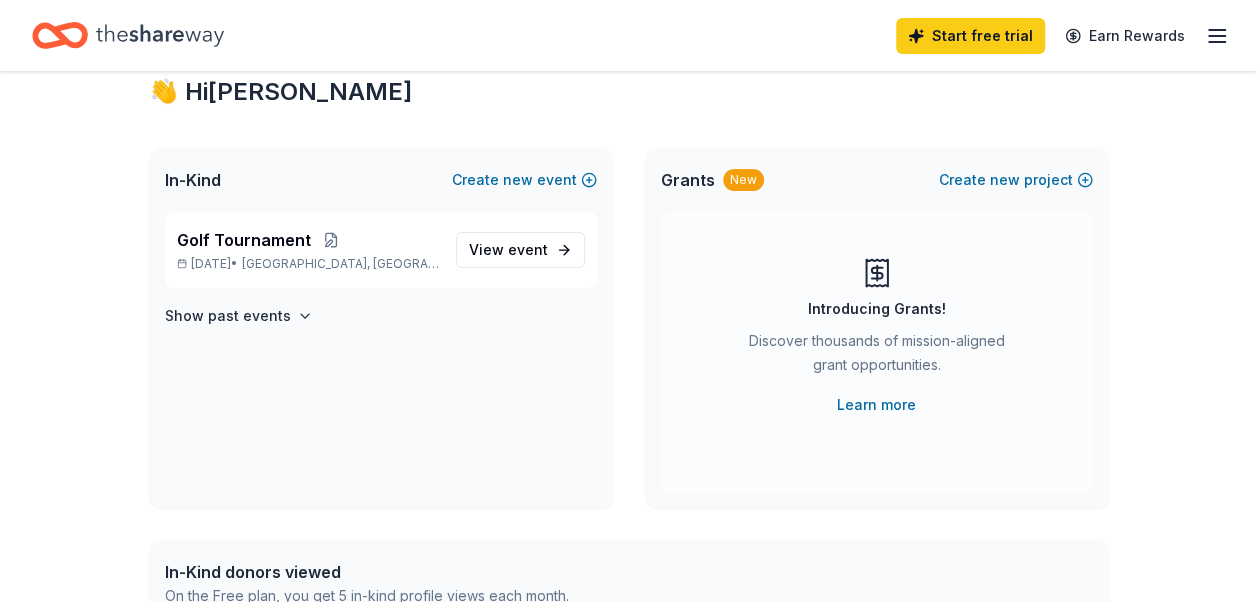 scroll, scrollTop: 0, scrollLeft: 0, axis: both 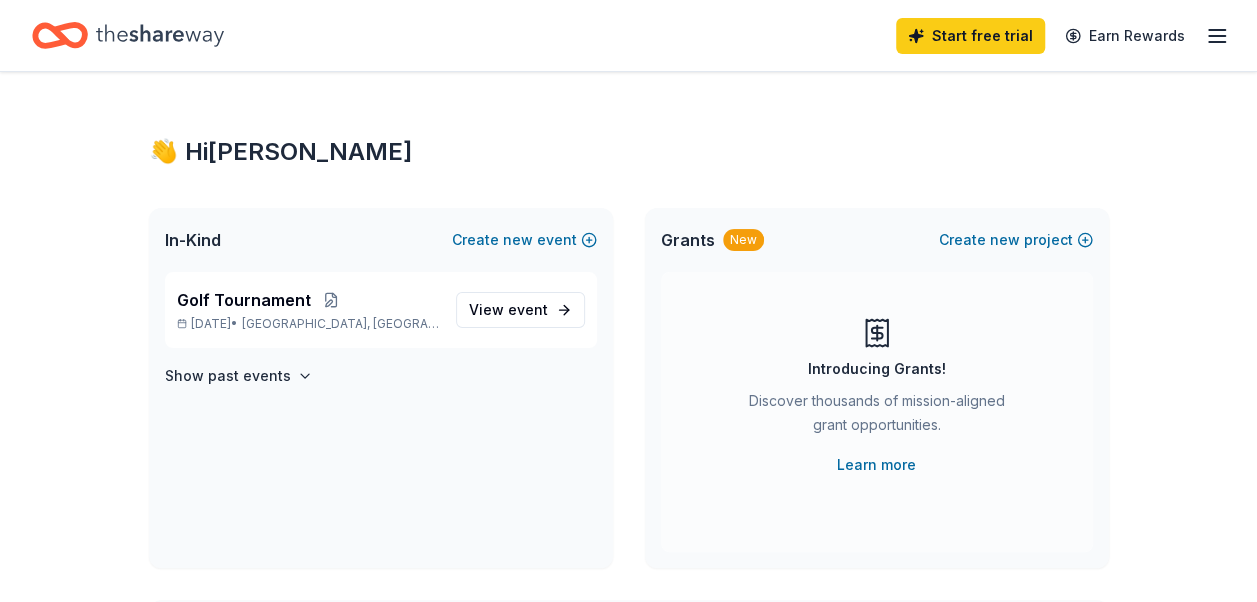click 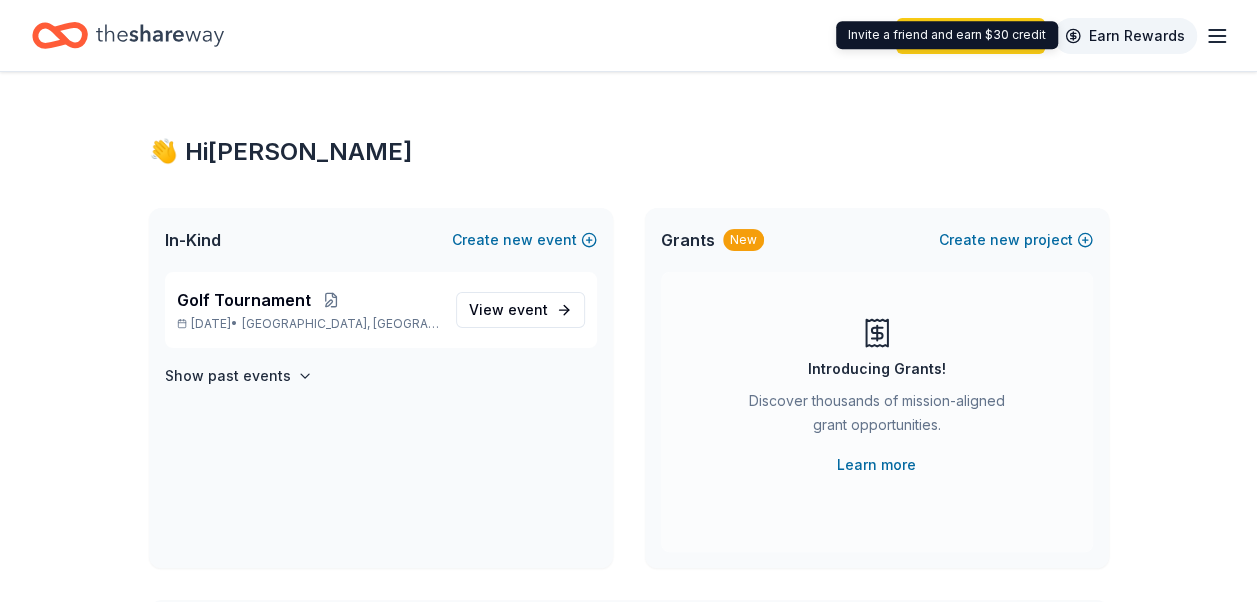 click on "Earn Rewards" at bounding box center [1125, 36] 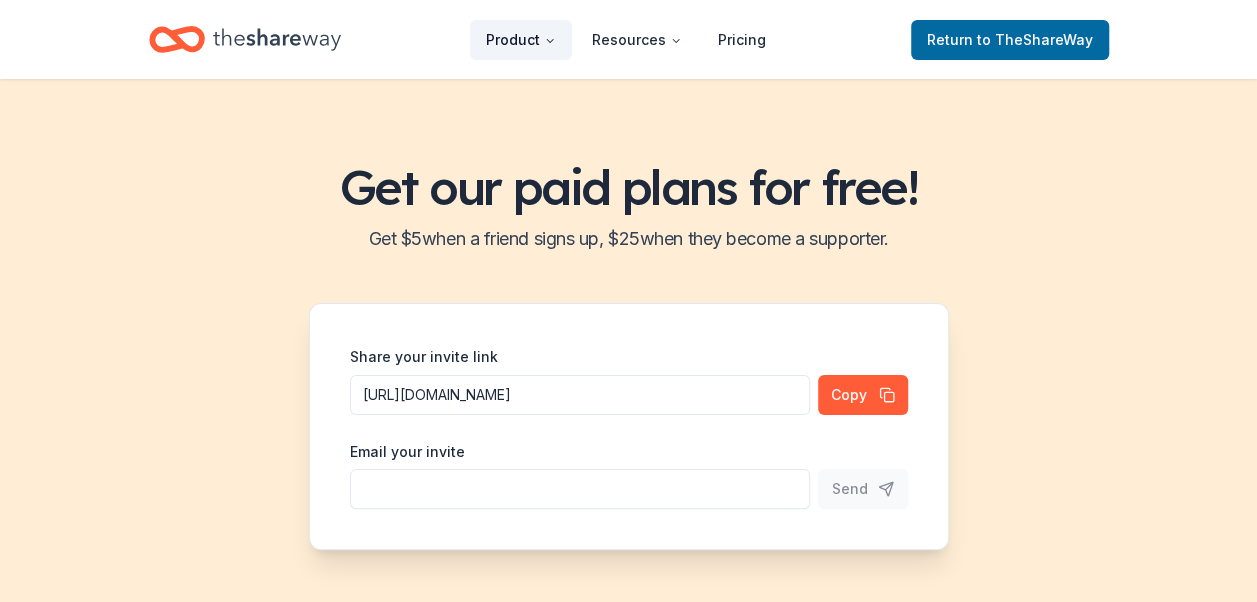 click on "Product" at bounding box center [521, 40] 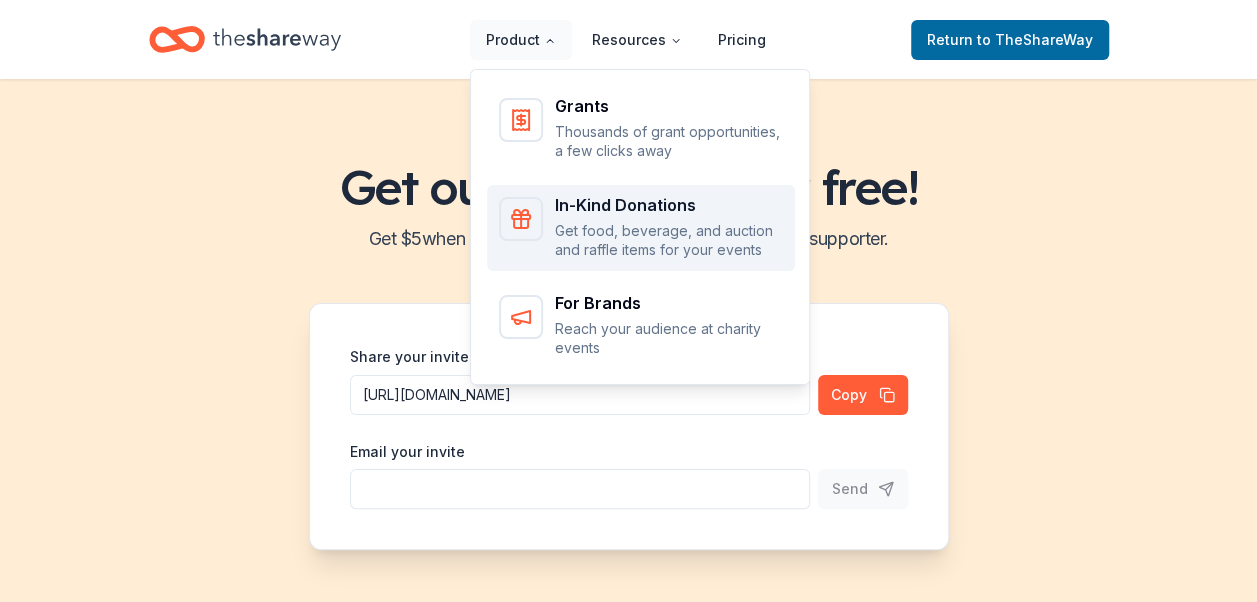 click on "Get food, beverage, and auction and raffle items for your events" at bounding box center (669, 240) 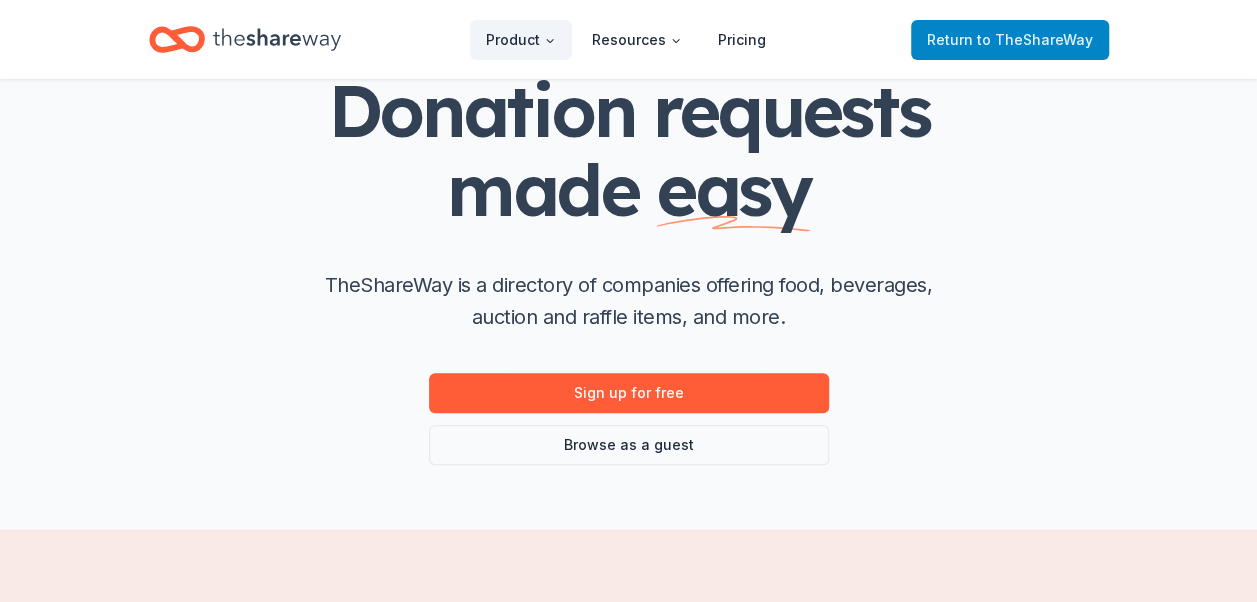scroll, scrollTop: 0, scrollLeft: 0, axis: both 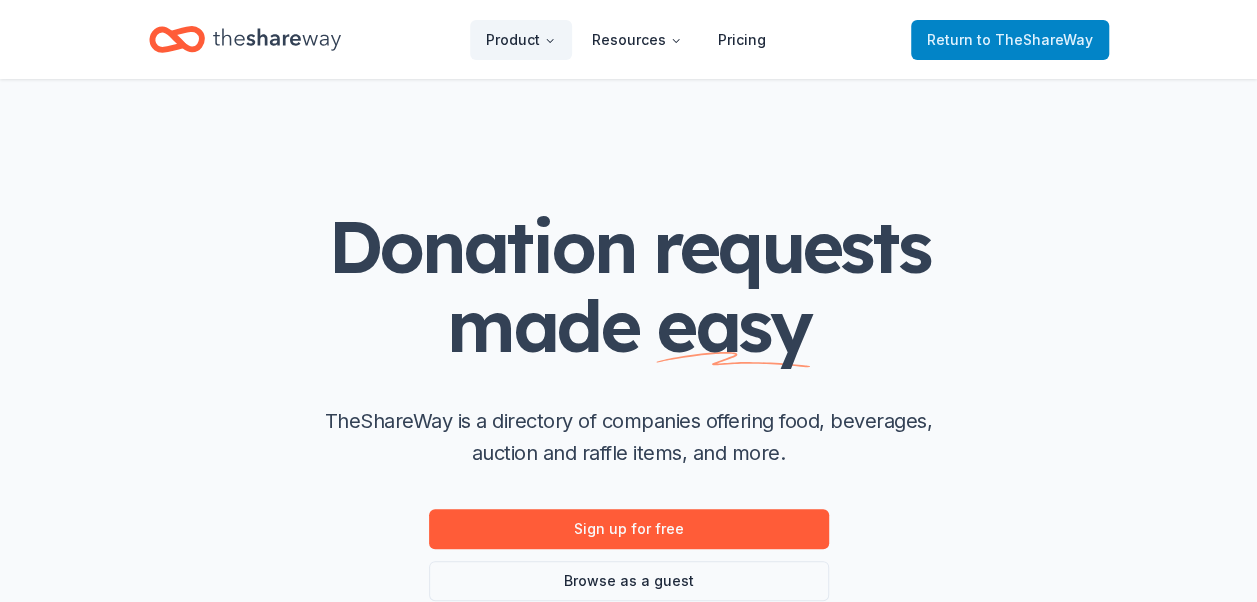 click on "to TheShareWay" at bounding box center [1035, 39] 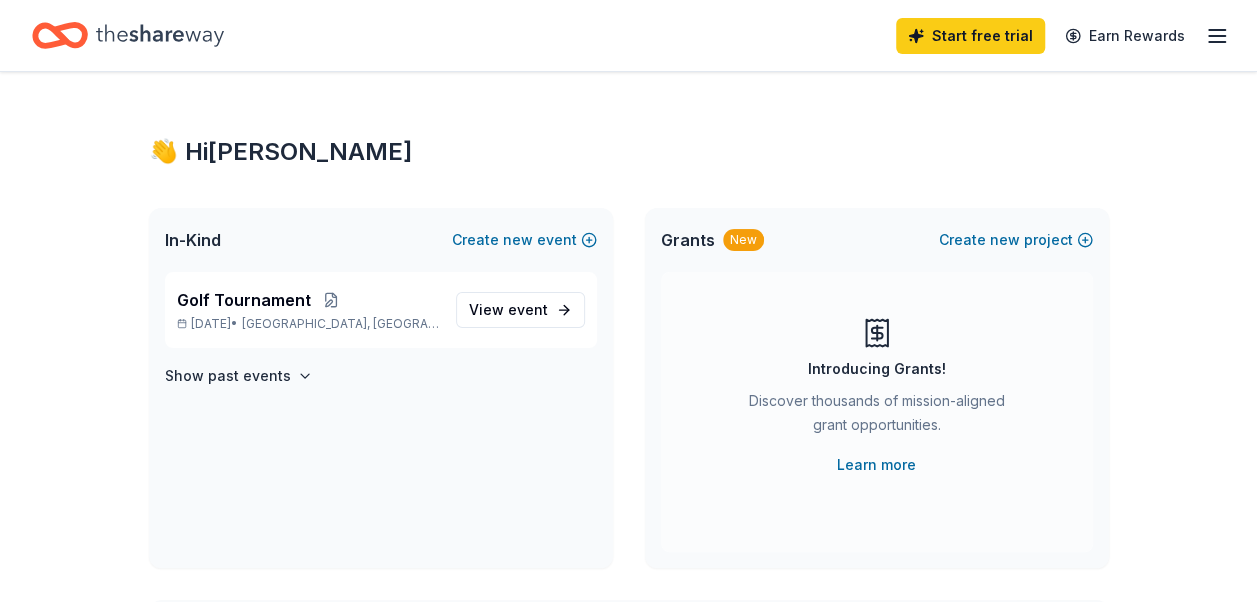click 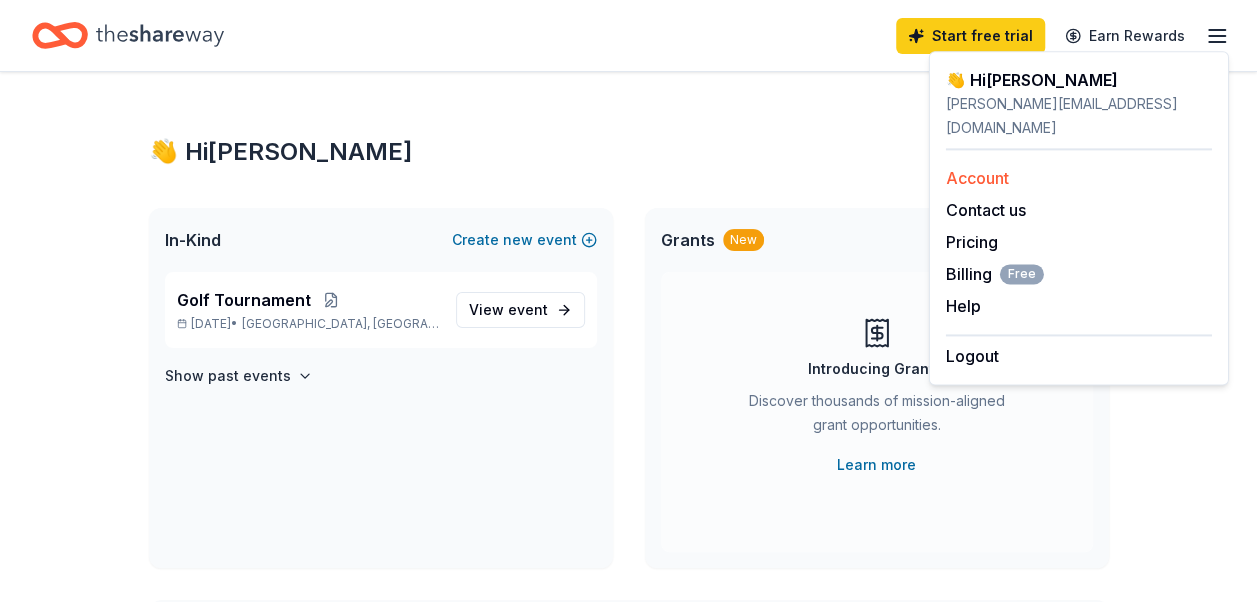 click on "Account" at bounding box center [977, 178] 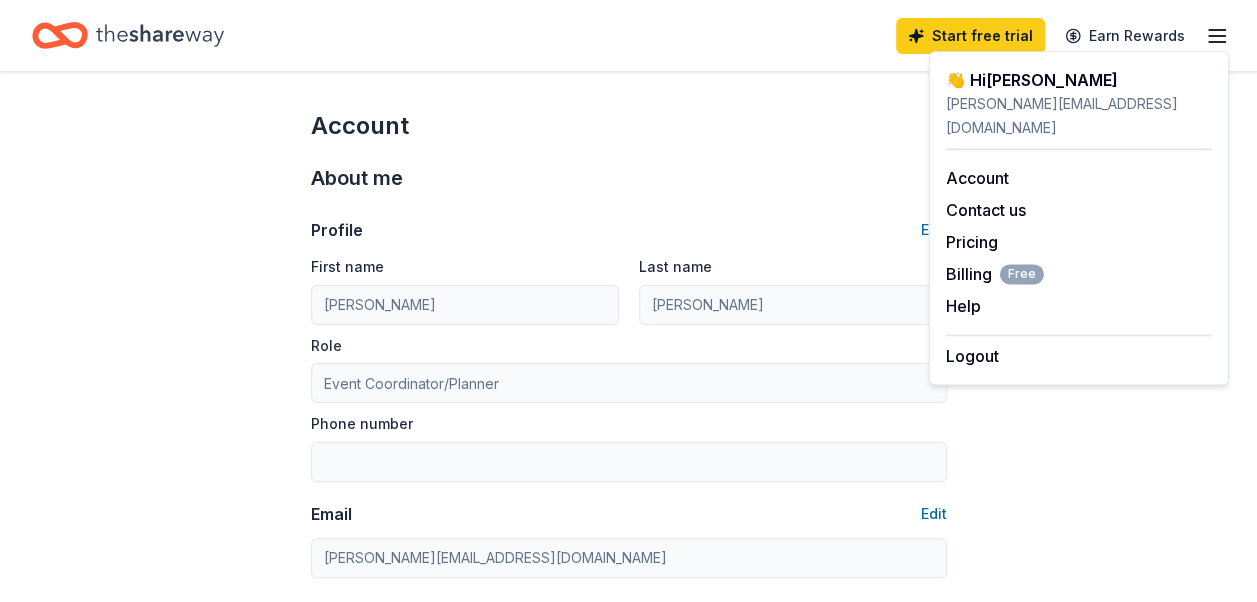 scroll, scrollTop: 0, scrollLeft: 0, axis: both 